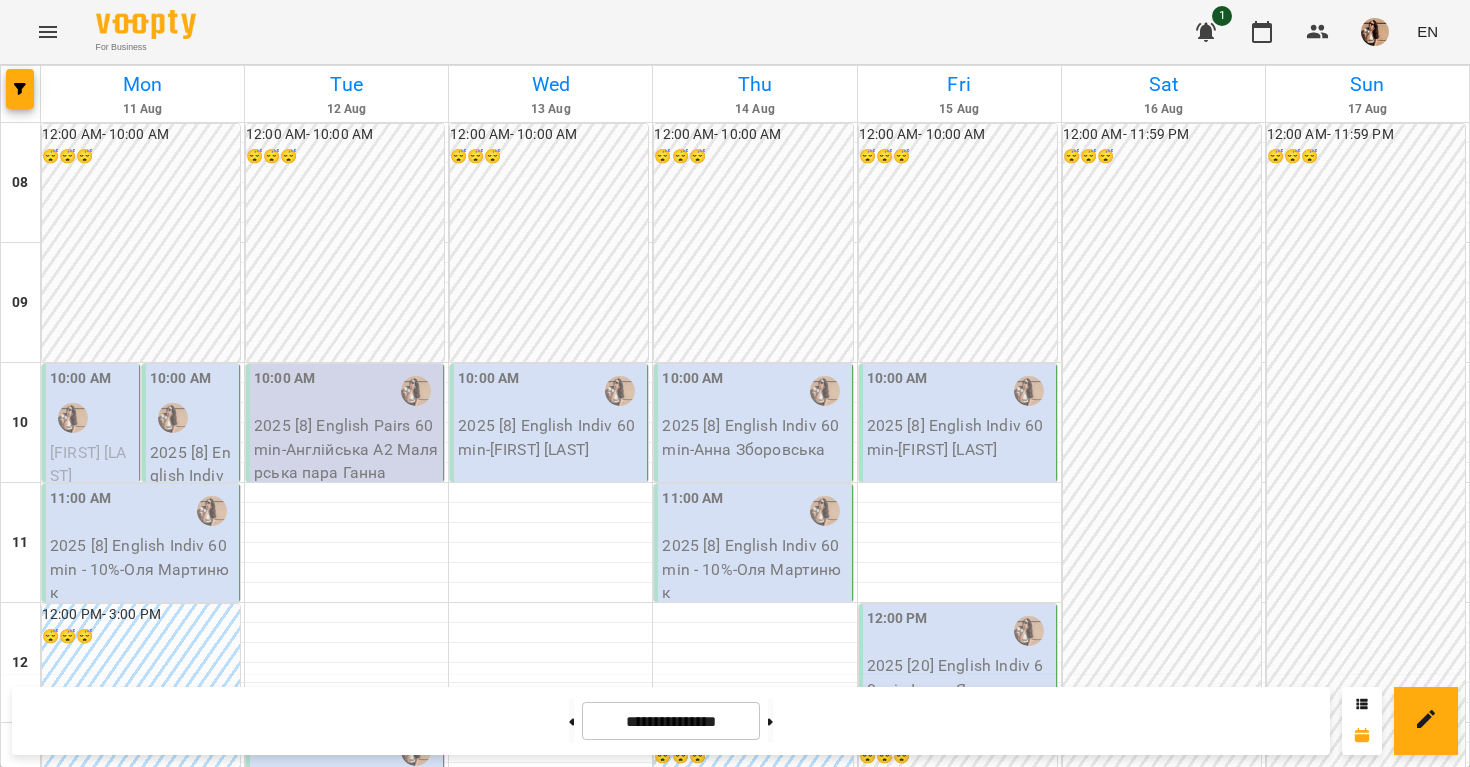 scroll, scrollTop: 0, scrollLeft: 0, axis: both 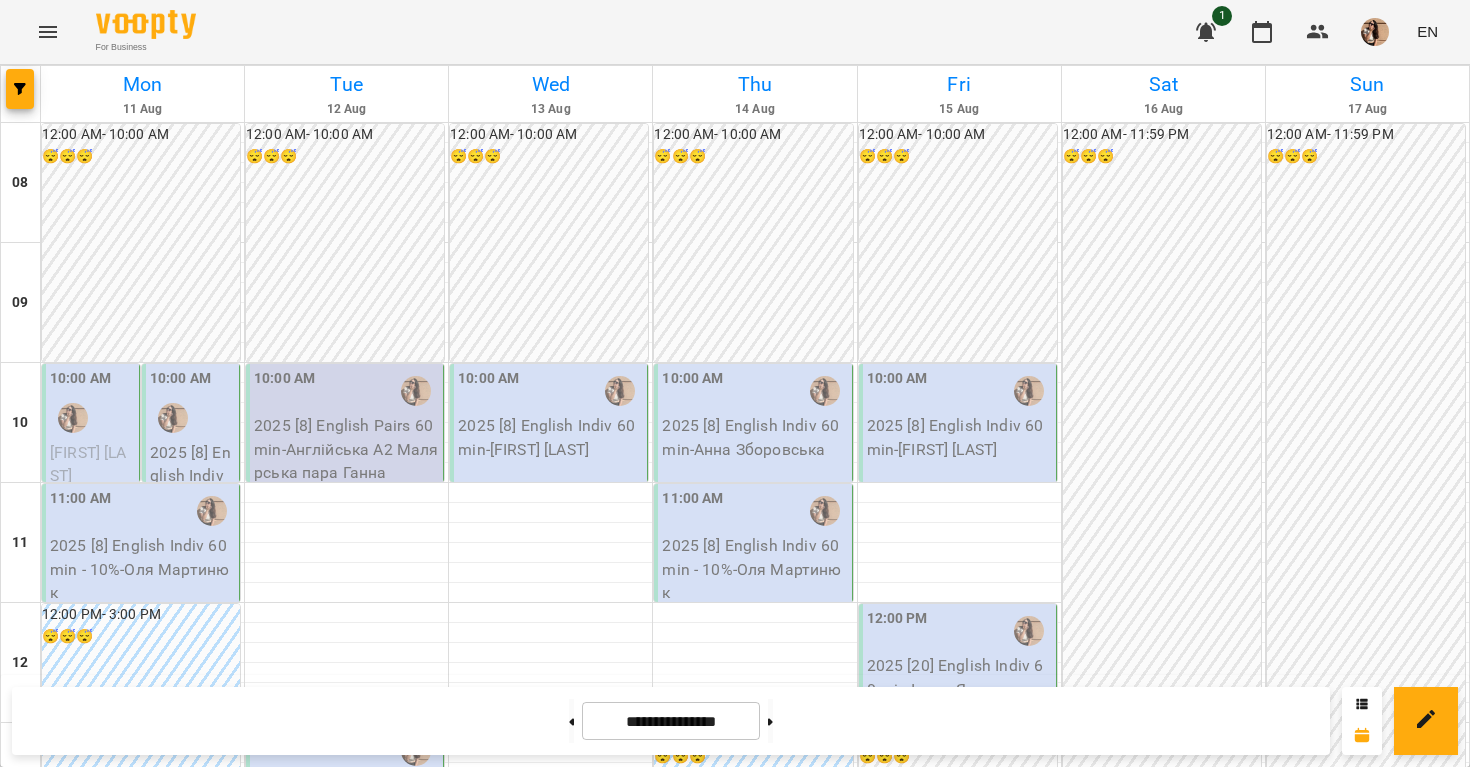 click at bounding box center (1375, 32) 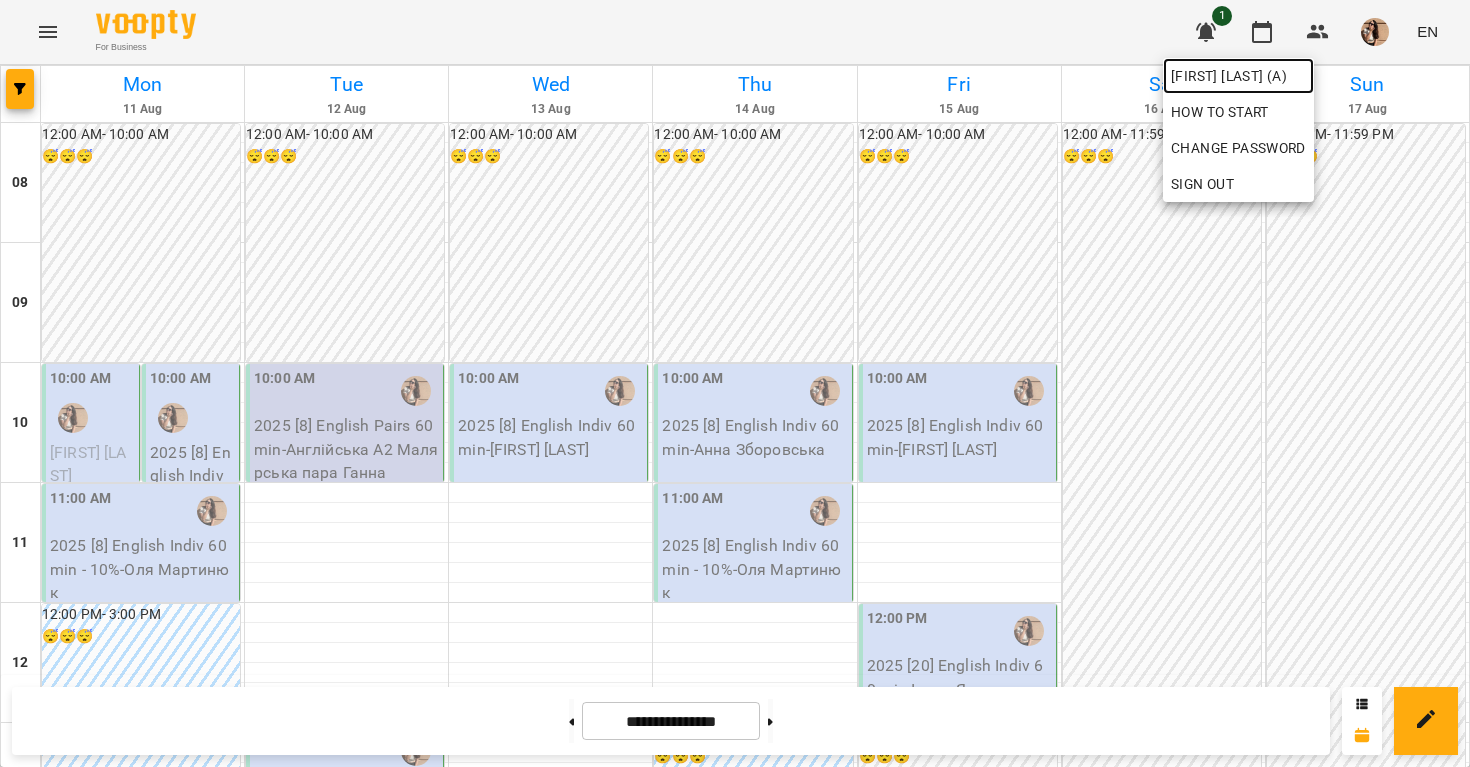 click on "Малярська Христина Борисівна (а)" at bounding box center [1238, 76] 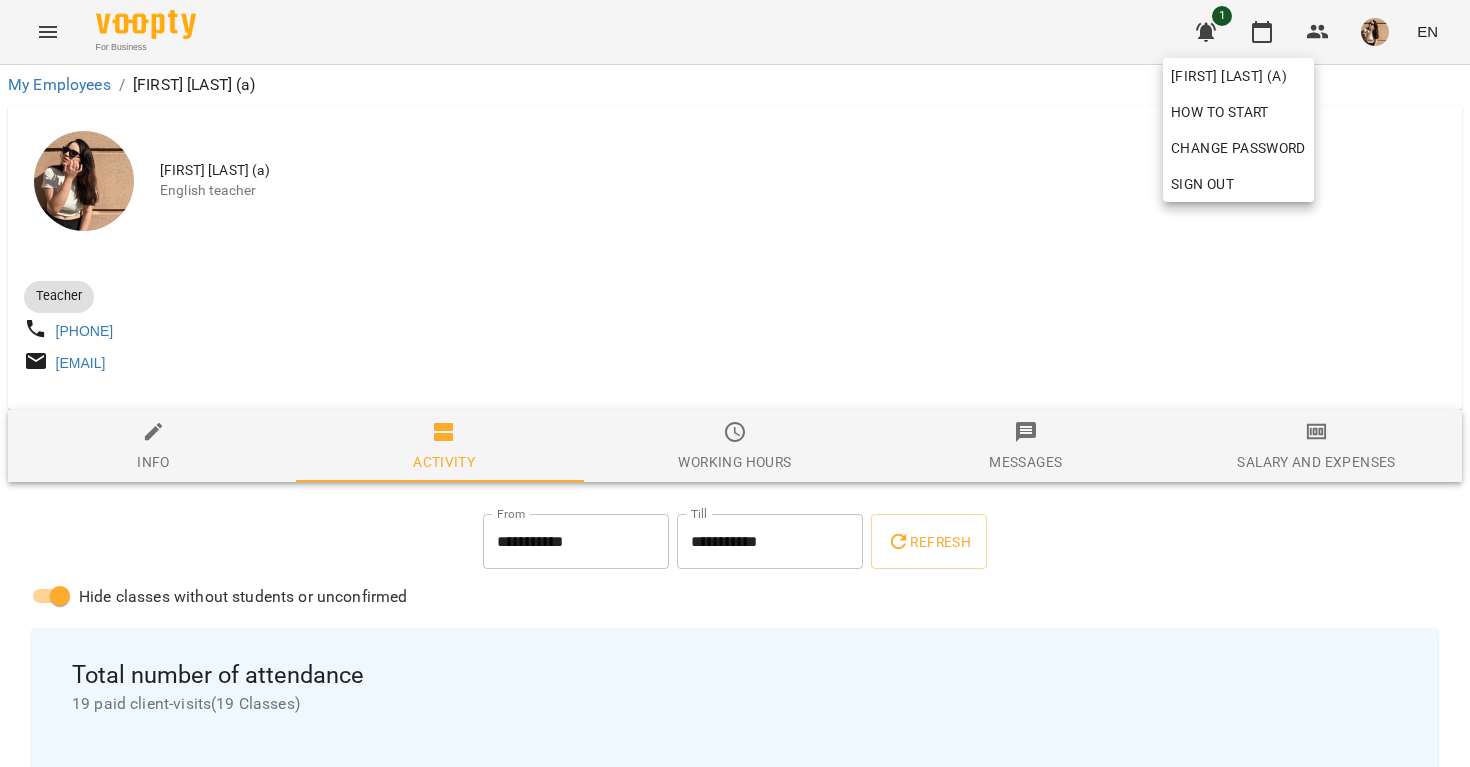 click at bounding box center (735, 383) 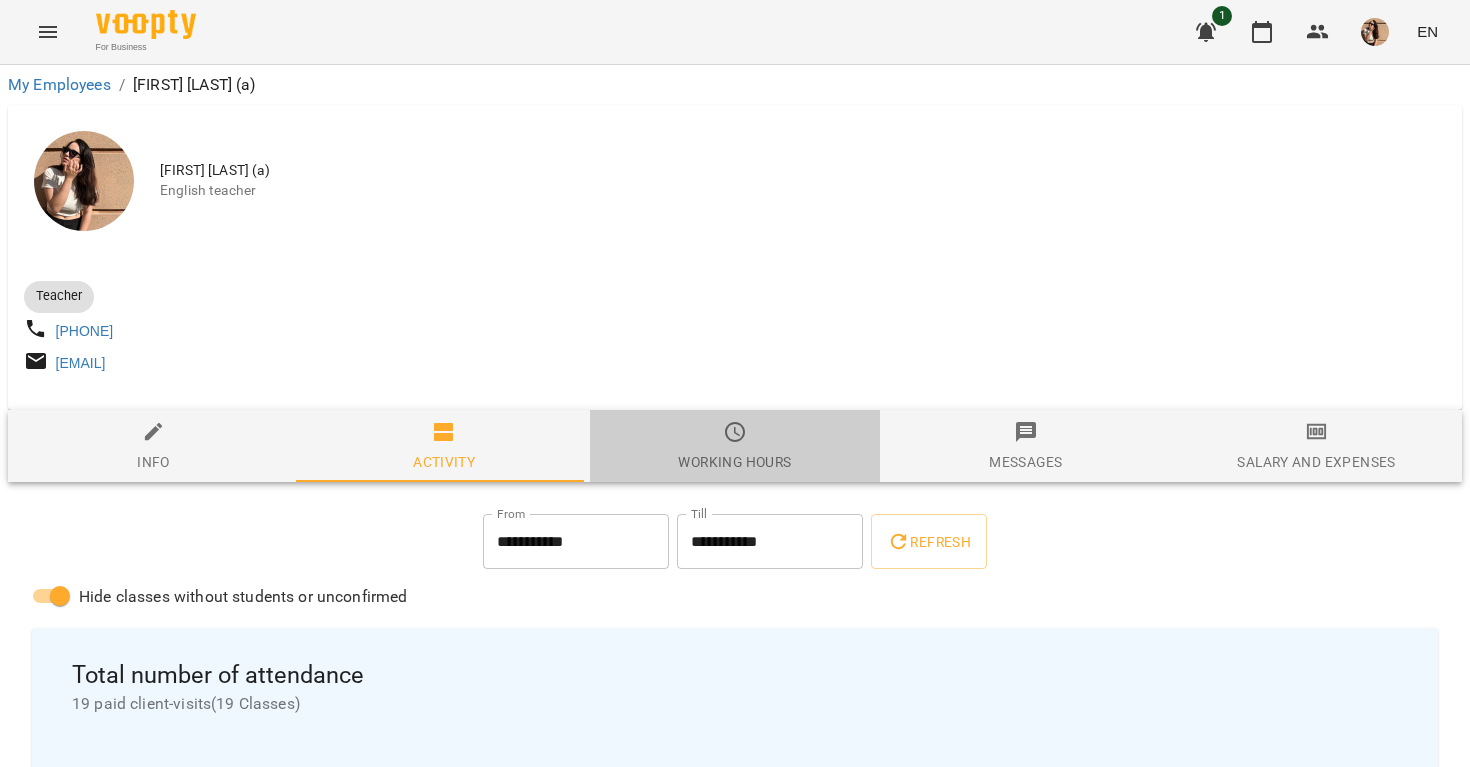 click 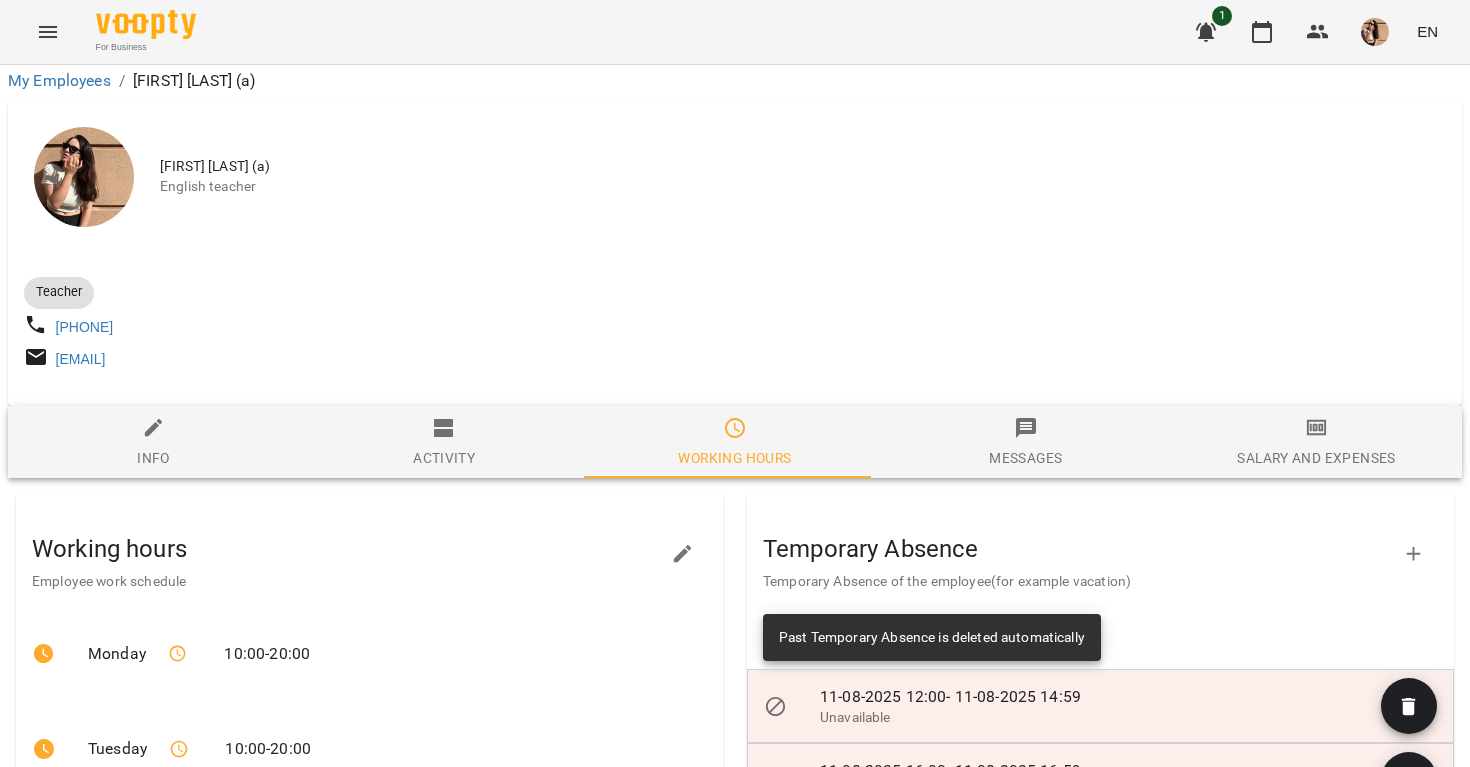 scroll, scrollTop: 242, scrollLeft: 0, axis: vertical 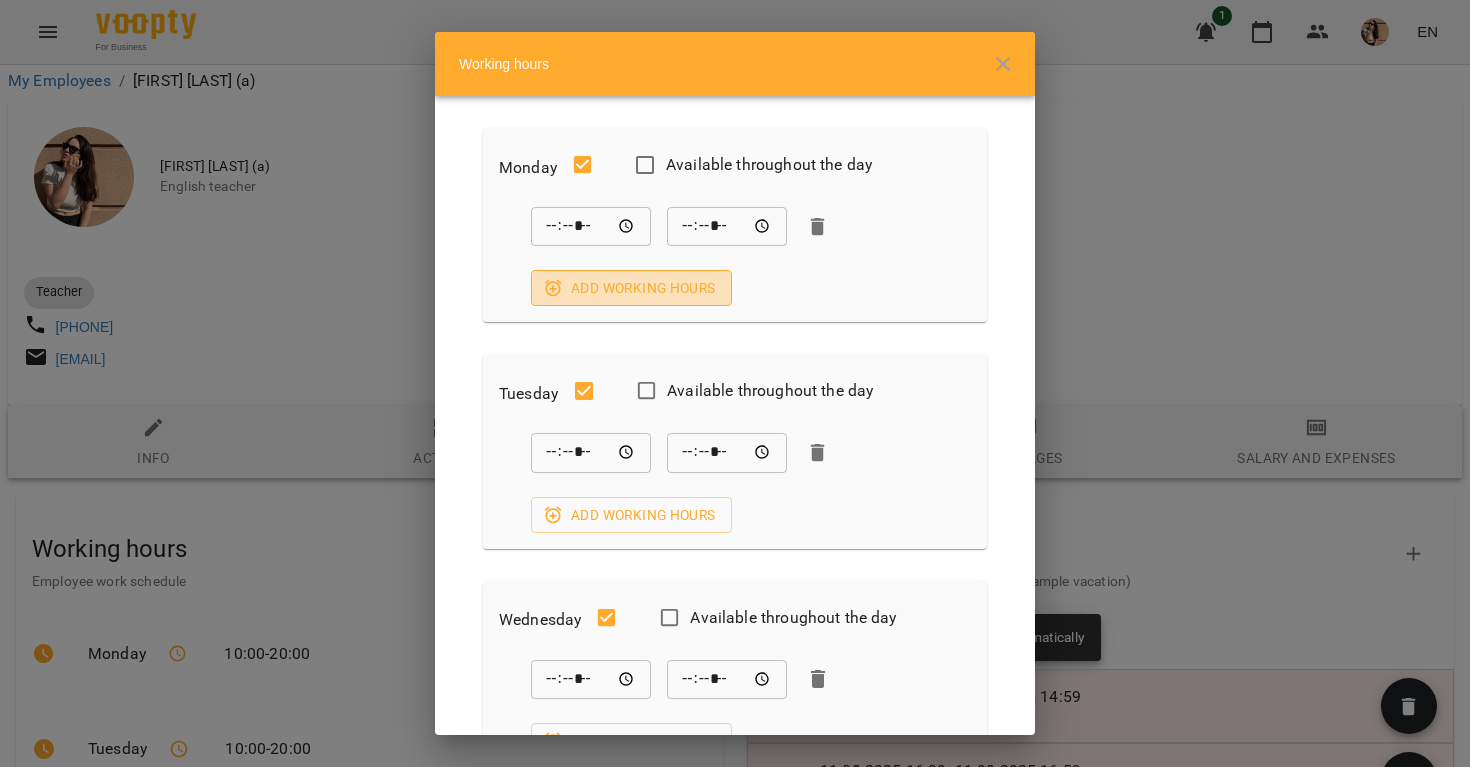 click on "Add working hours" at bounding box center [631, 288] 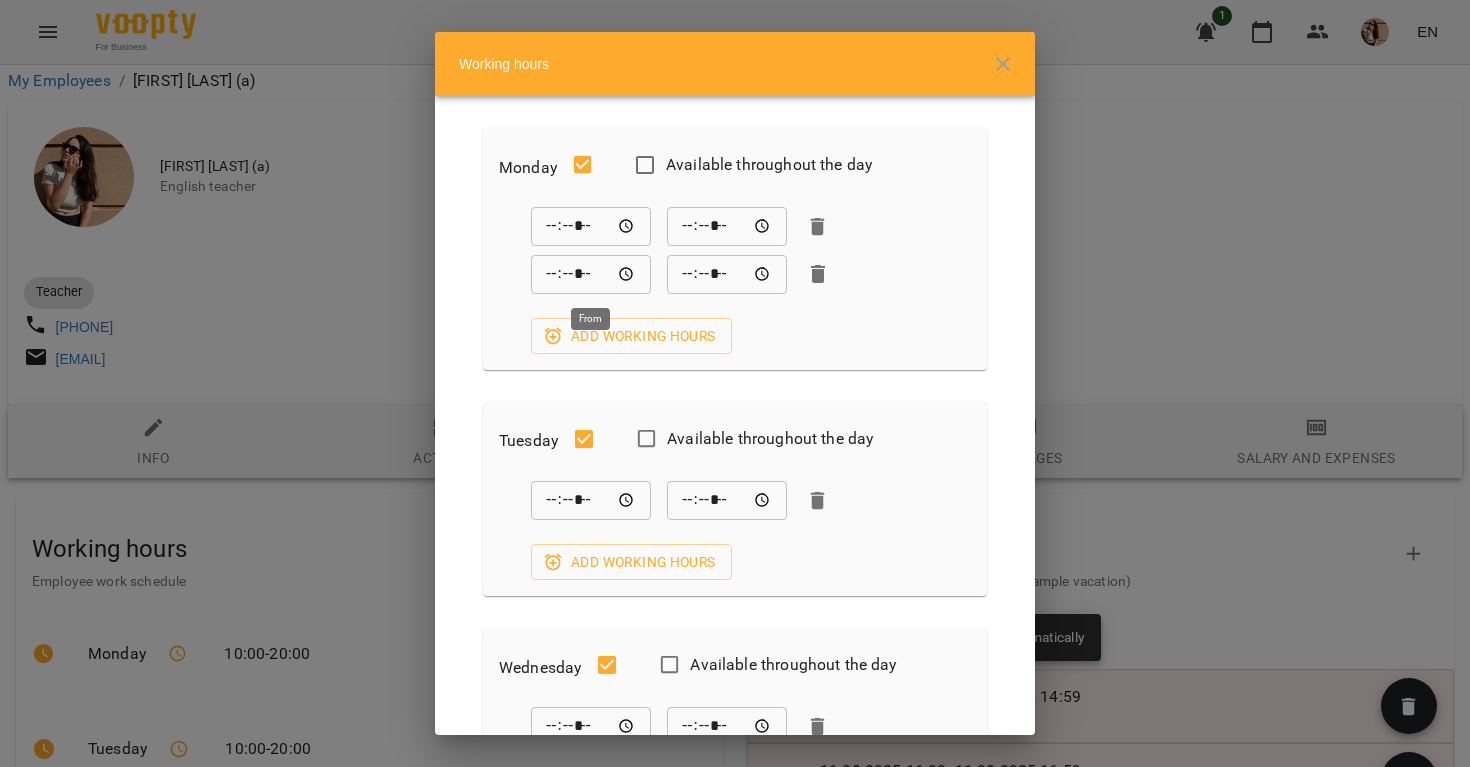 click on "*****" at bounding box center (591, 274) 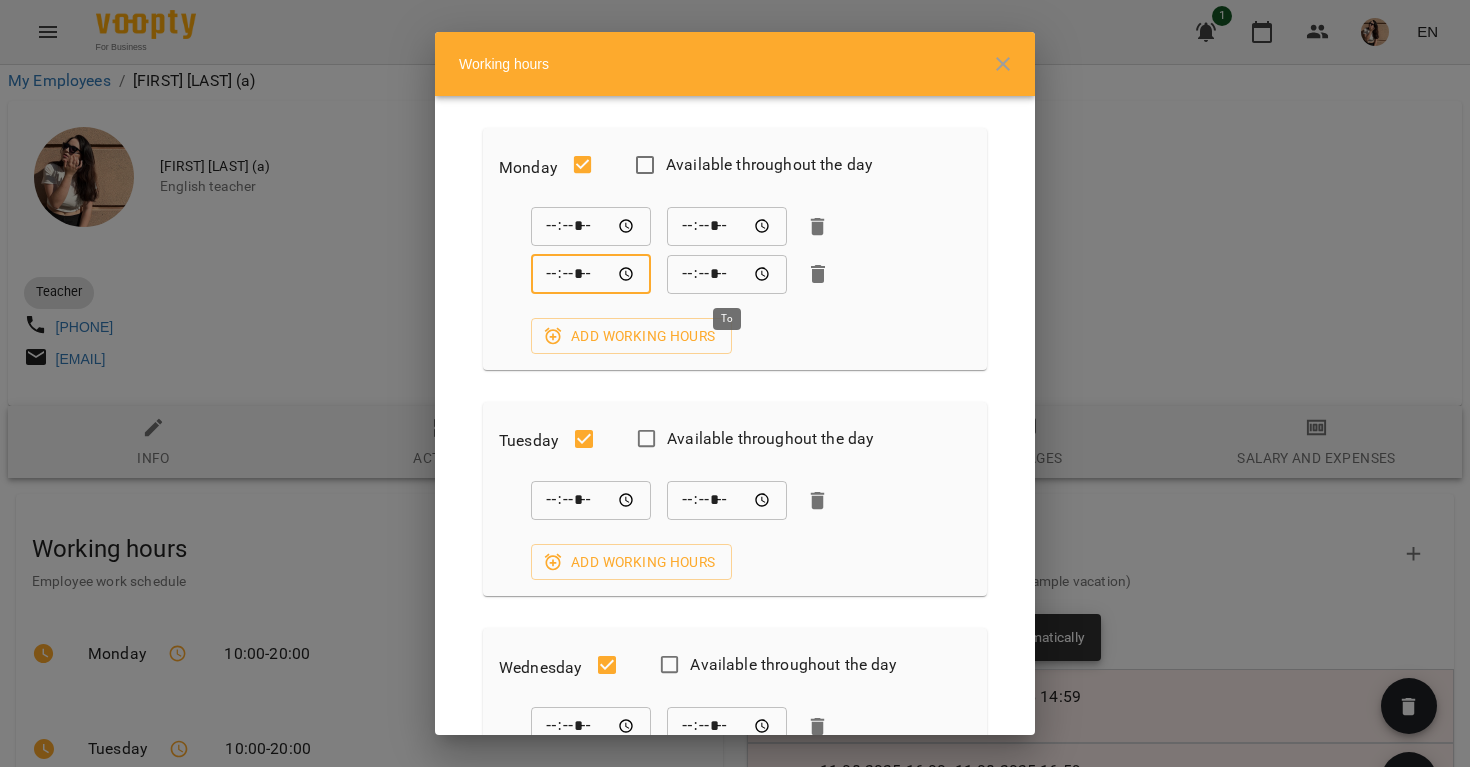 type on "*****" 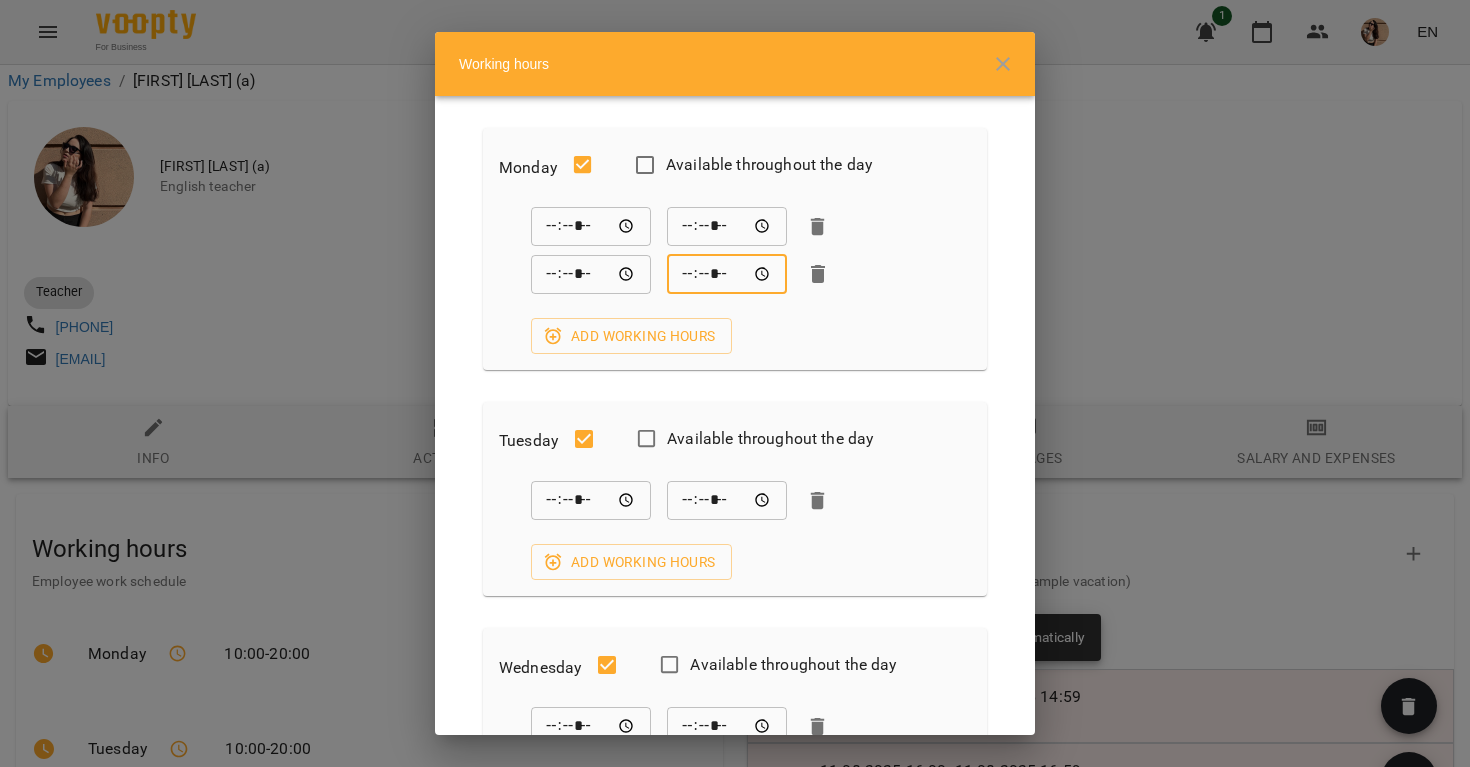 type on "*****" 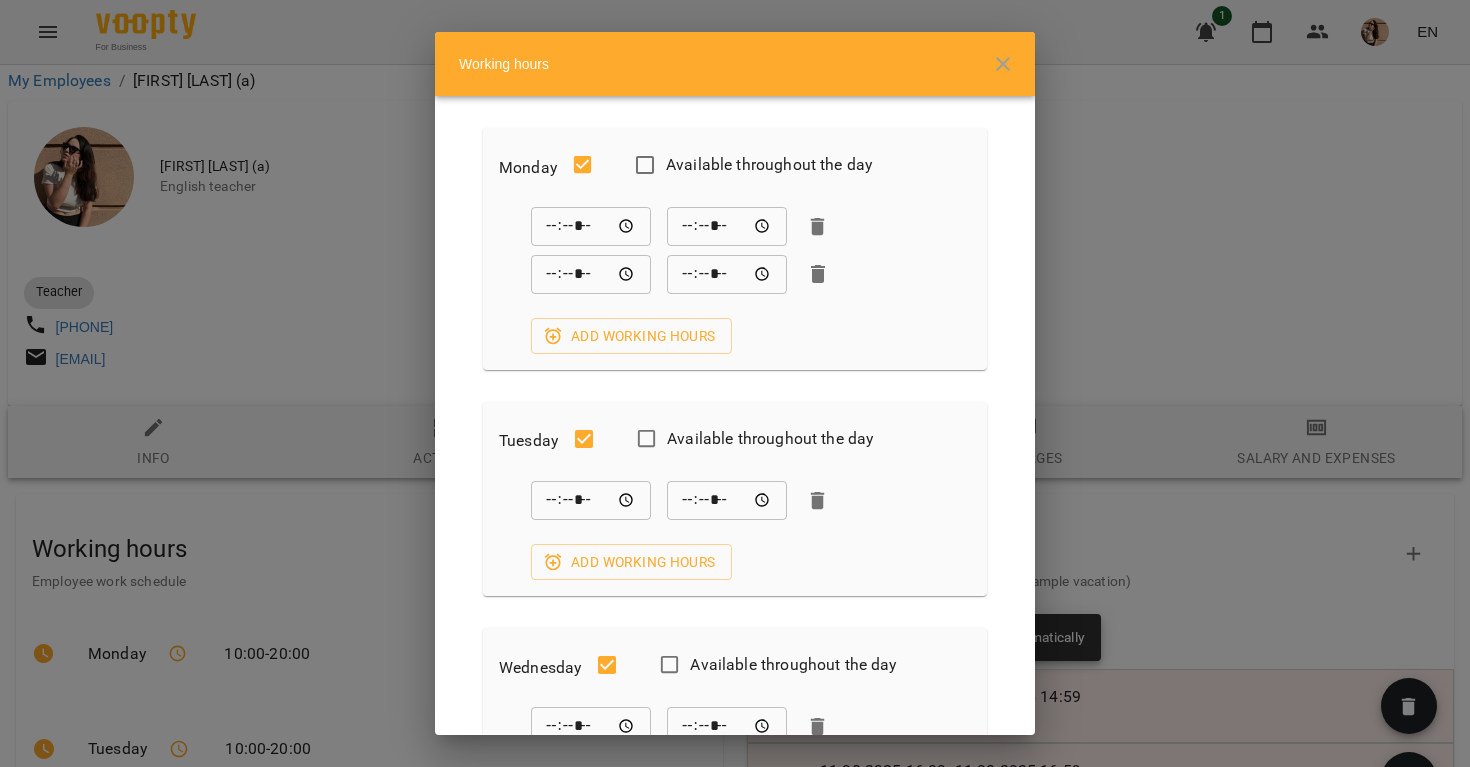 click on "***** ​ ***** ​ ***** ​ ***** ​ Add working hours" at bounding box center (735, 280) 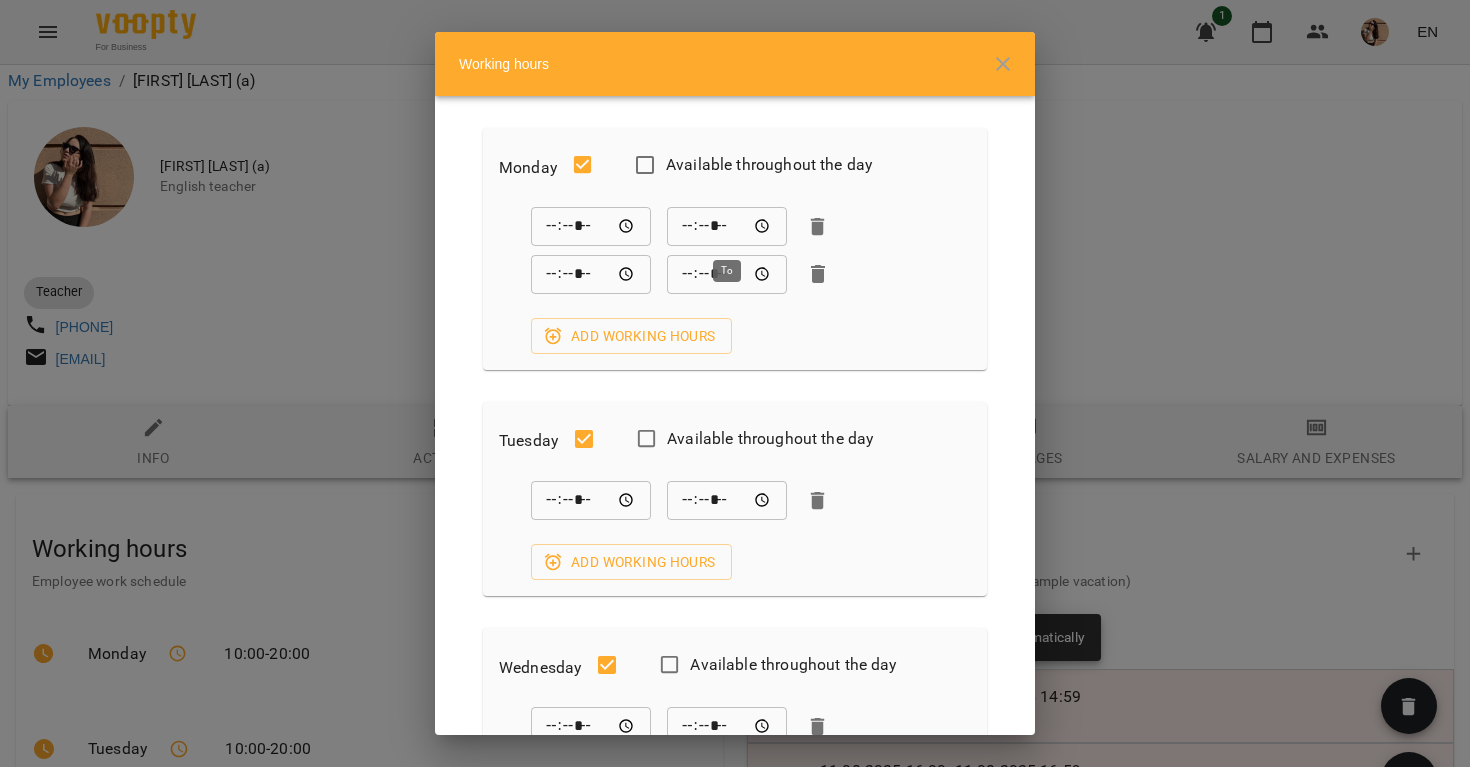 click on "*****" at bounding box center [727, 227] 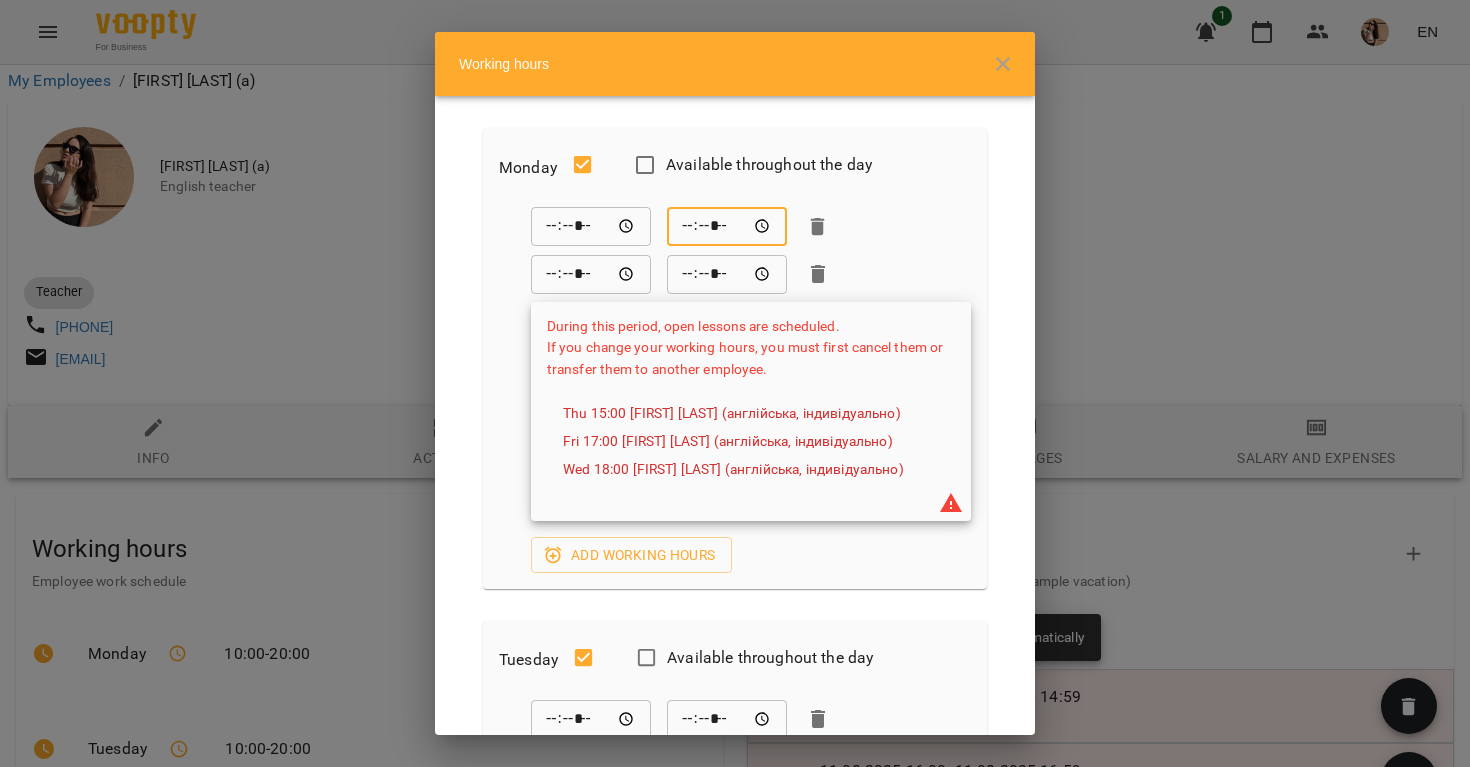 click on "***** ​ ***** ​ ***** ​ ***** ​ During this period, open lessons are scheduled.  If you change your working hours, you must first cancel them or transfer them to another employee. Thu   15:00   Малярська Христина (англійська, індивідуально) Fri   17:00   Малярська Христина (англійська, індивідуально) Wed   18:00   Малярська Христина (англійська, індивідуально) Add working hours" at bounding box center [735, 390] 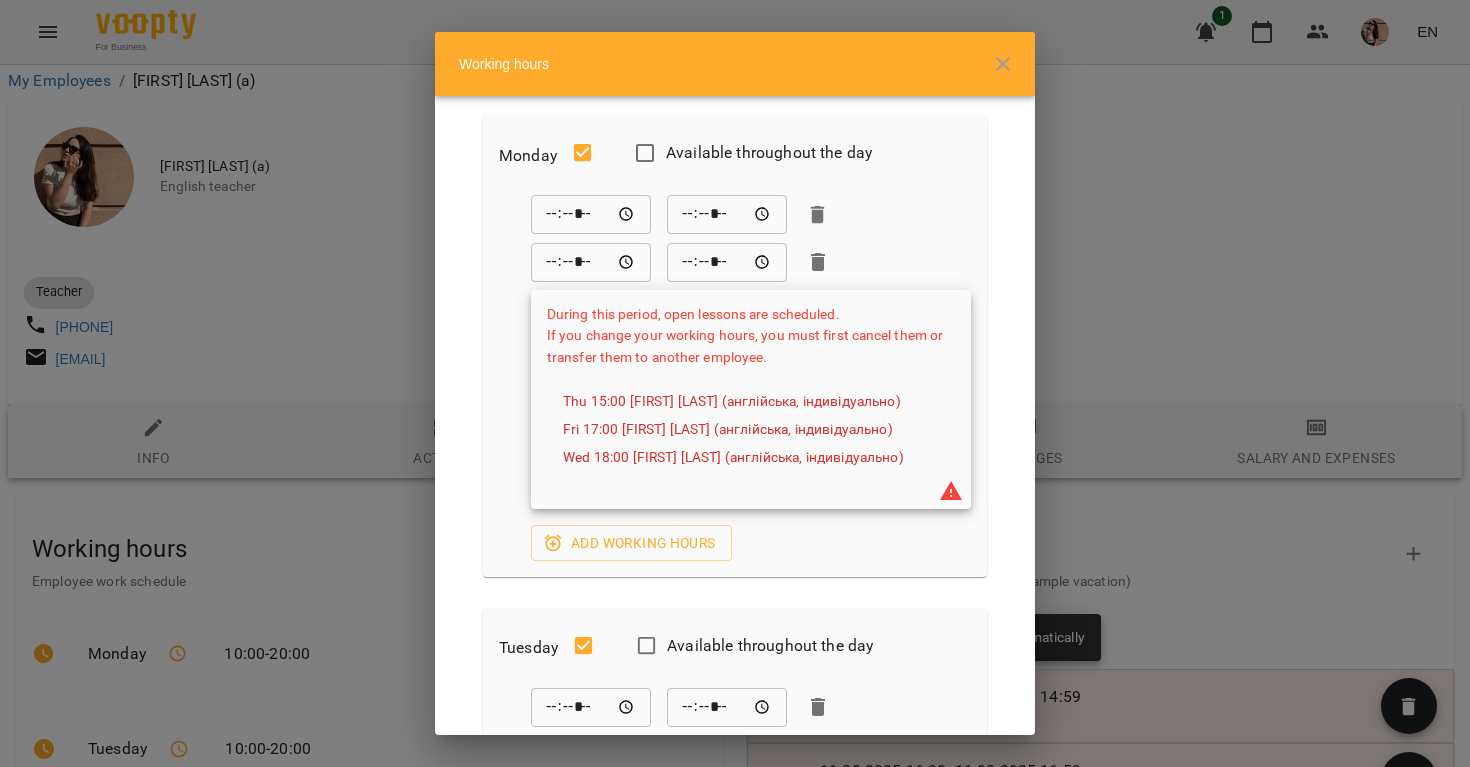 scroll, scrollTop: 29, scrollLeft: 0, axis: vertical 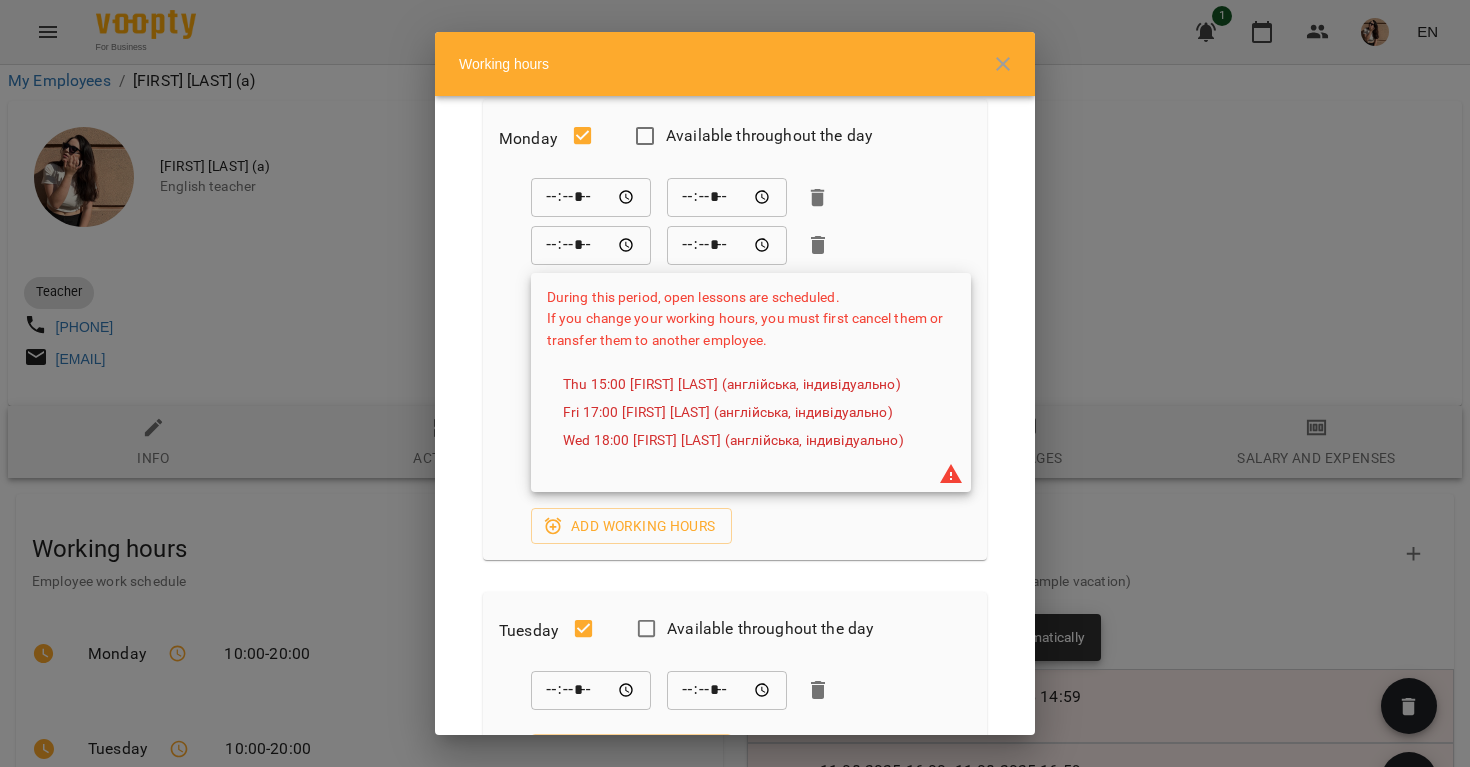 click on "***** ​ ***** ​ ***** ​ ***** ​ During this period, open lessons are scheduled.  If you change your working hours, you must first cancel them or transfer them to another employee. Thu   15:00   Малярська Христина (англійська, індивідуально) Fri   17:00   Малярська Христина (англійська, індивідуально) Wed   18:00   Малярська Христина (англійська, індивідуально) Add working hours" at bounding box center (735, 361) 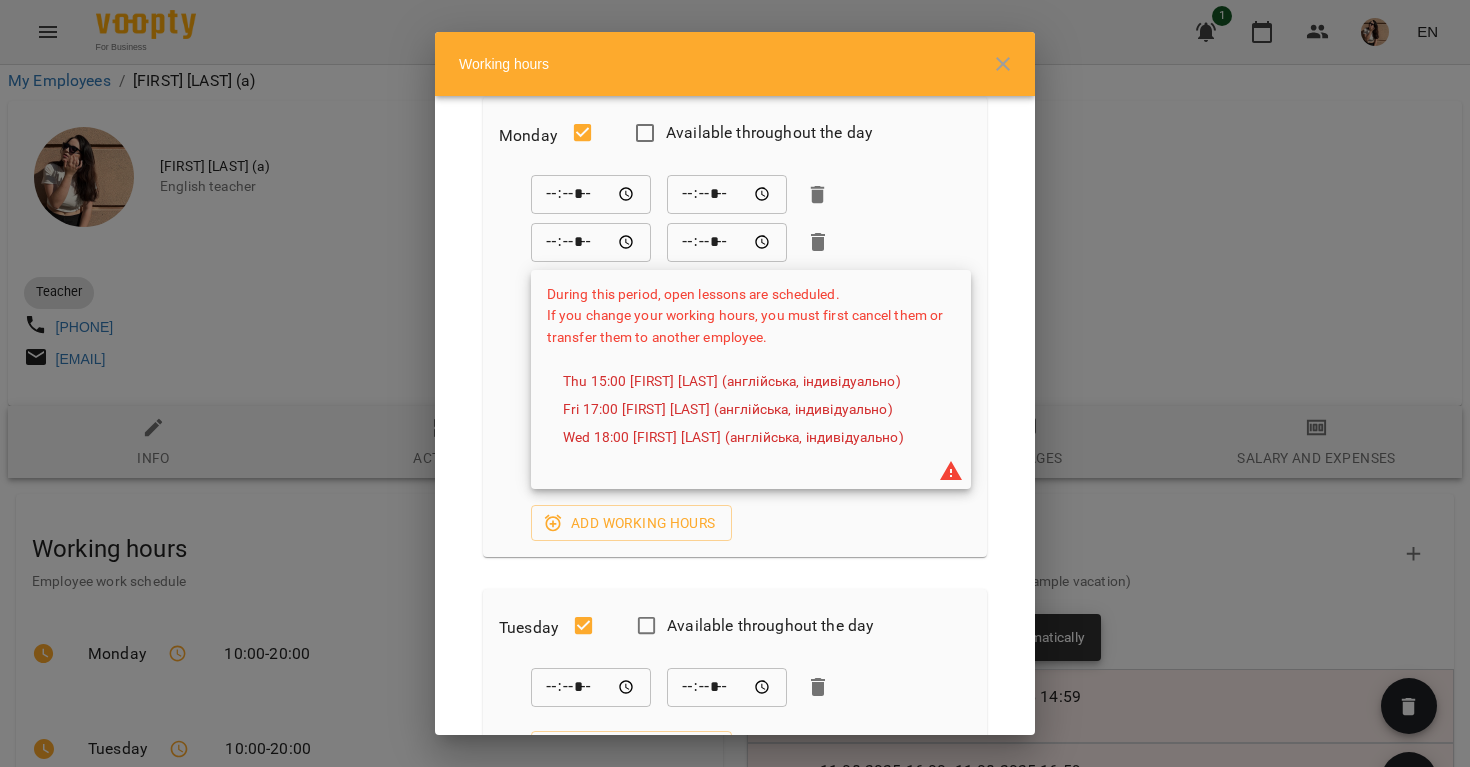 scroll, scrollTop: 33, scrollLeft: 0, axis: vertical 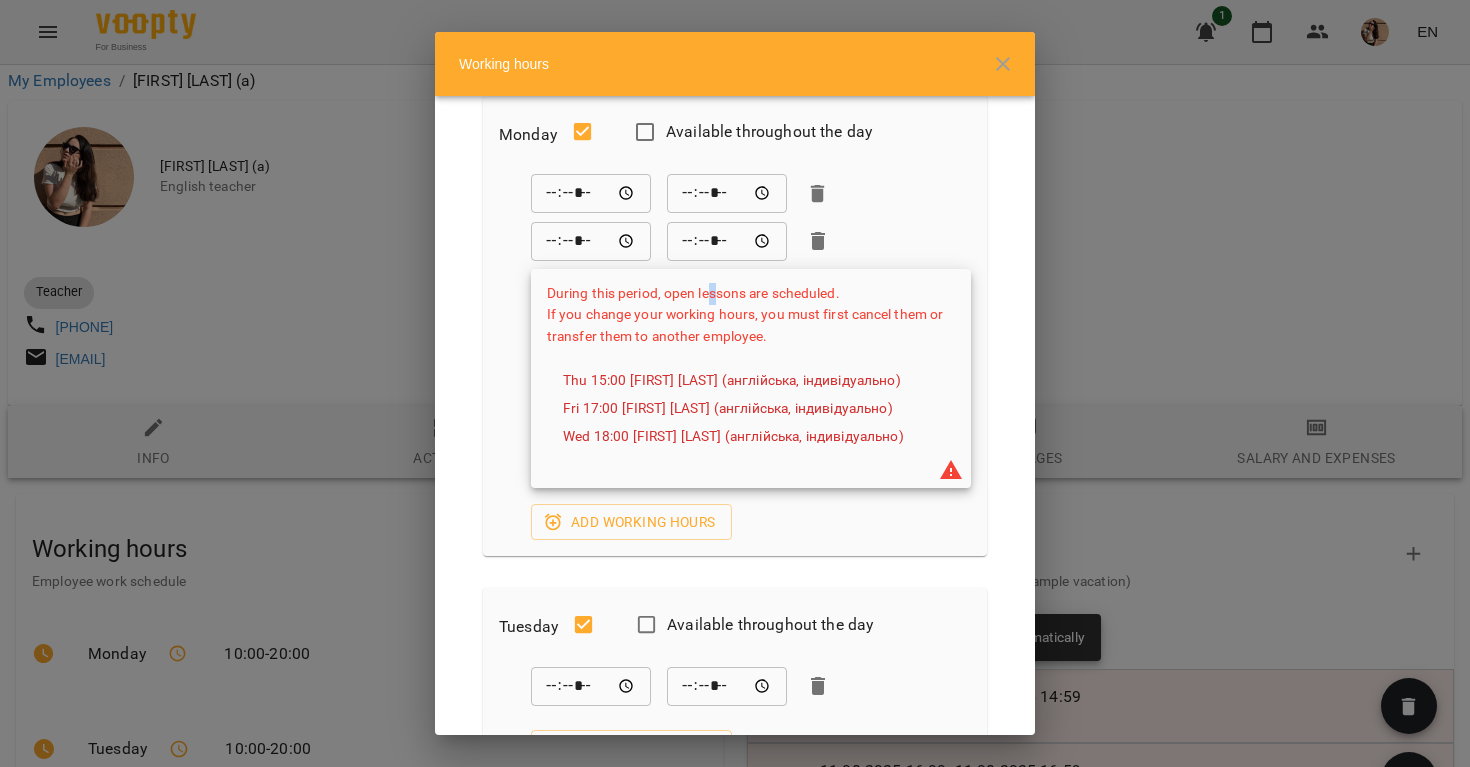 drag, startPoint x: 704, startPoint y: 283, endPoint x: 715, endPoint y: 287, distance: 11.7046995 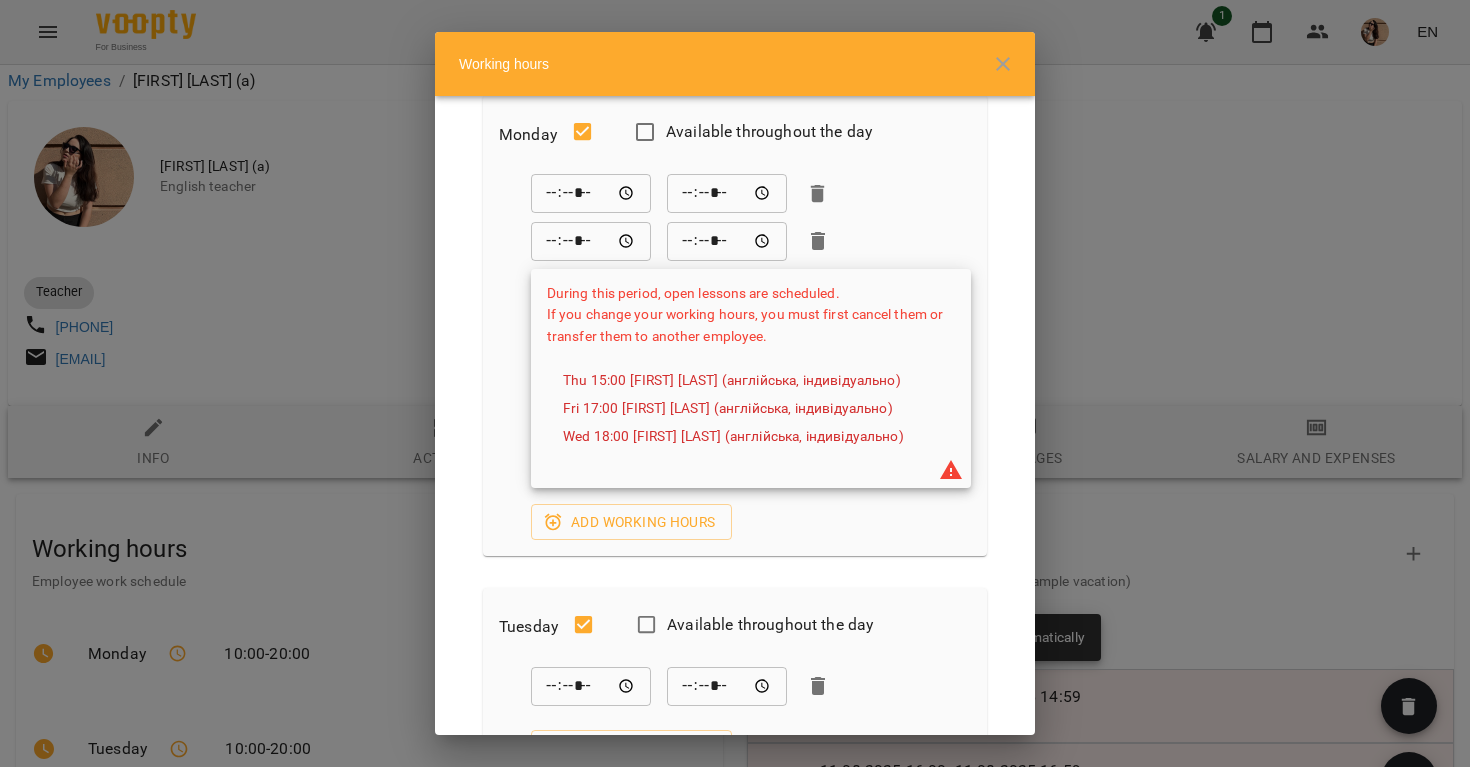 click on "***** ​ ***** ​" at bounding box center (751, 241) 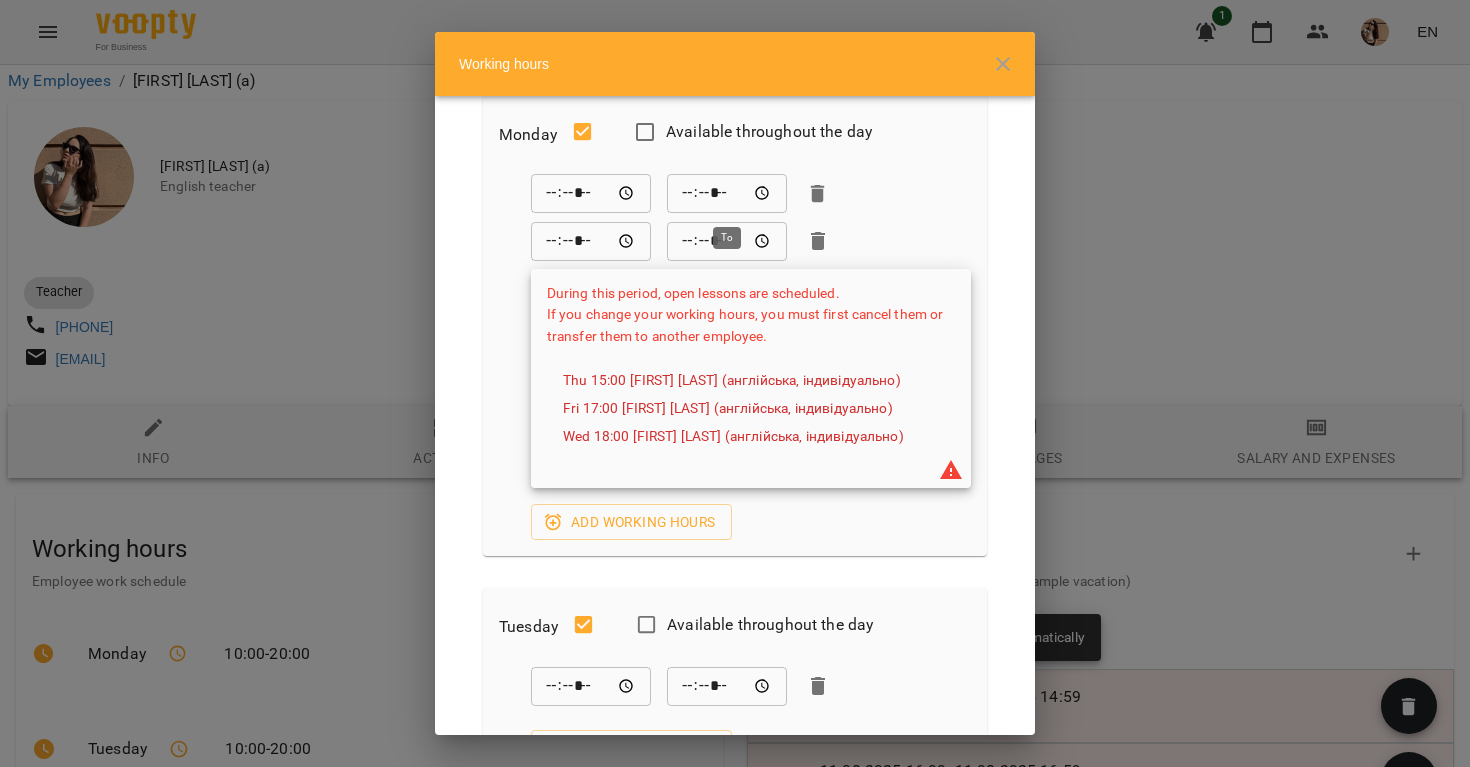 click on "*****" at bounding box center (727, 194) 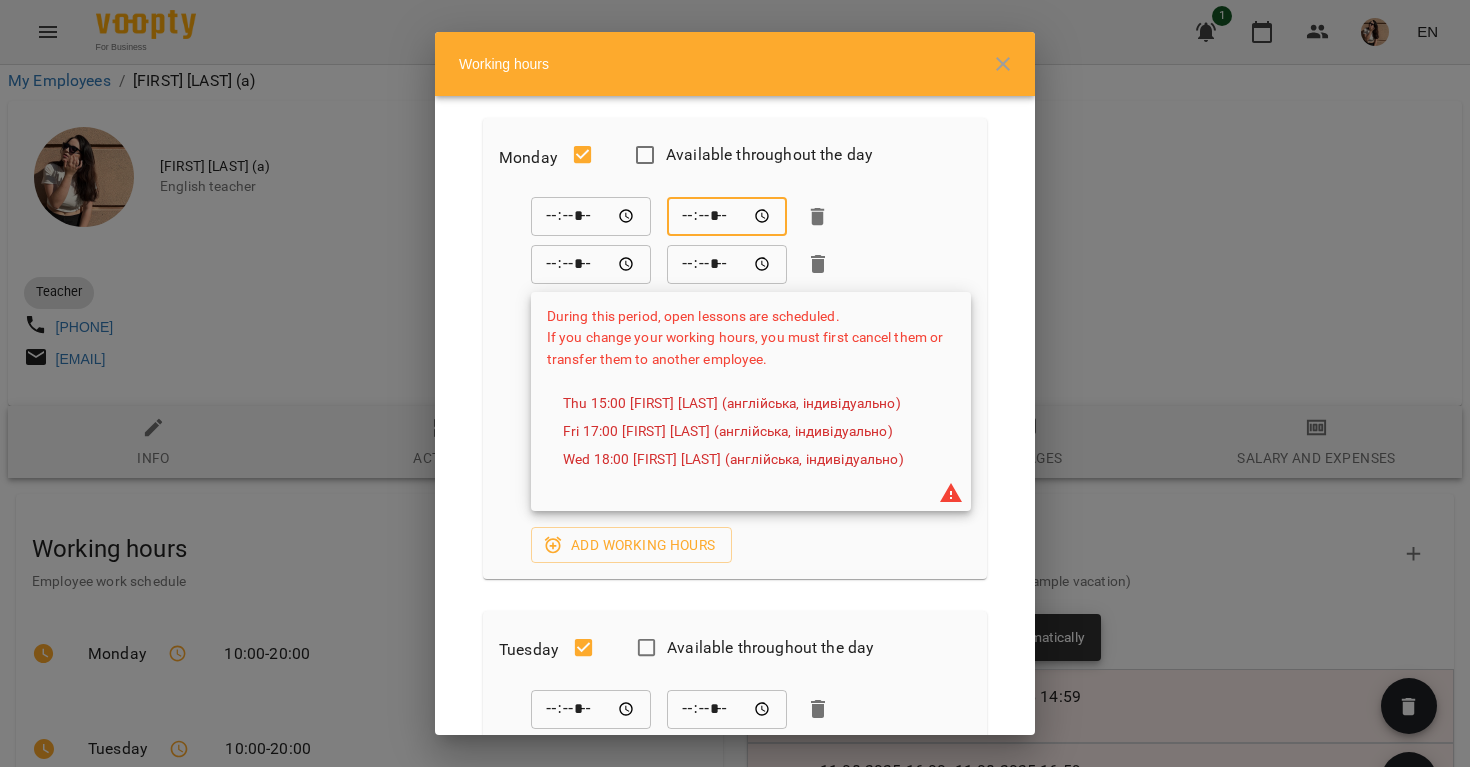 scroll, scrollTop: 0, scrollLeft: 0, axis: both 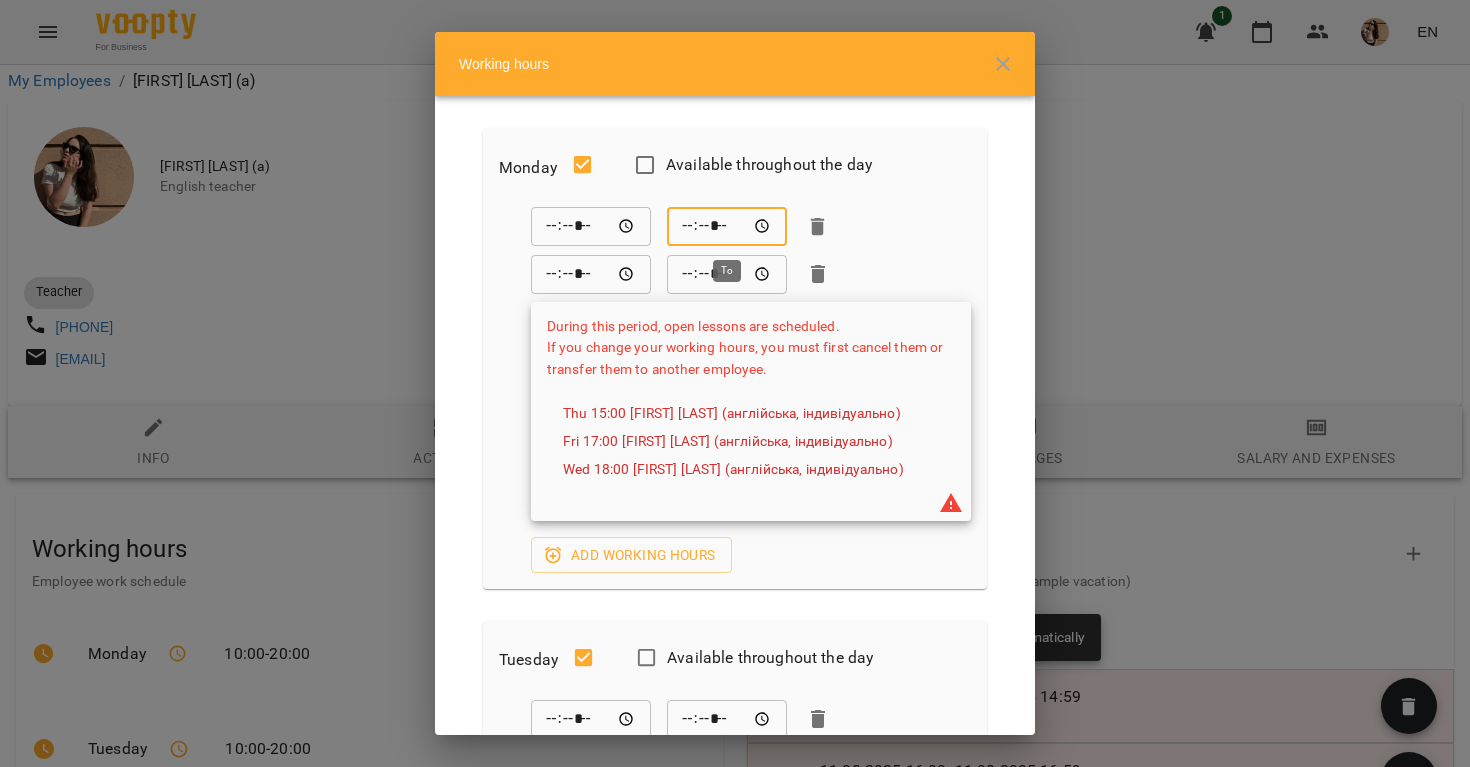 click on "*****" at bounding box center [727, 227] 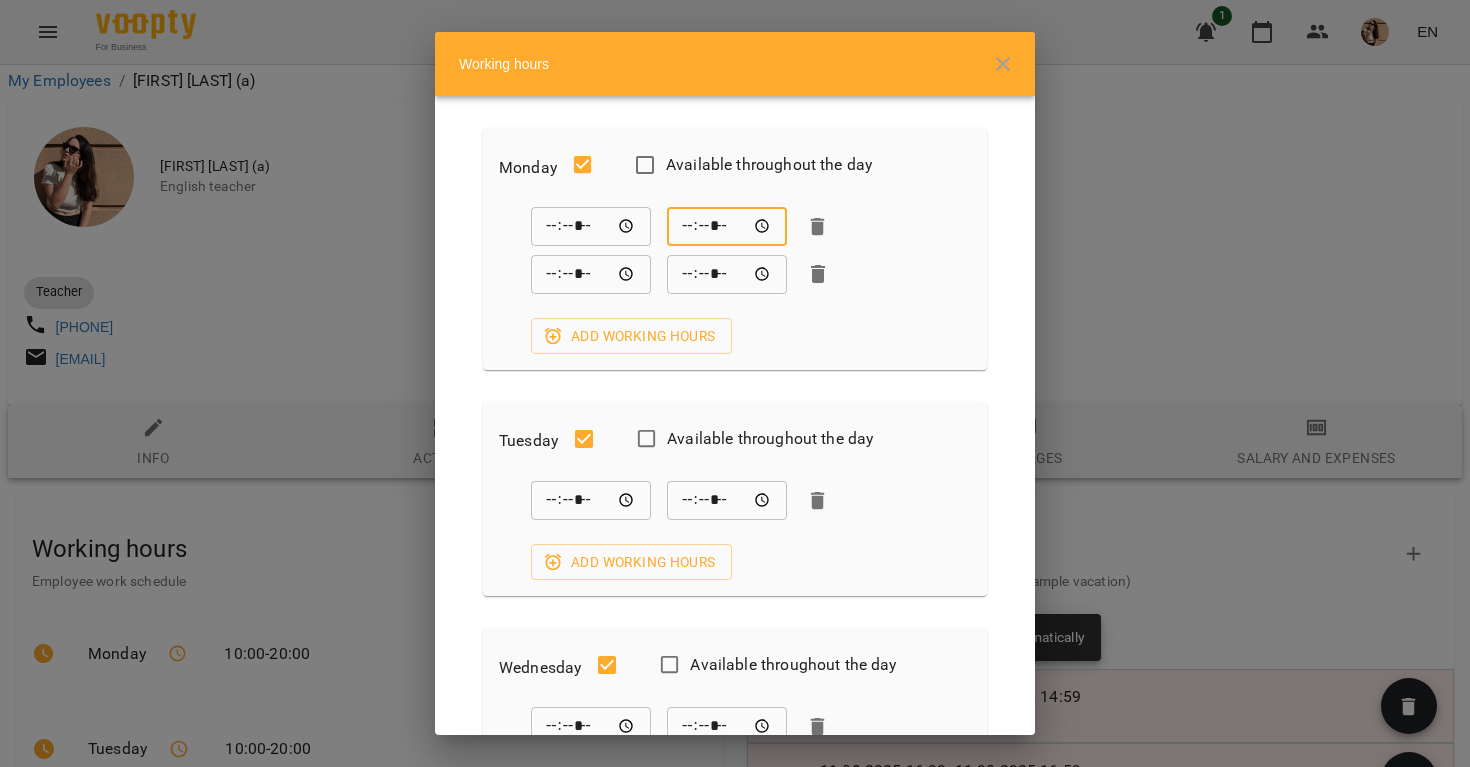 type on "*****" 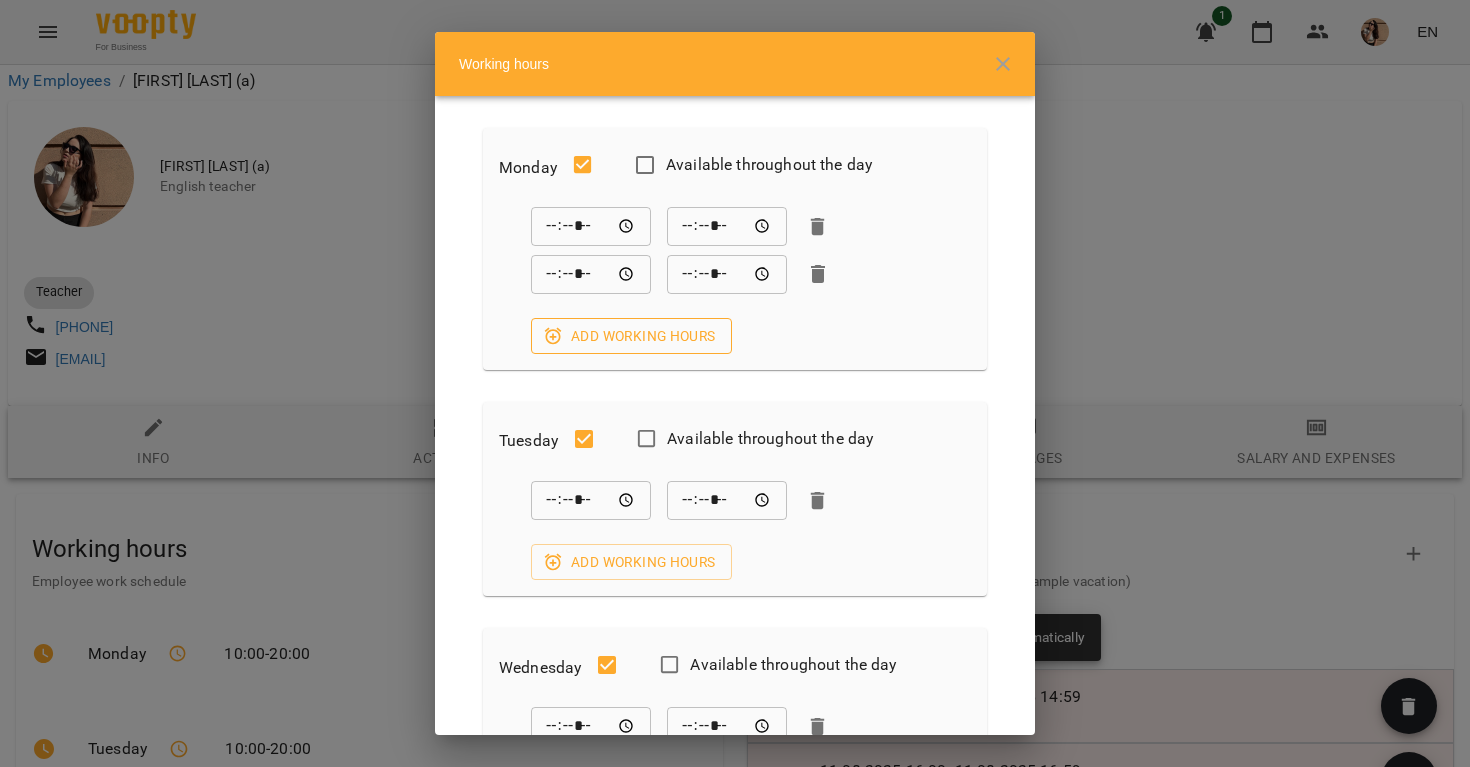 click on "Add working hours" at bounding box center [631, 336] 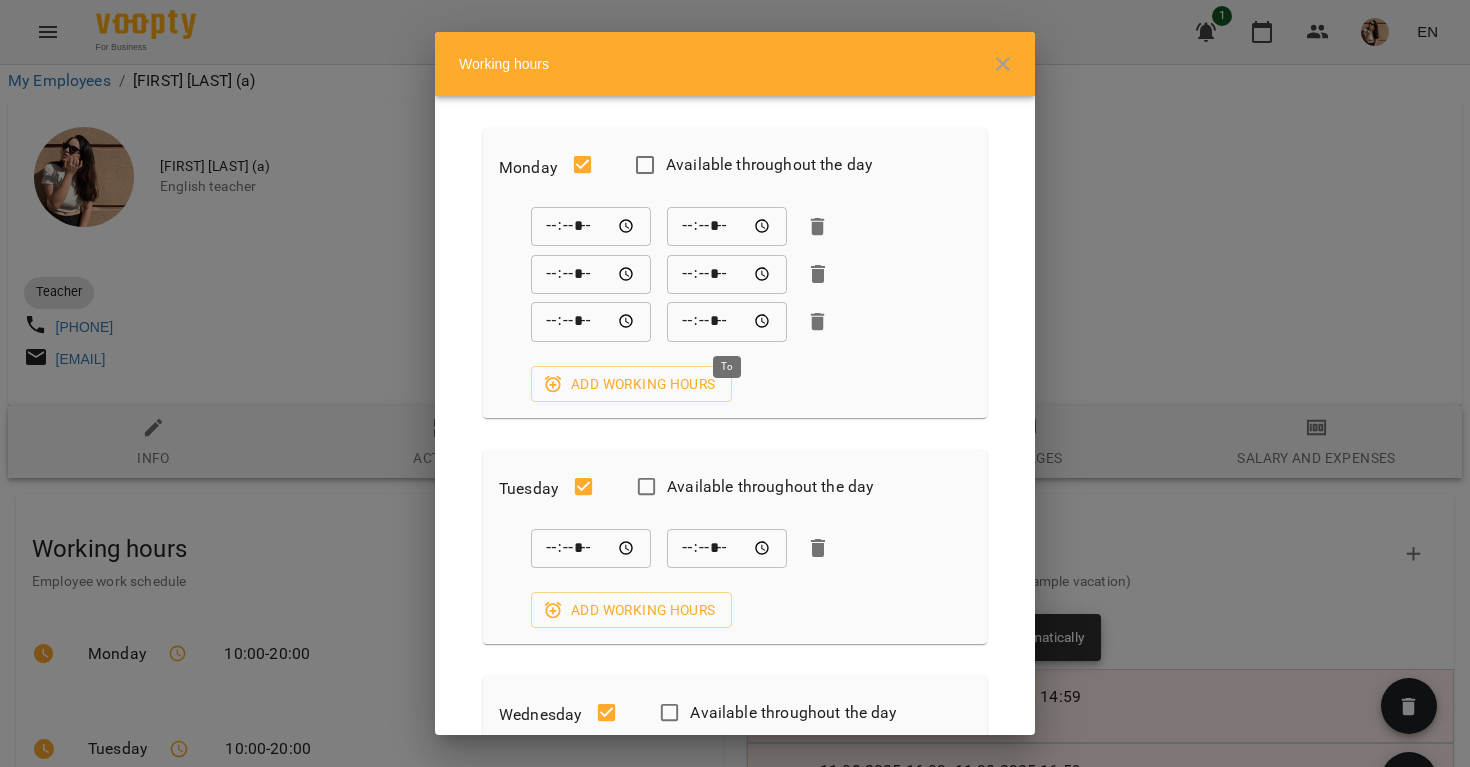 click on "*****" at bounding box center [727, 322] 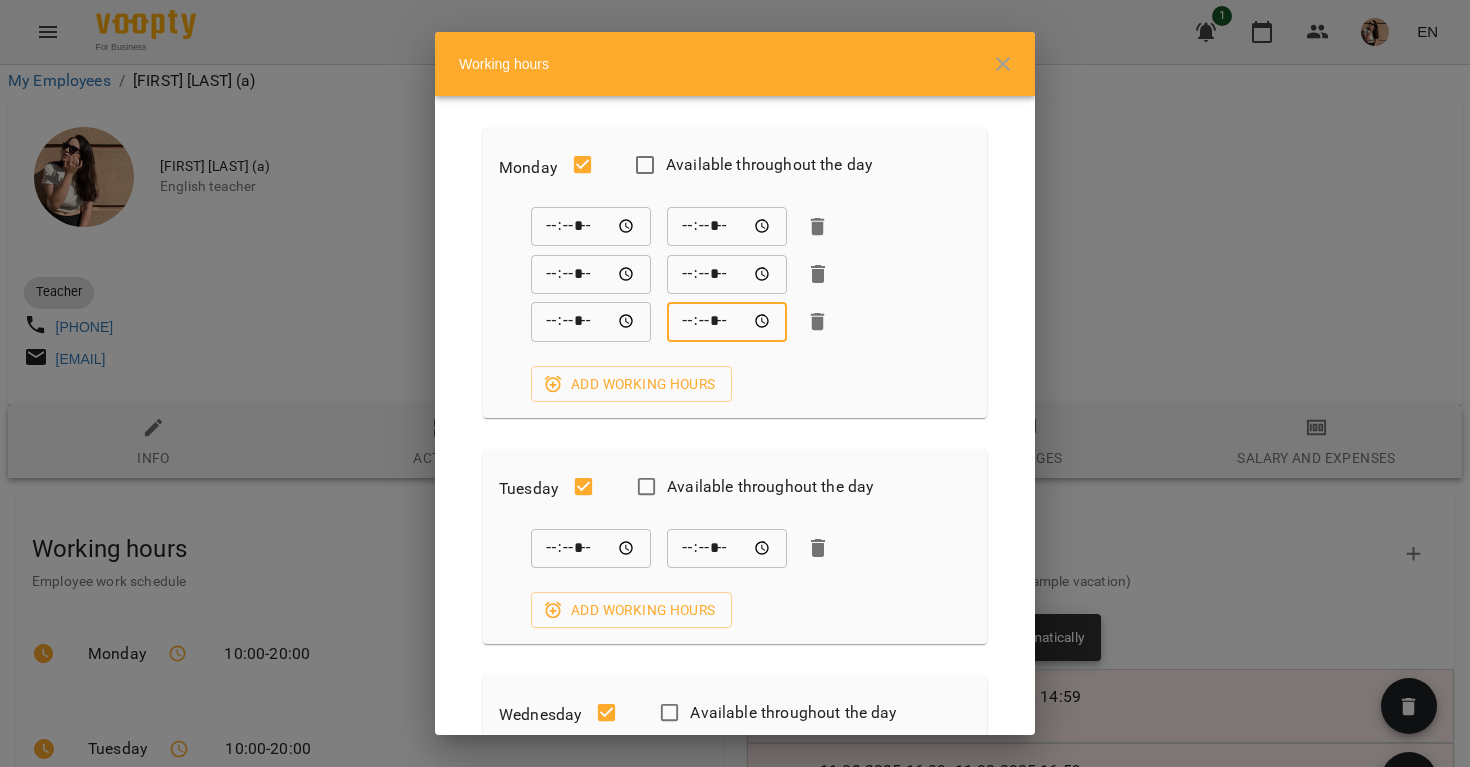type on "*****" 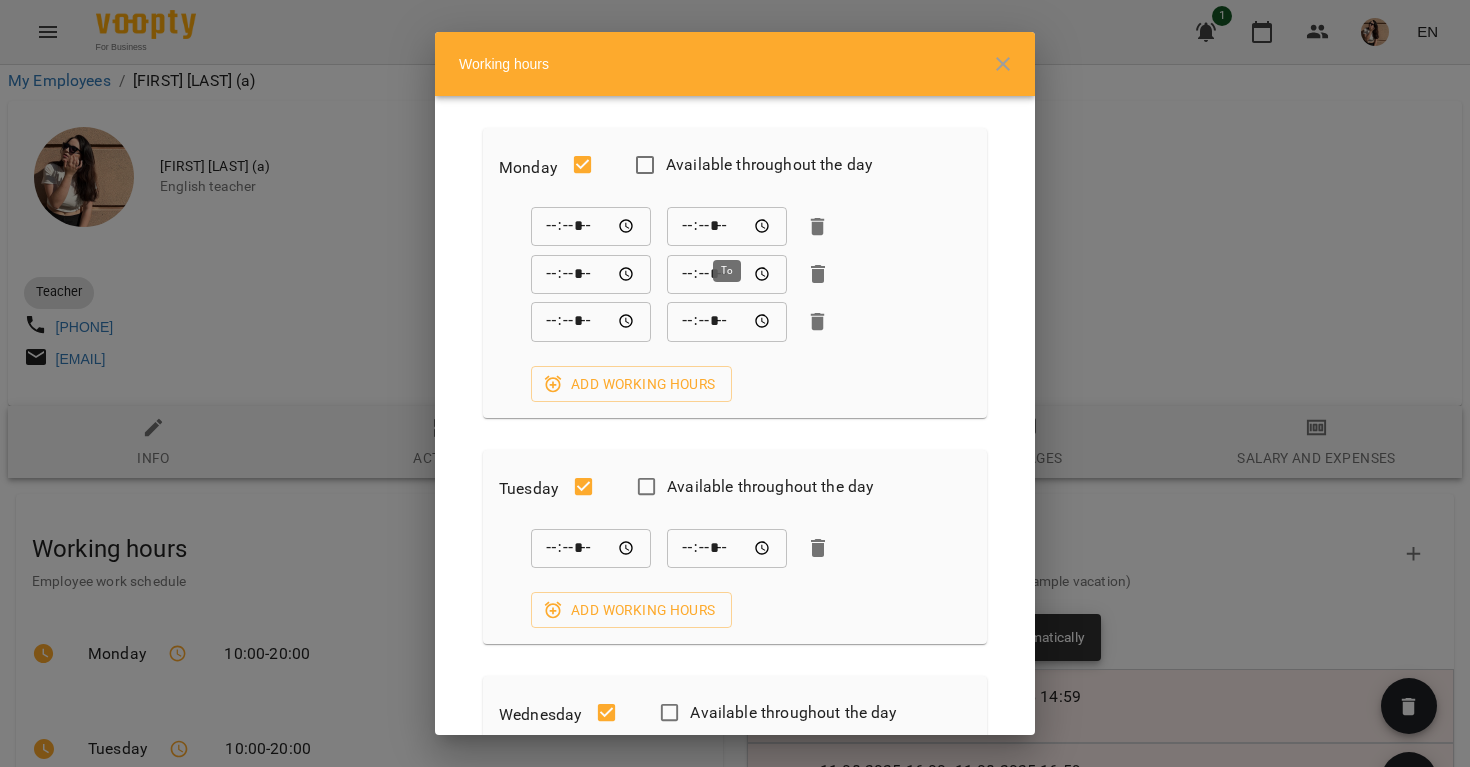 click on "*****" at bounding box center [727, 227] 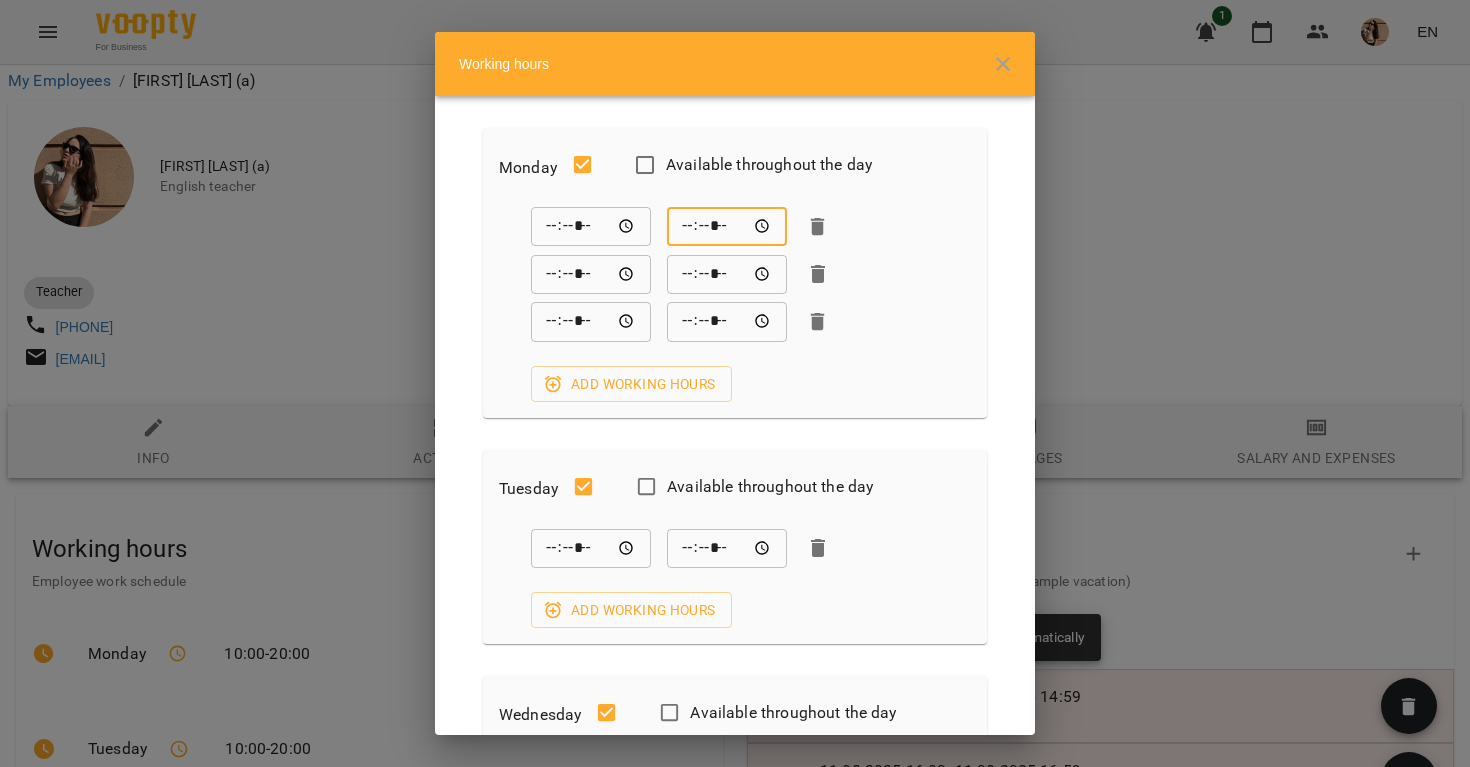 type on "*****" 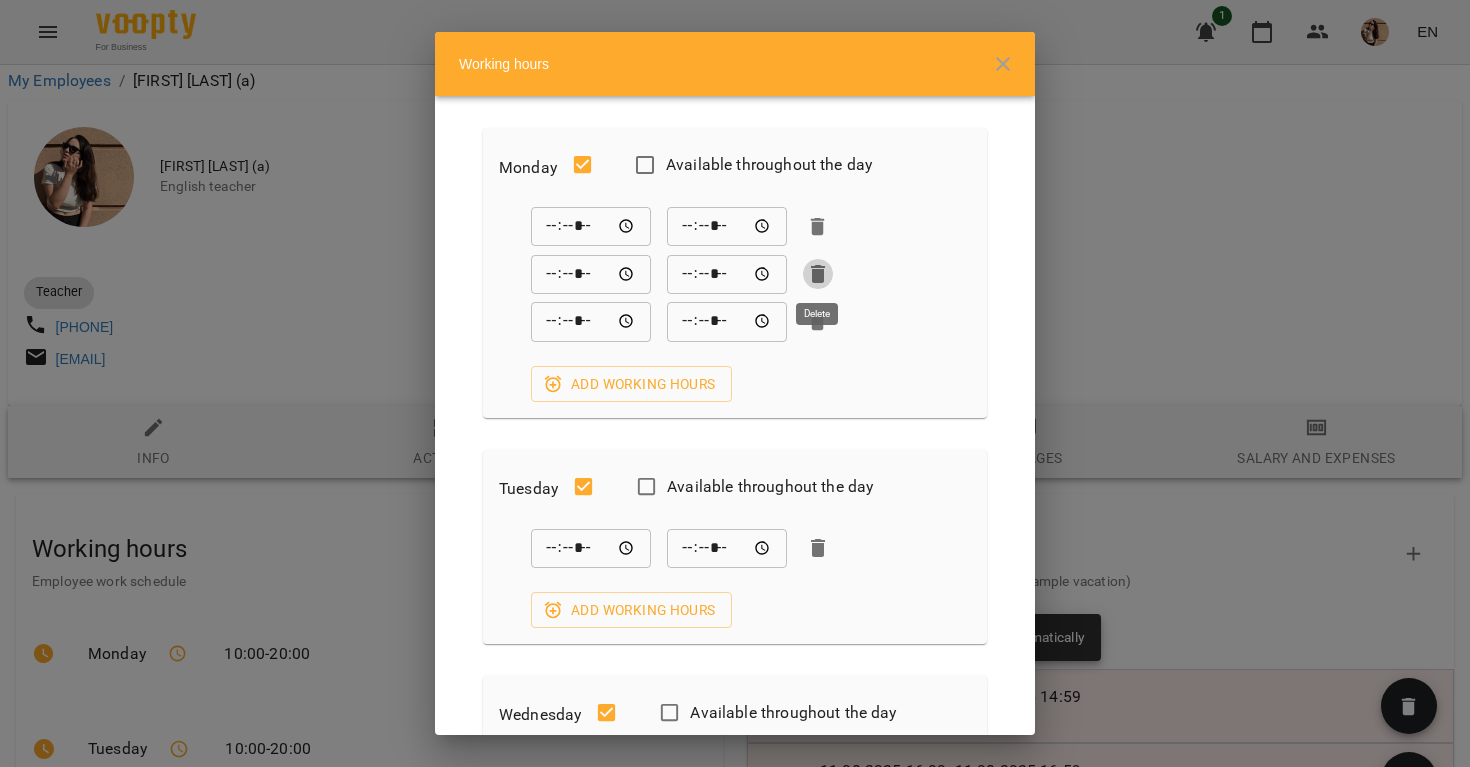 click 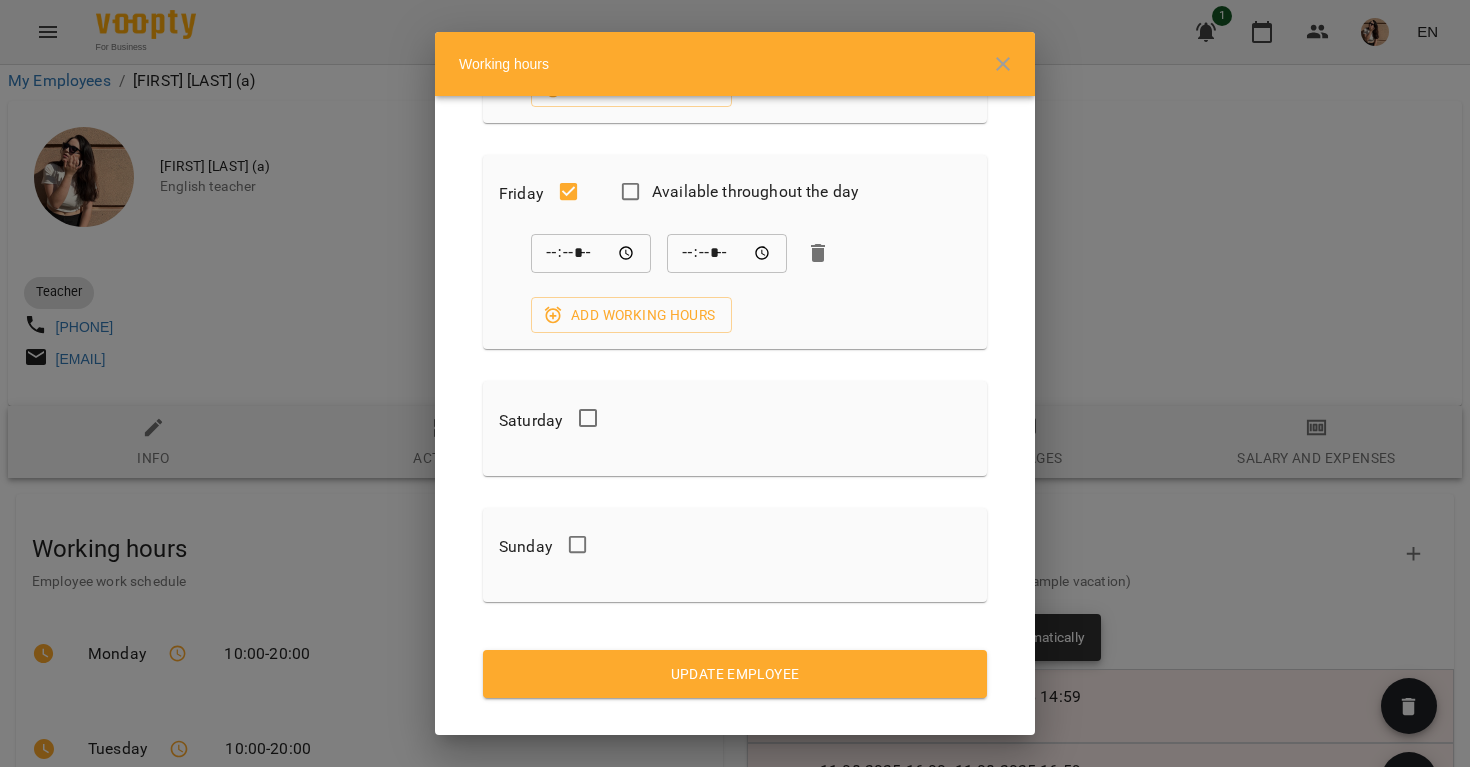 scroll, scrollTop: 953, scrollLeft: 0, axis: vertical 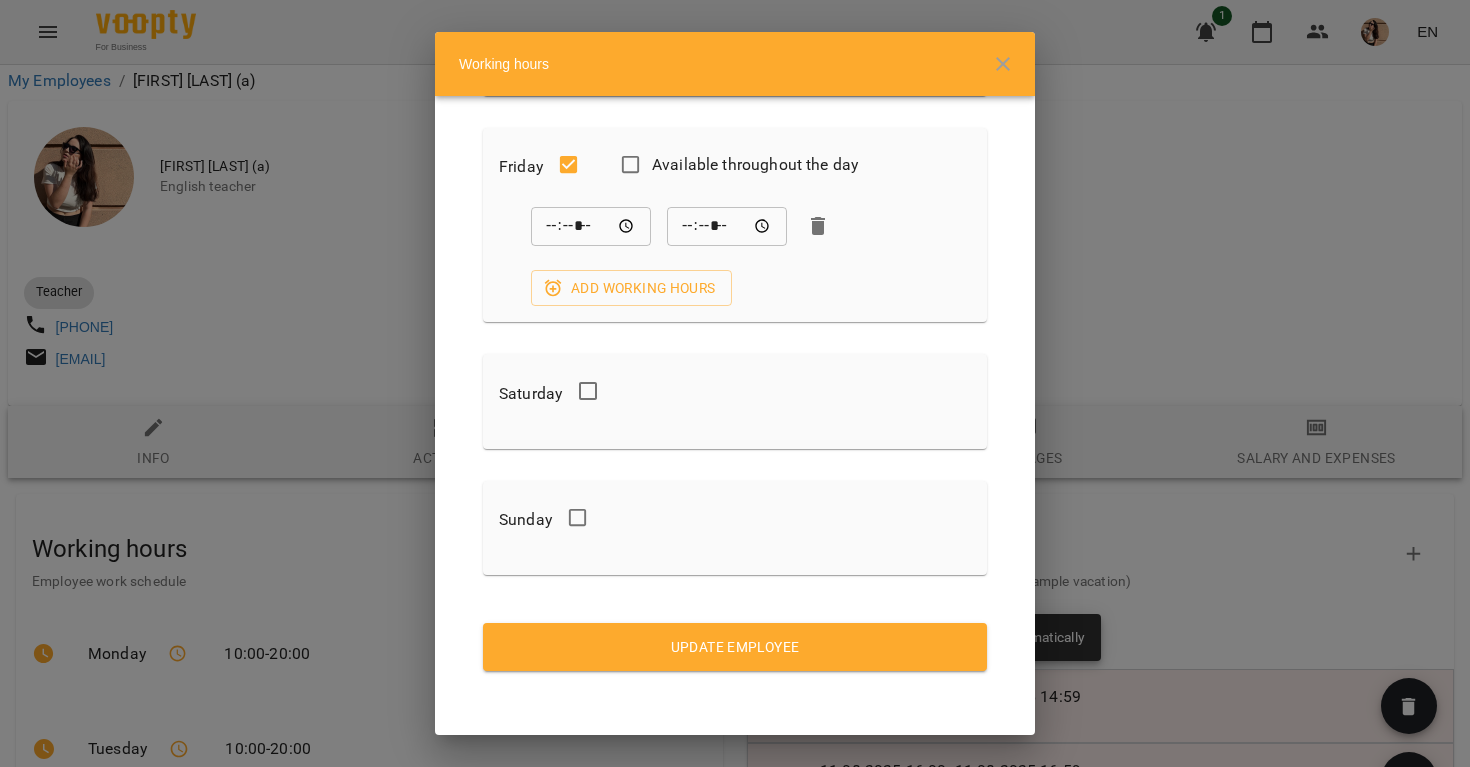 click on "Update Employee" at bounding box center (735, 647) 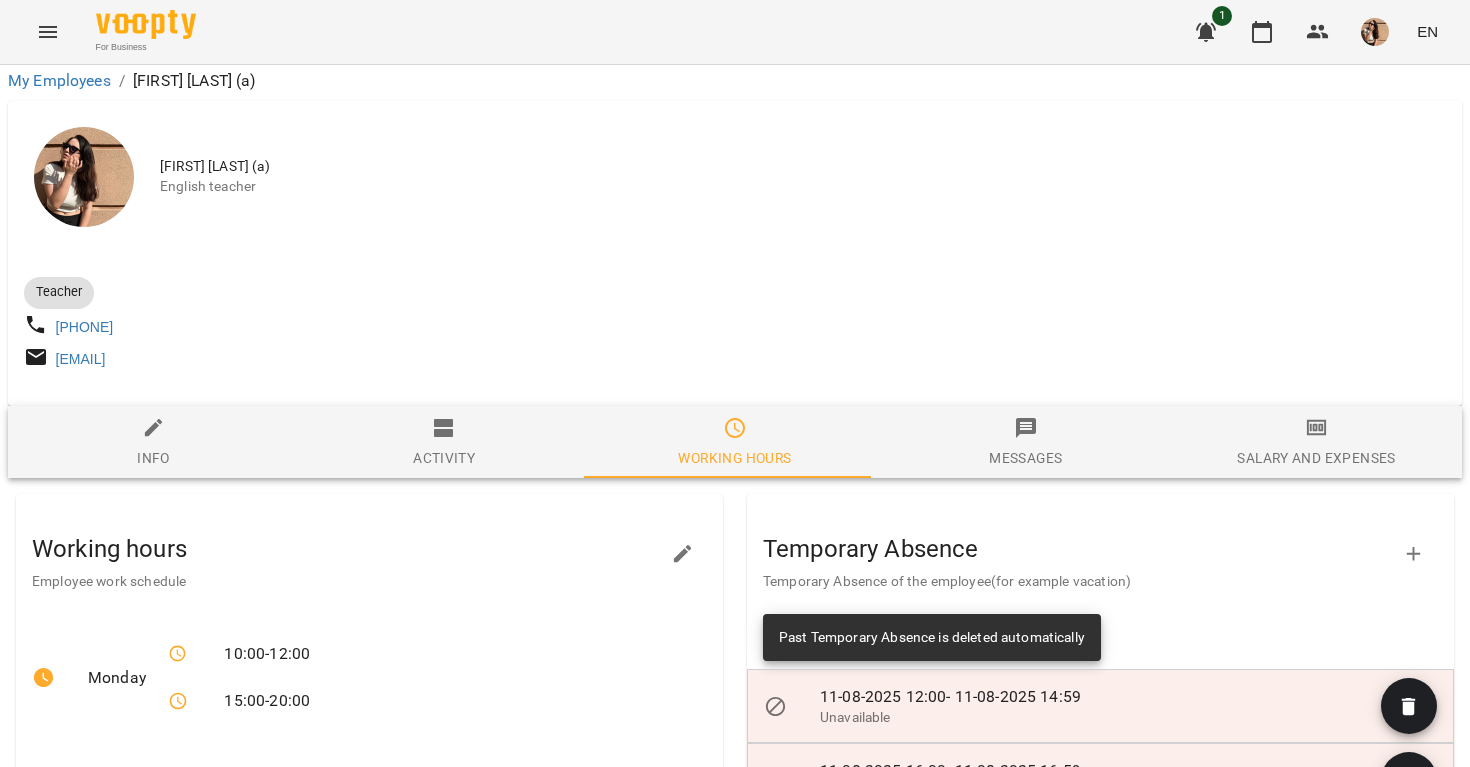 click 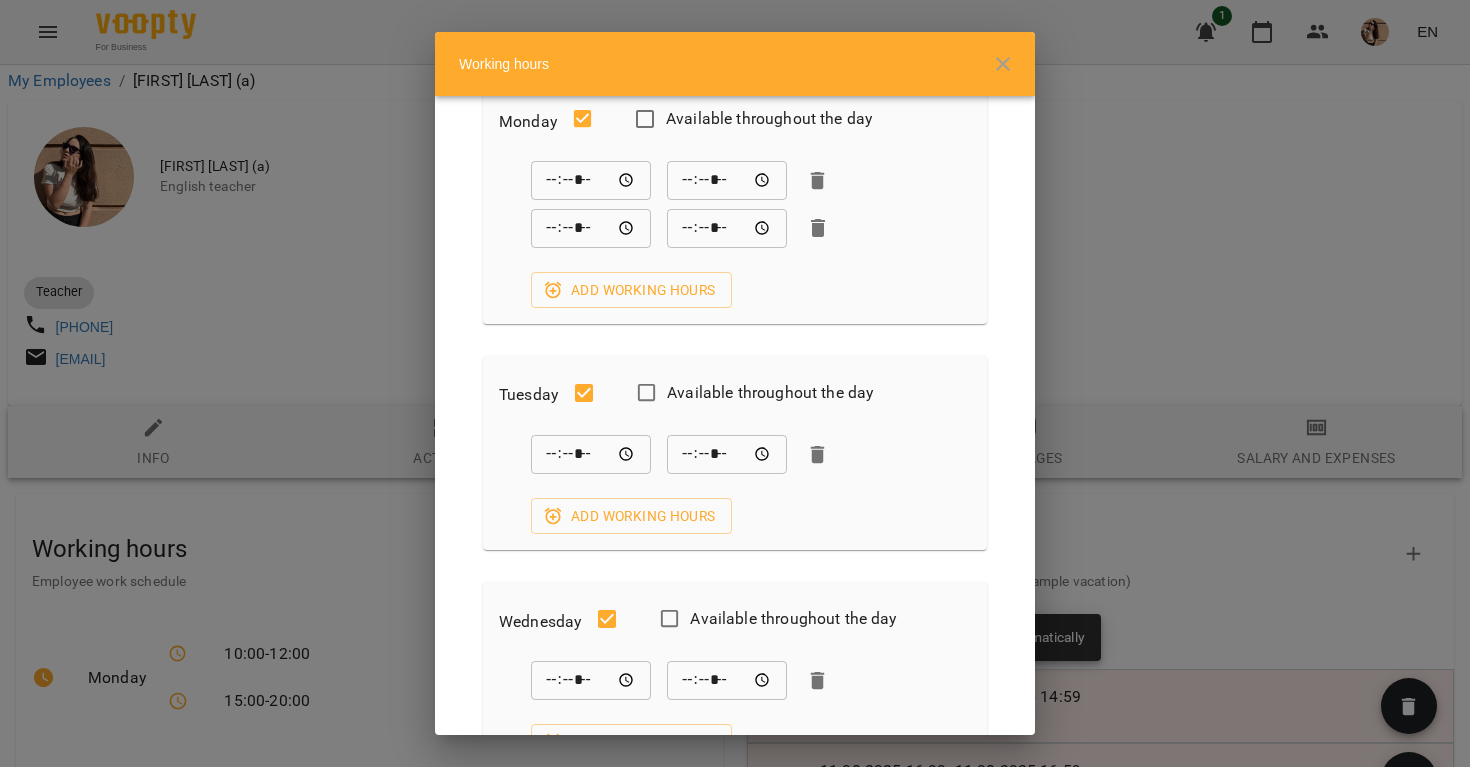 scroll, scrollTop: 136, scrollLeft: 0, axis: vertical 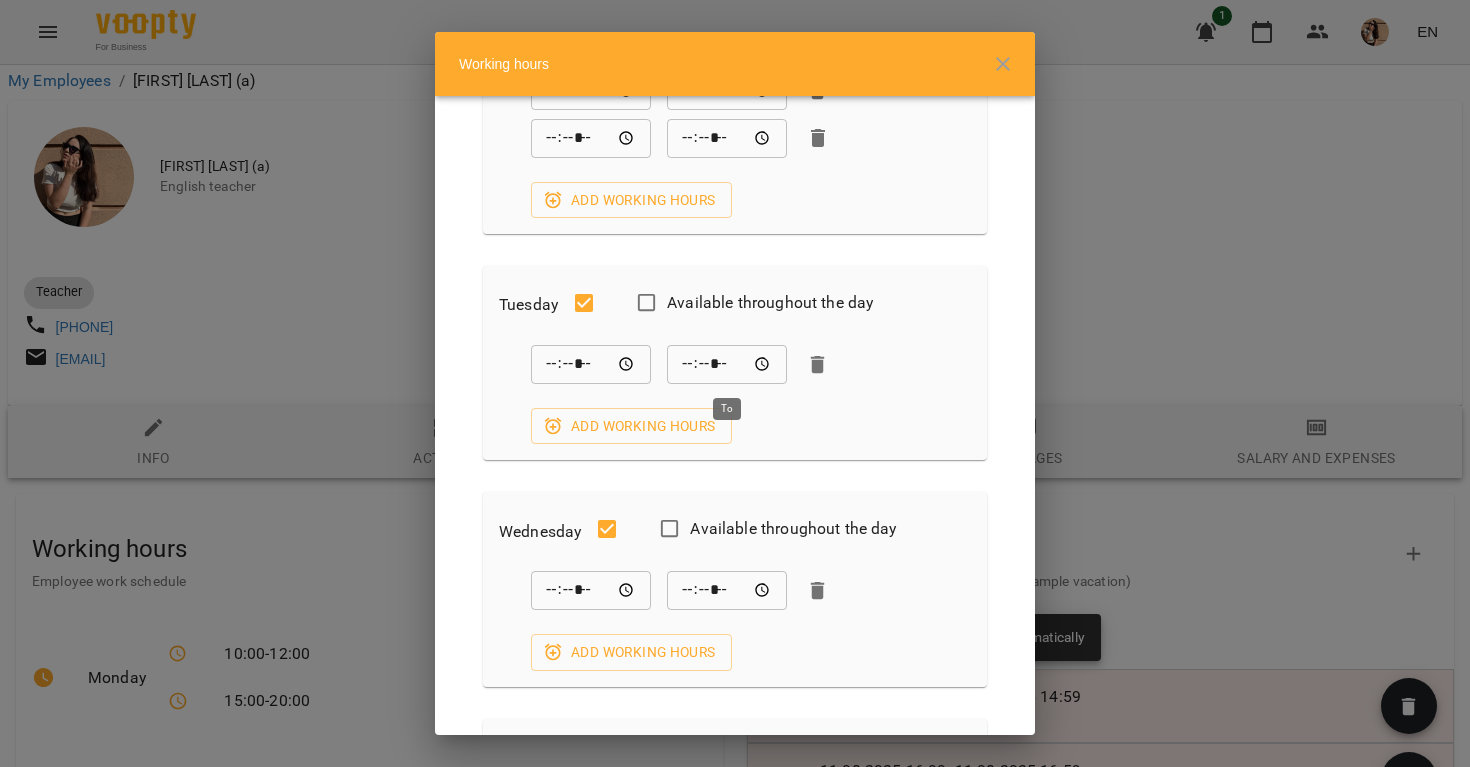 click on "*****" at bounding box center [727, 365] 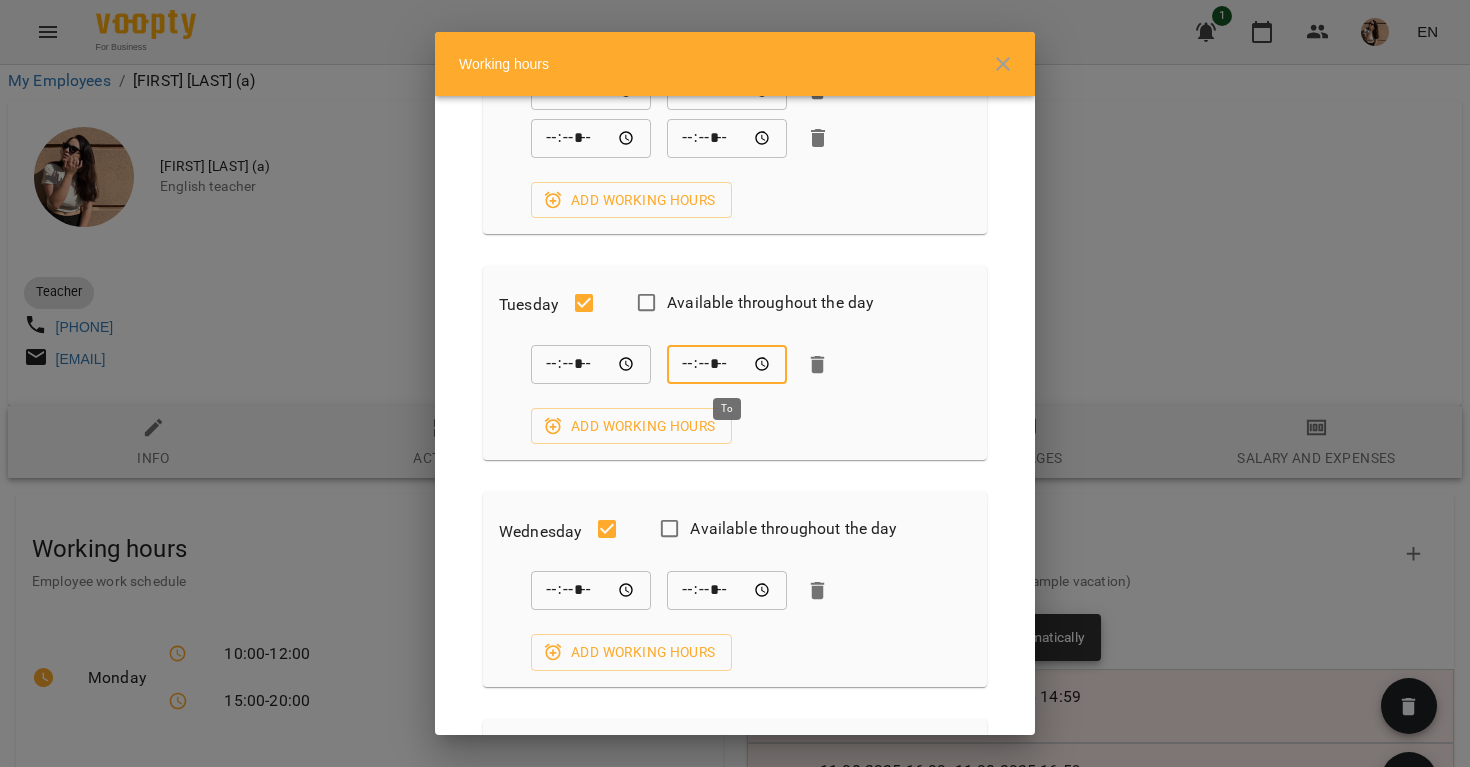 click on "*****" at bounding box center [727, 365] 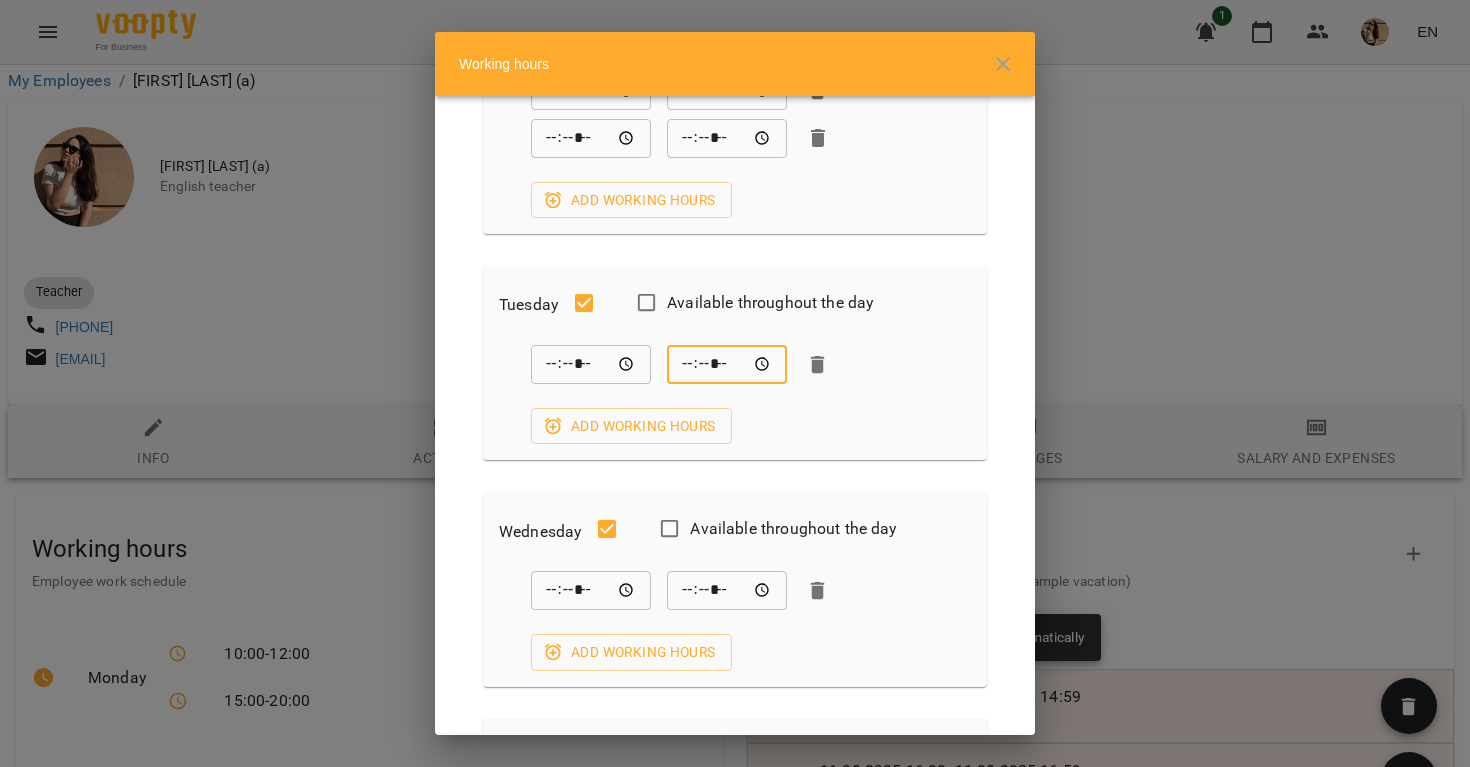 type on "*****" 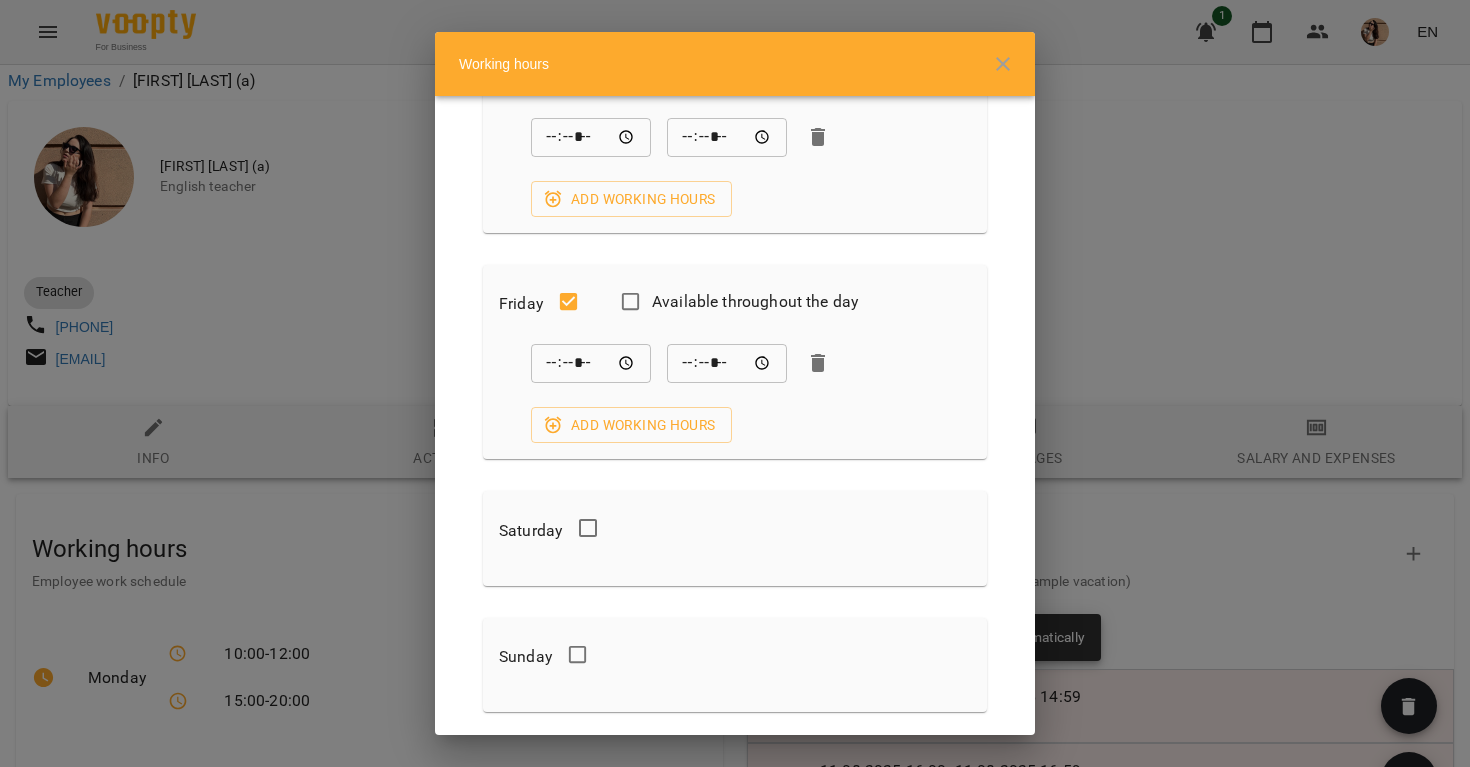 scroll, scrollTop: 953, scrollLeft: 0, axis: vertical 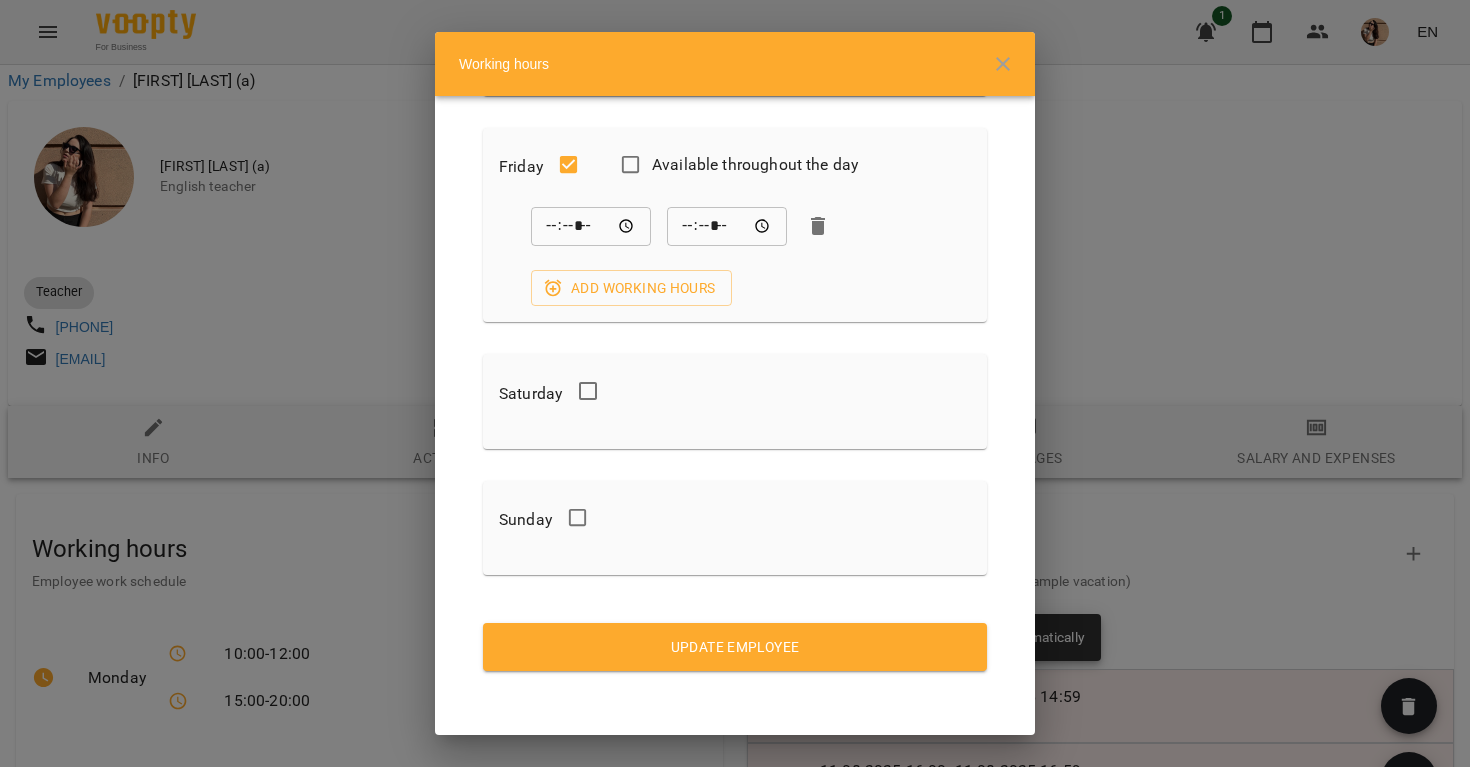 click on "Update Employee" at bounding box center [735, 647] 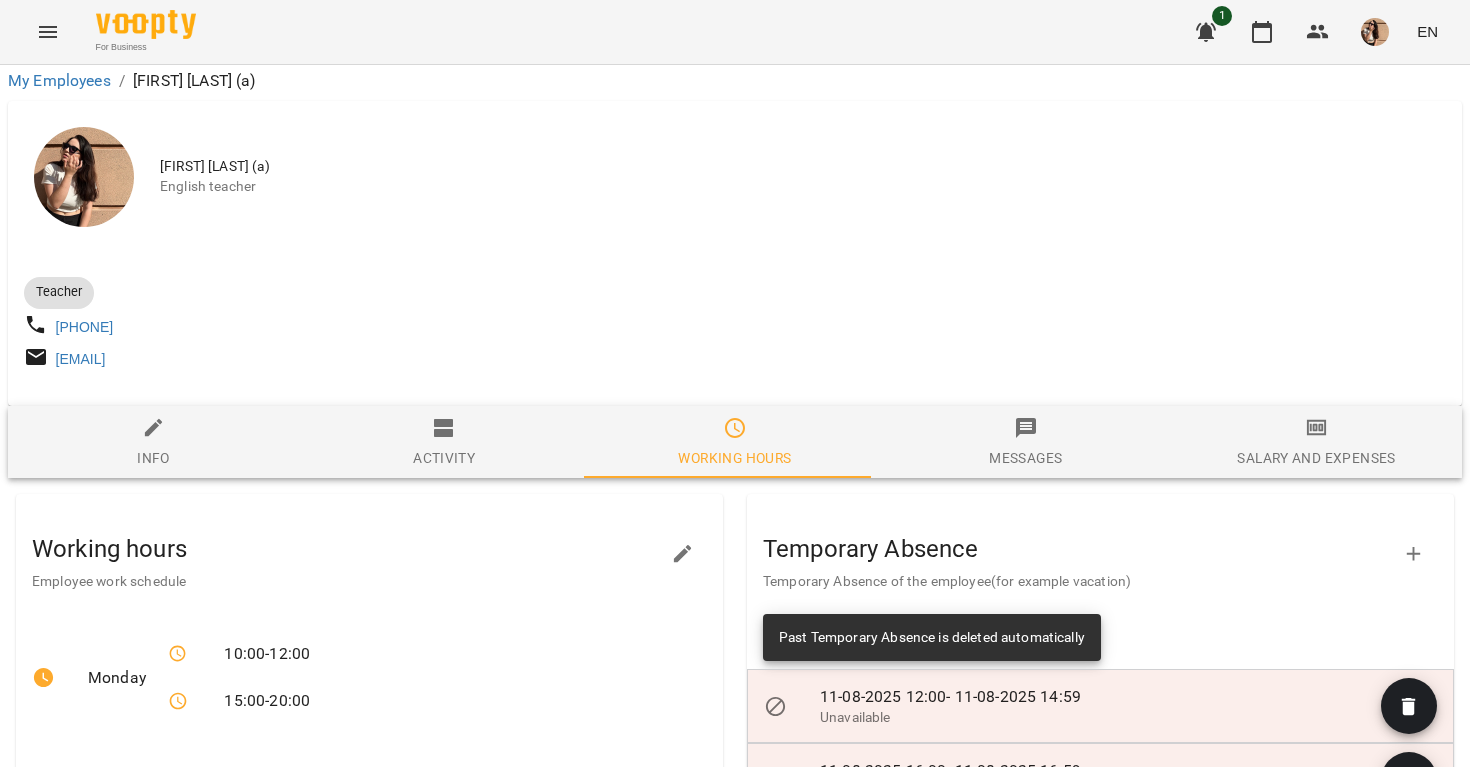 click 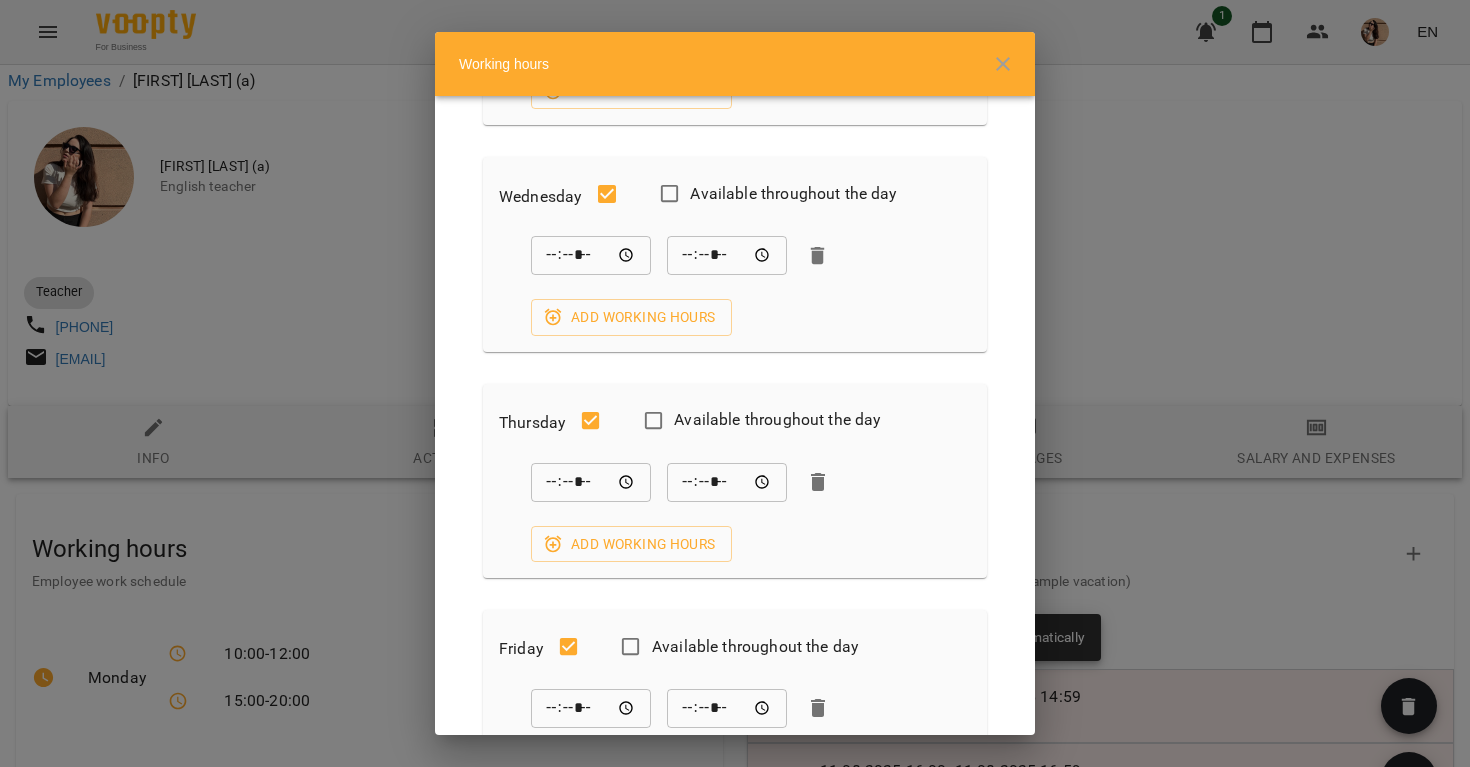 scroll, scrollTop: 474, scrollLeft: 0, axis: vertical 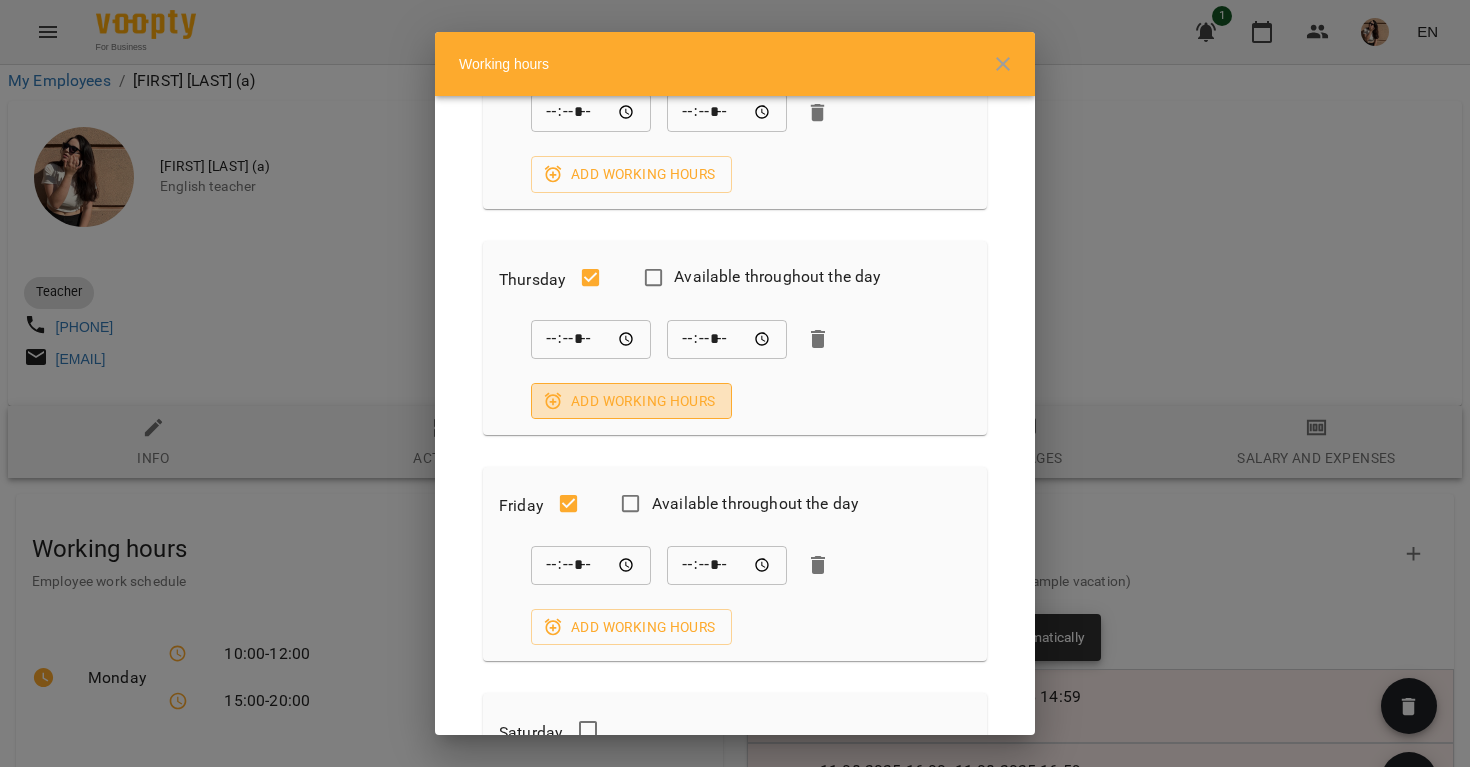 click on "Add working hours" at bounding box center [631, 401] 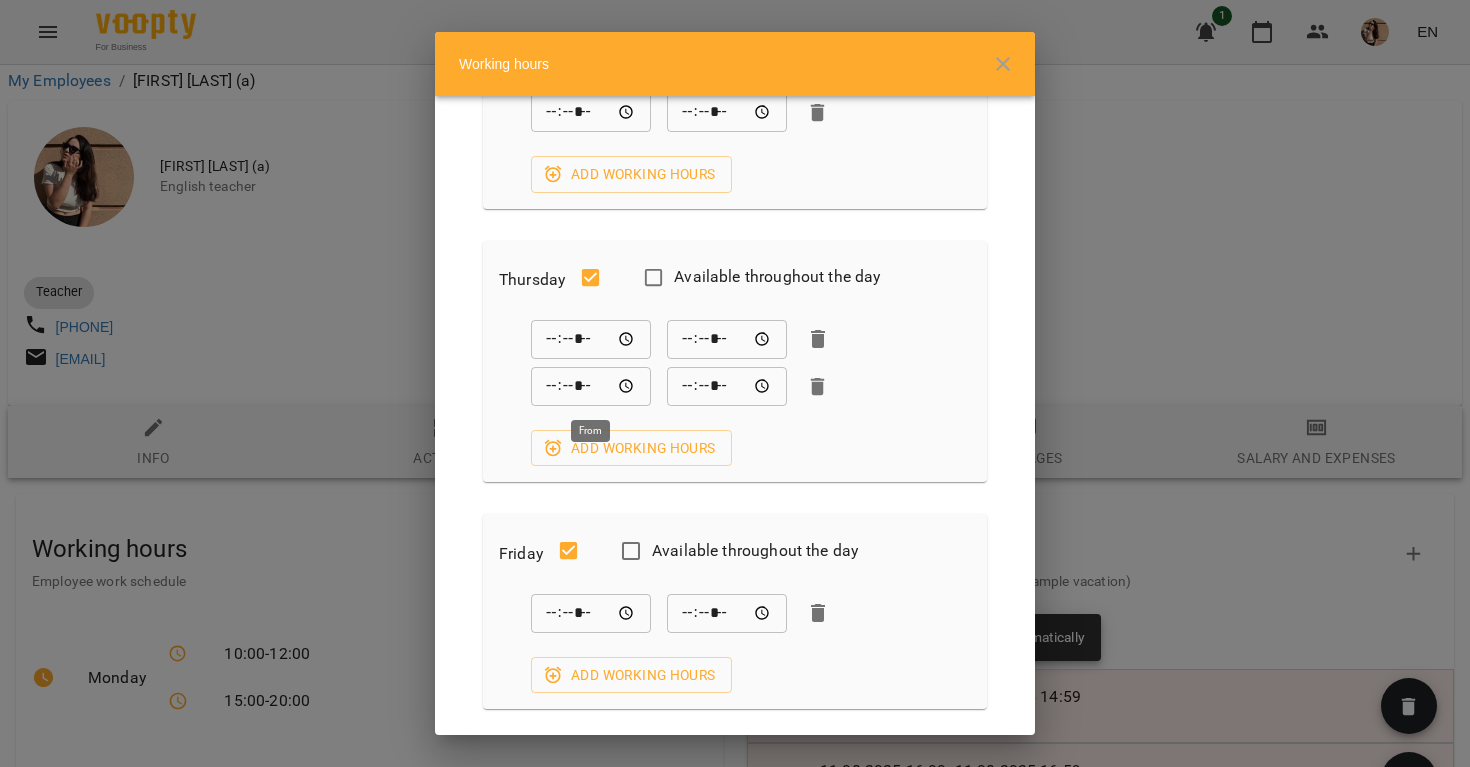 click on "*****" at bounding box center [591, 387] 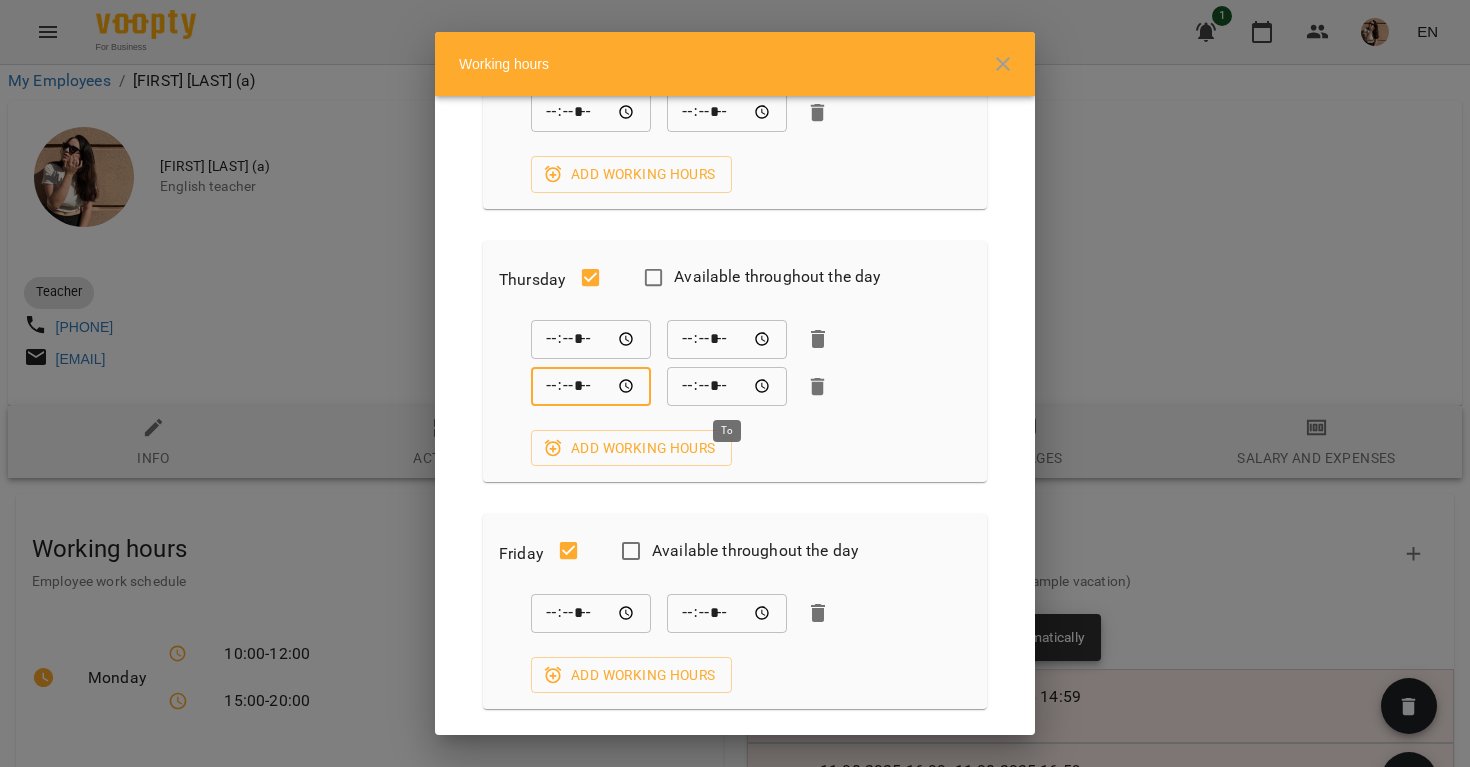 type on "*****" 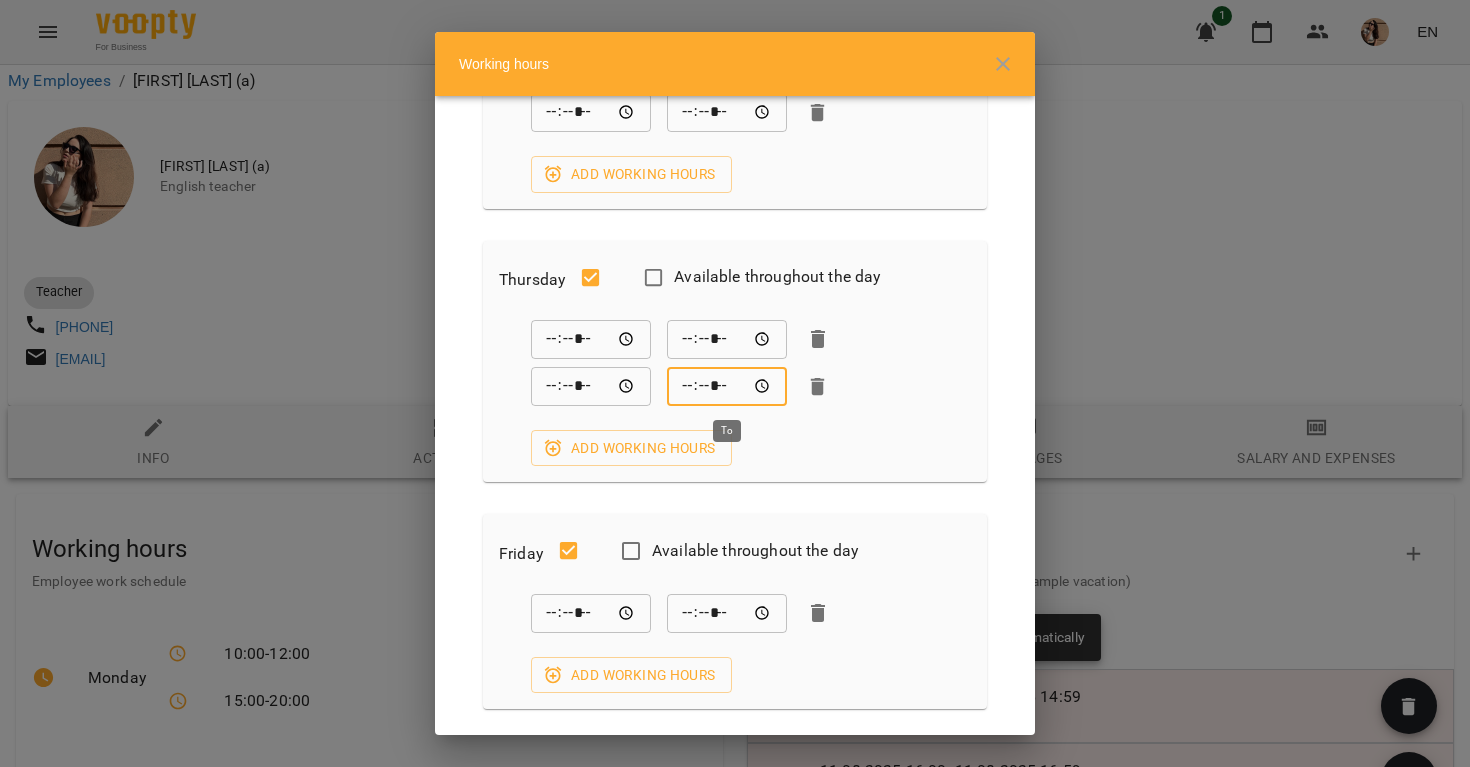 click on "*****" at bounding box center (727, 387) 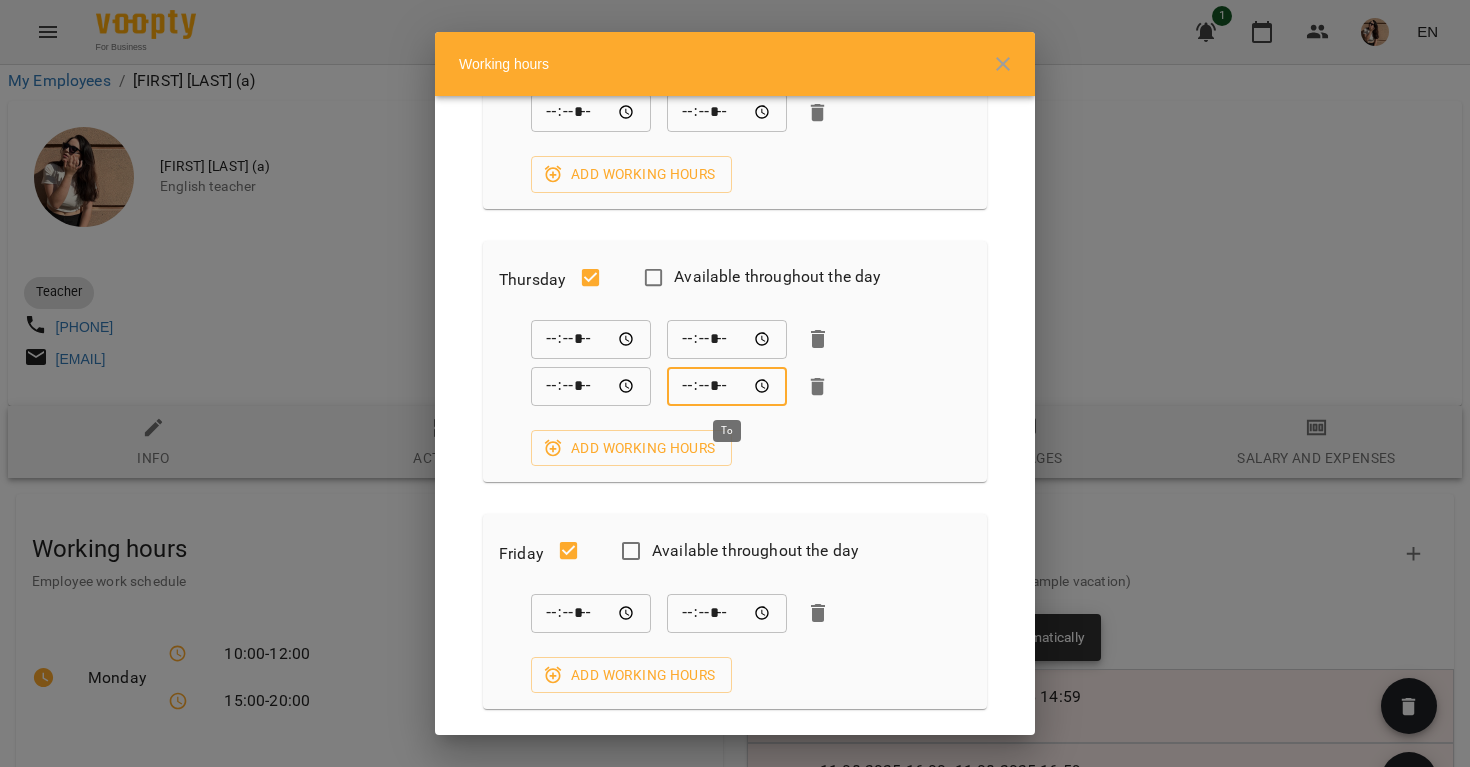 click on "*****" at bounding box center [727, 387] 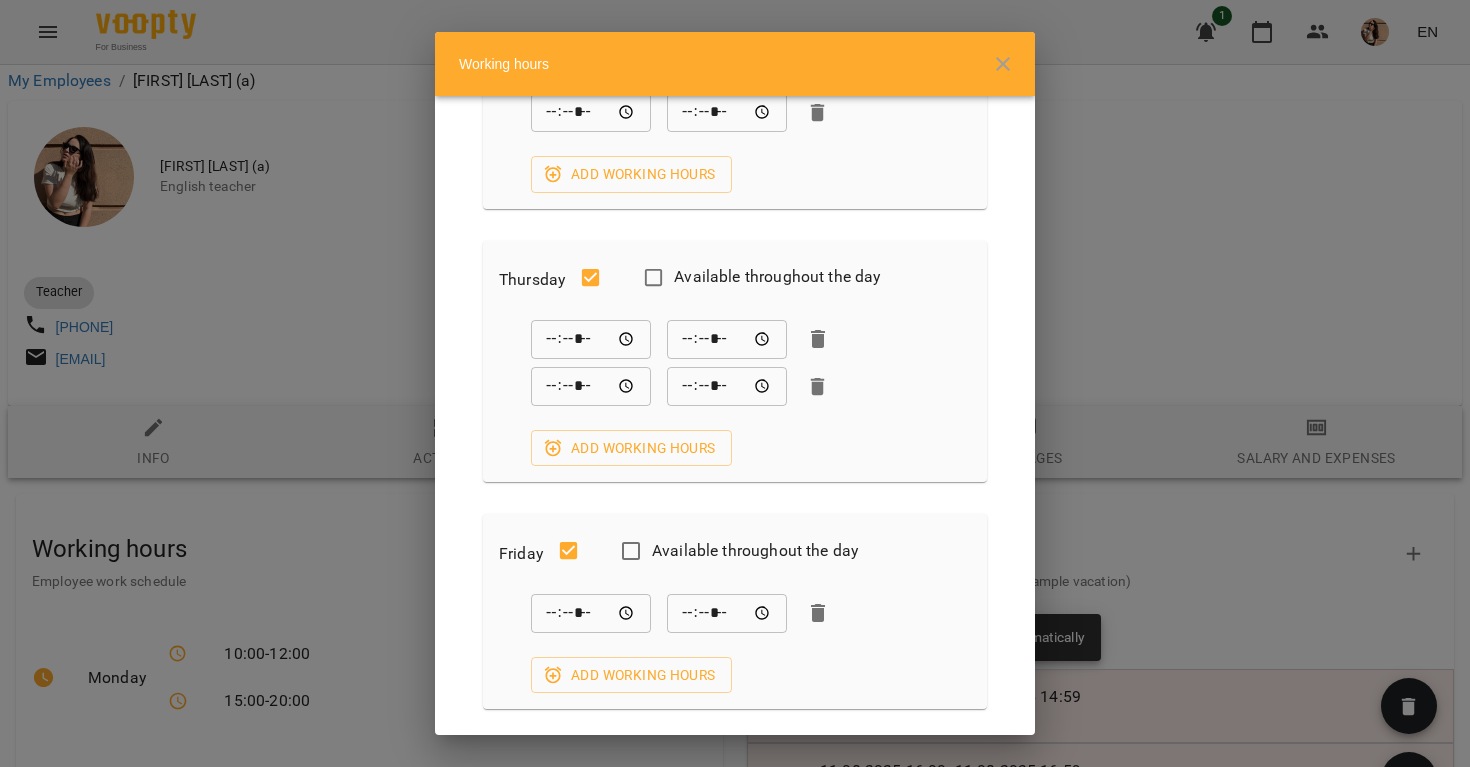 click on "Thursday Available throughout the day ***** ​ ***** ​ ***** ​ ***** ​ Add working hours" at bounding box center [735, 362] 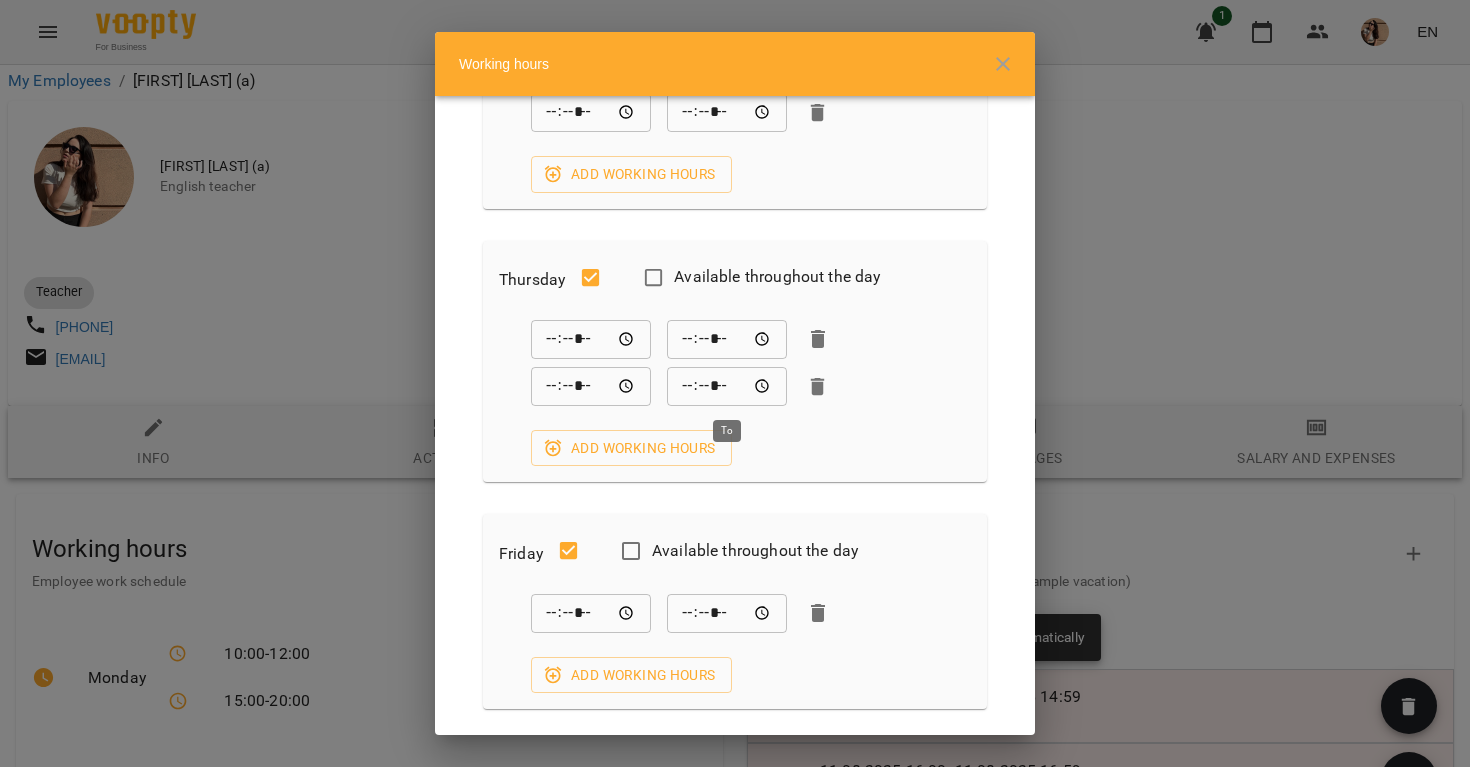 click on "*****" at bounding box center [727, 387] 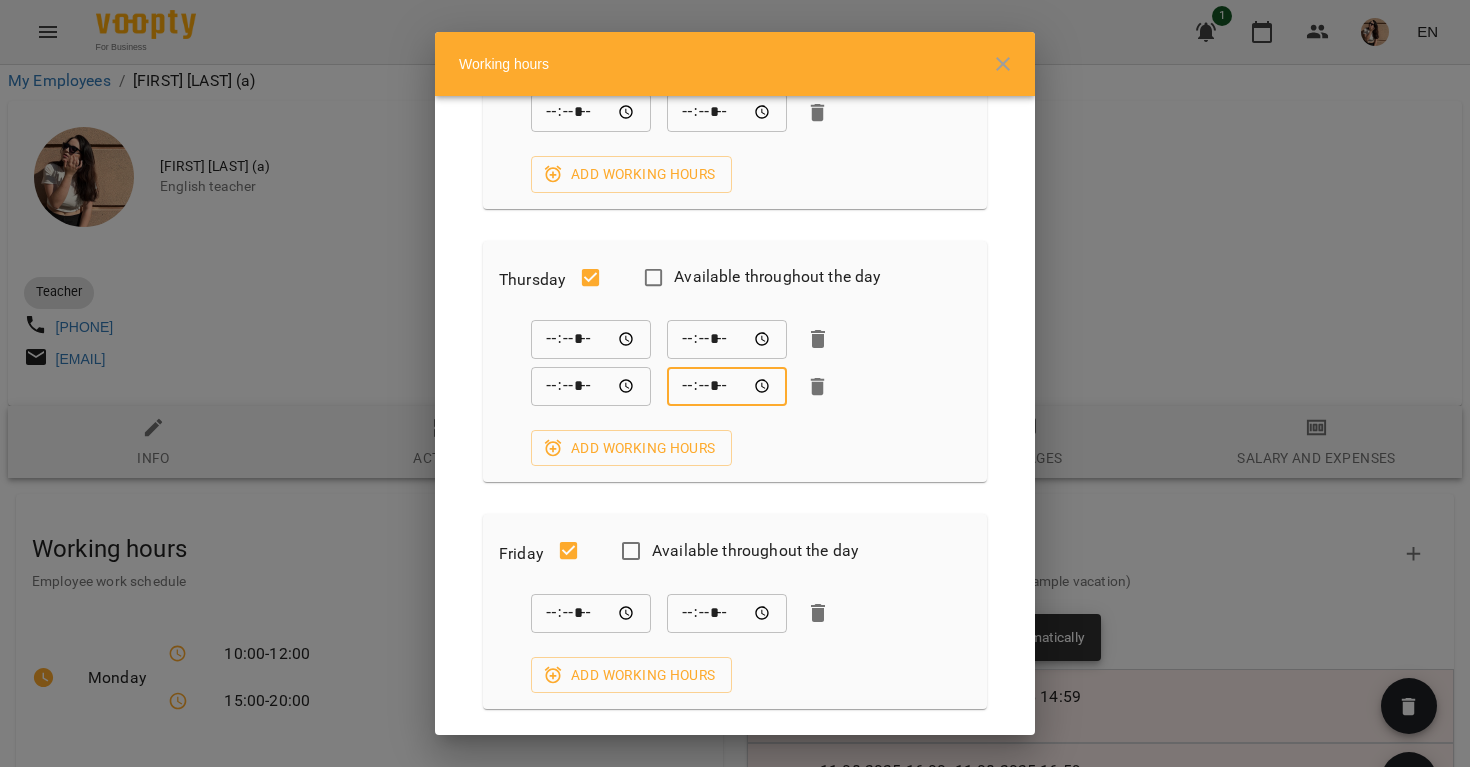 type on "*****" 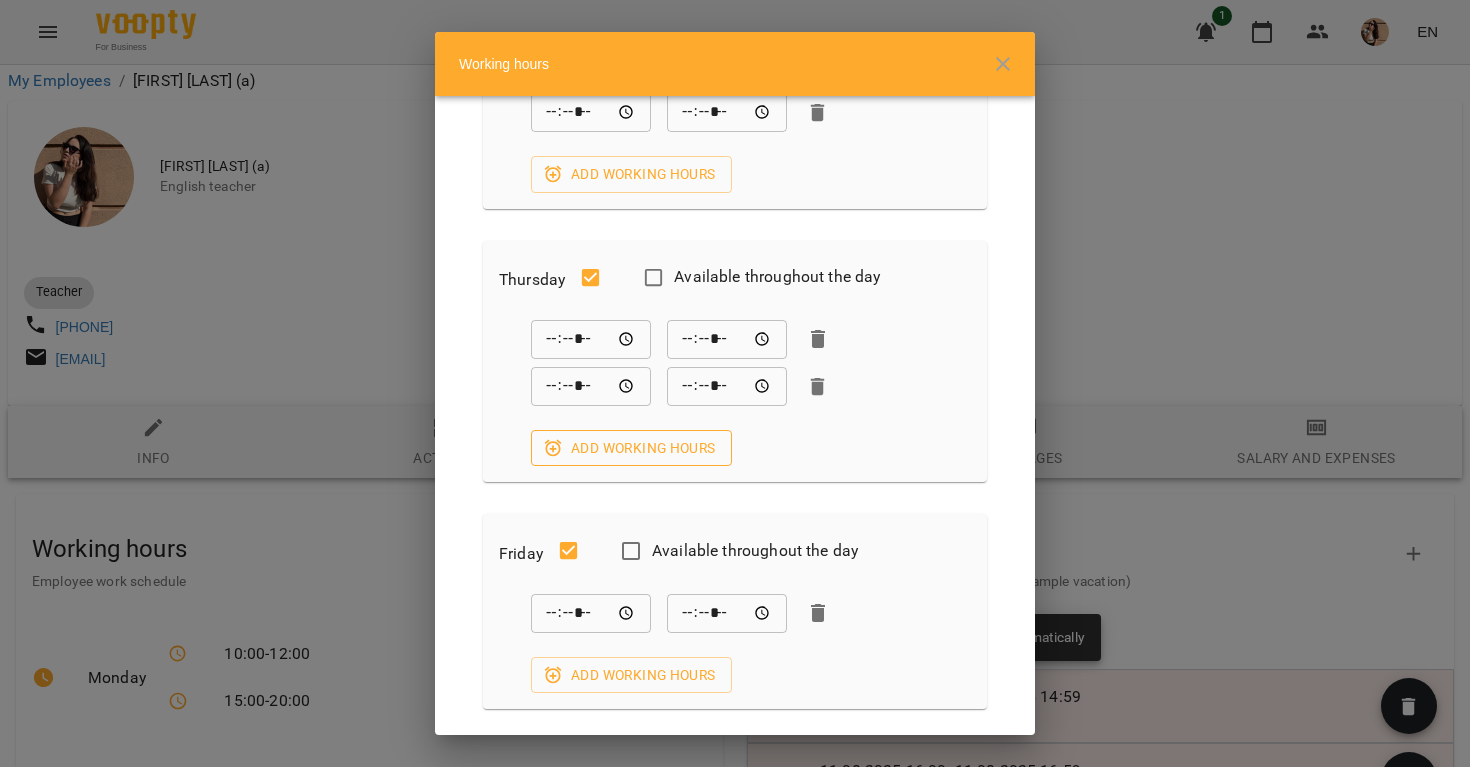 click on "Add working hours" at bounding box center (631, 448) 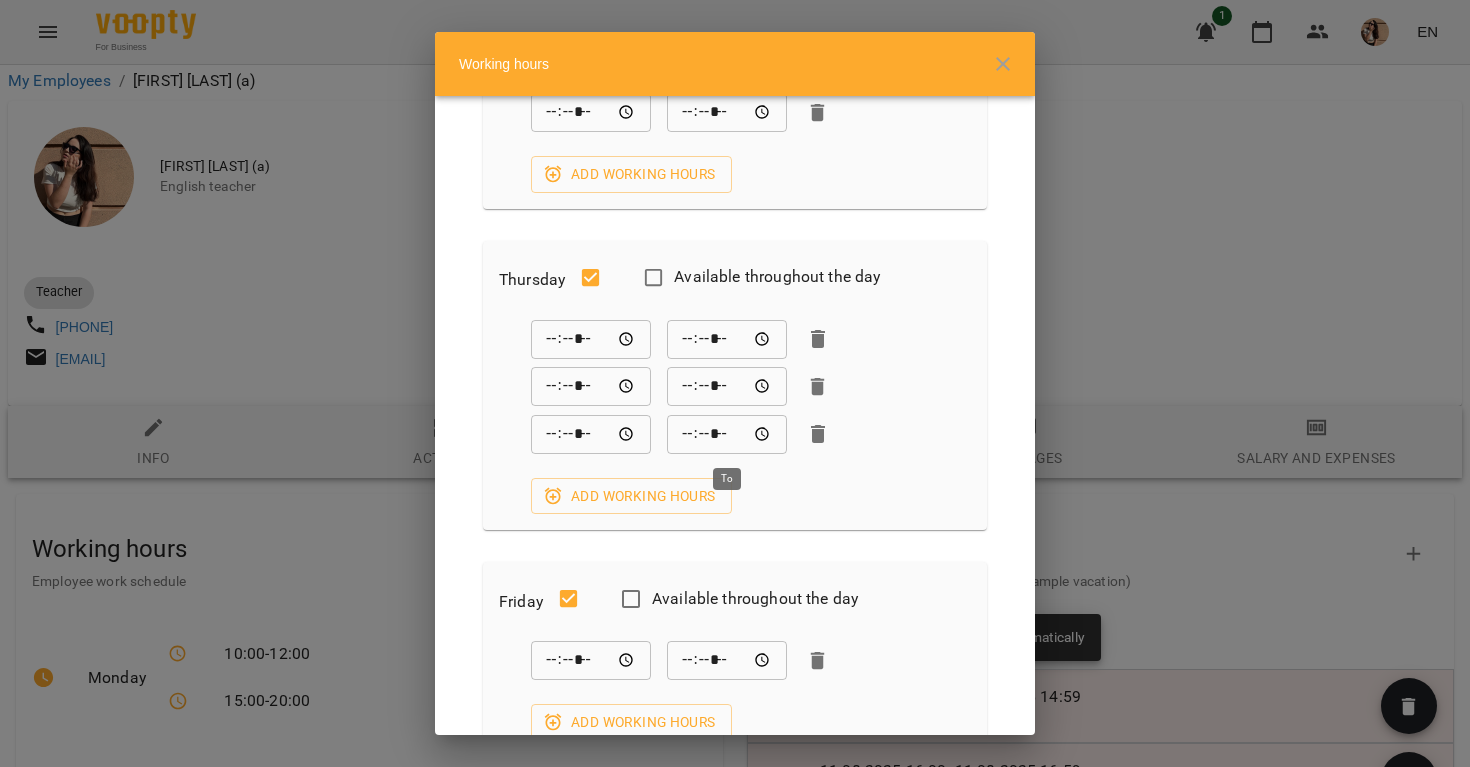 click on "*****" at bounding box center [727, 434] 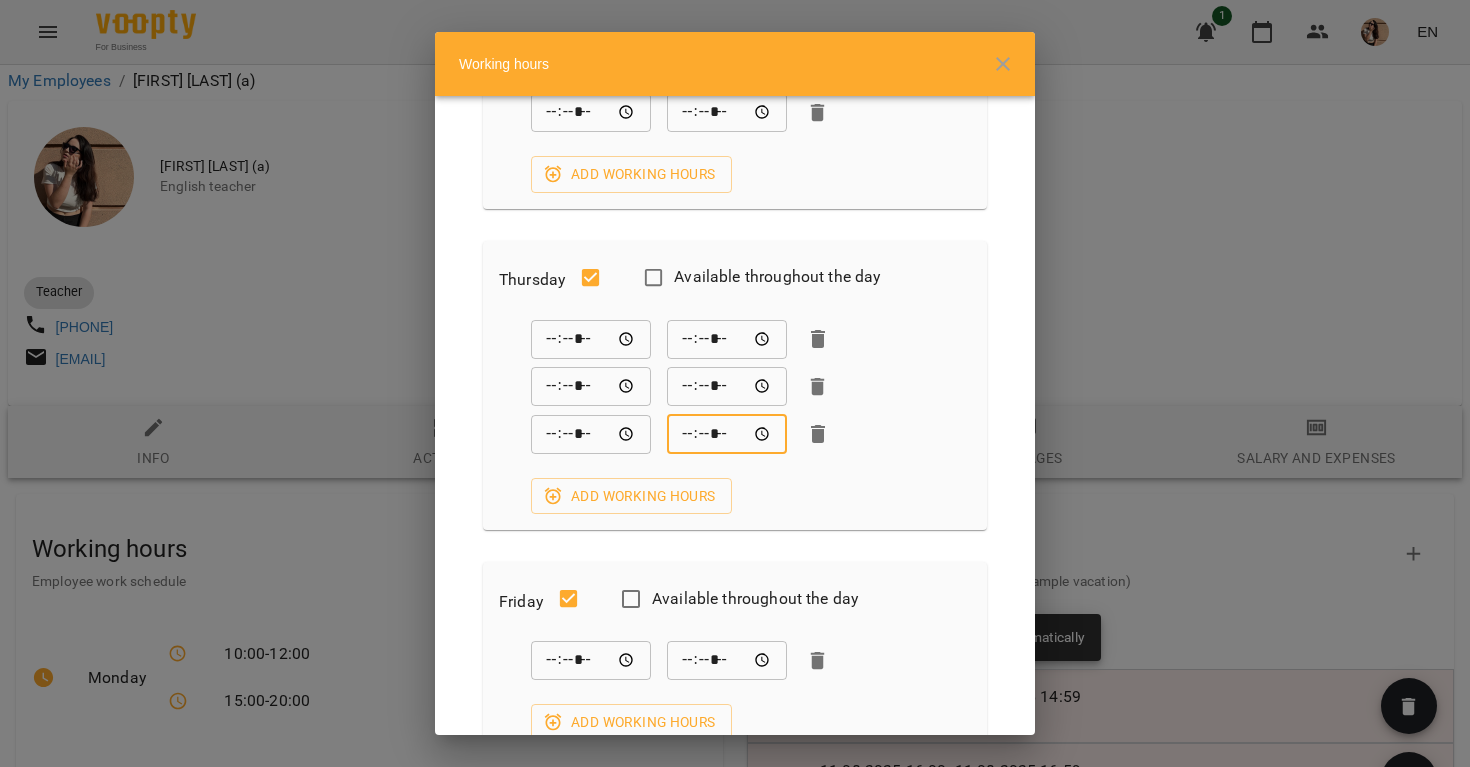 type on "*****" 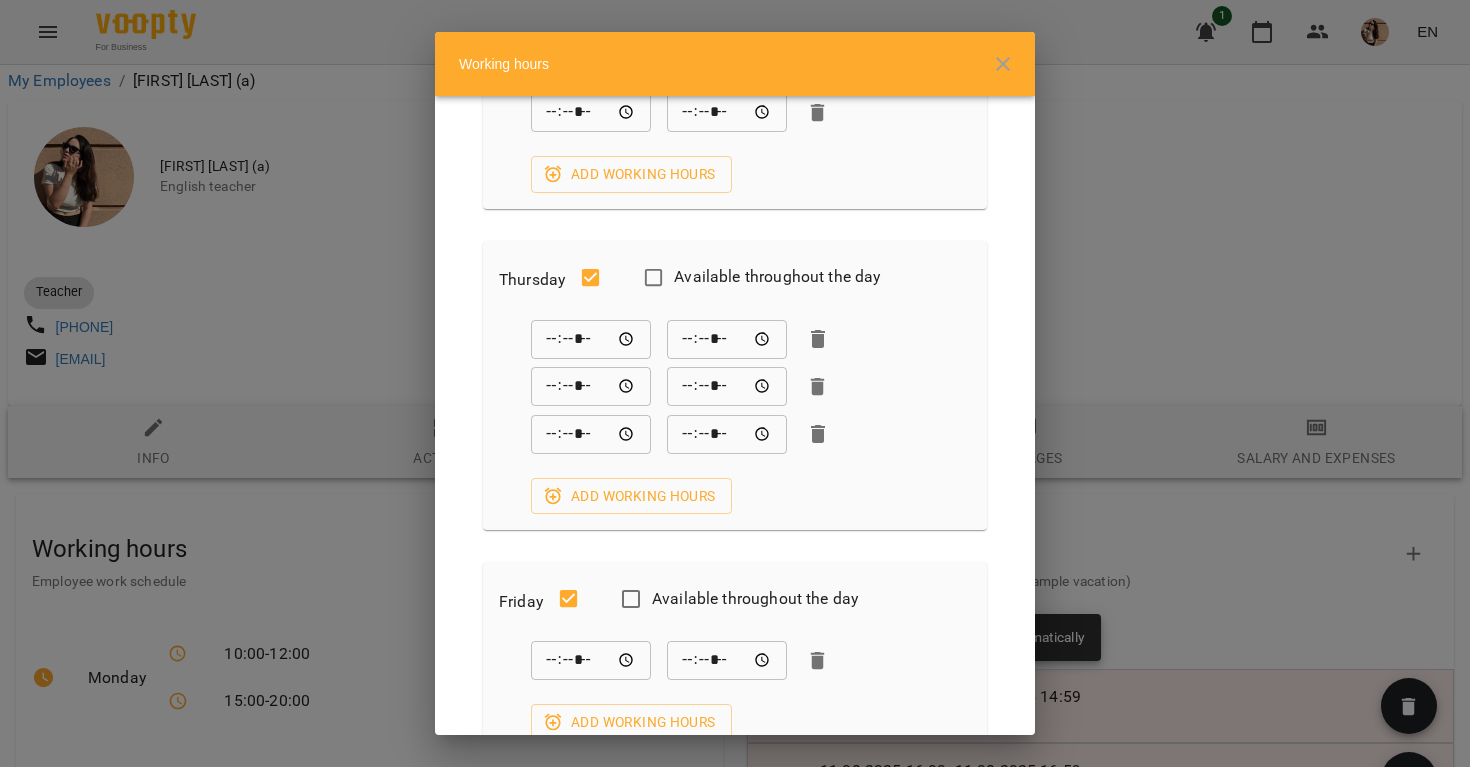 click on "***** ​ ***** ​ ***** ​ ***** ​ ***** ​ ***** ​ Add working hours" at bounding box center (735, 416) 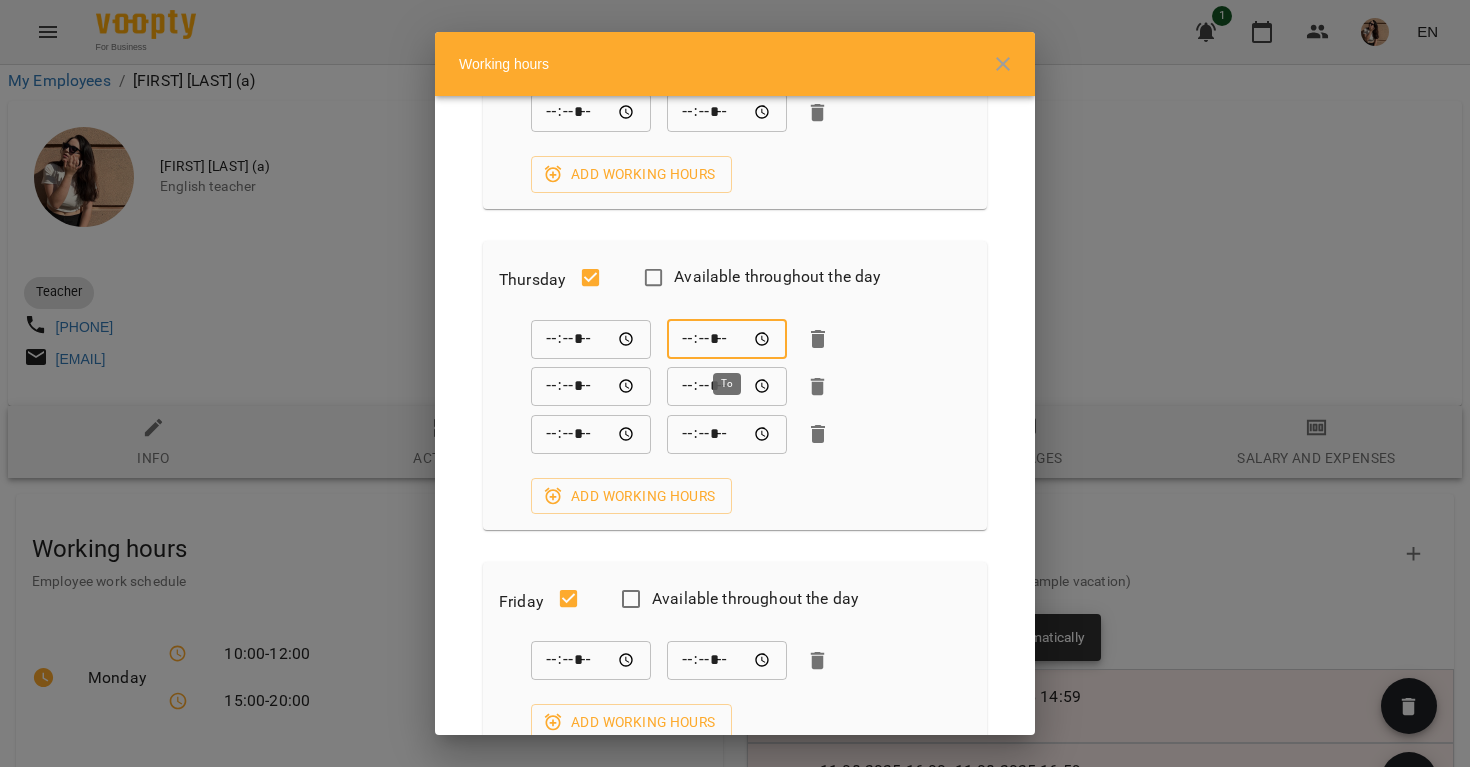 click on "*****" at bounding box center [727, 339] 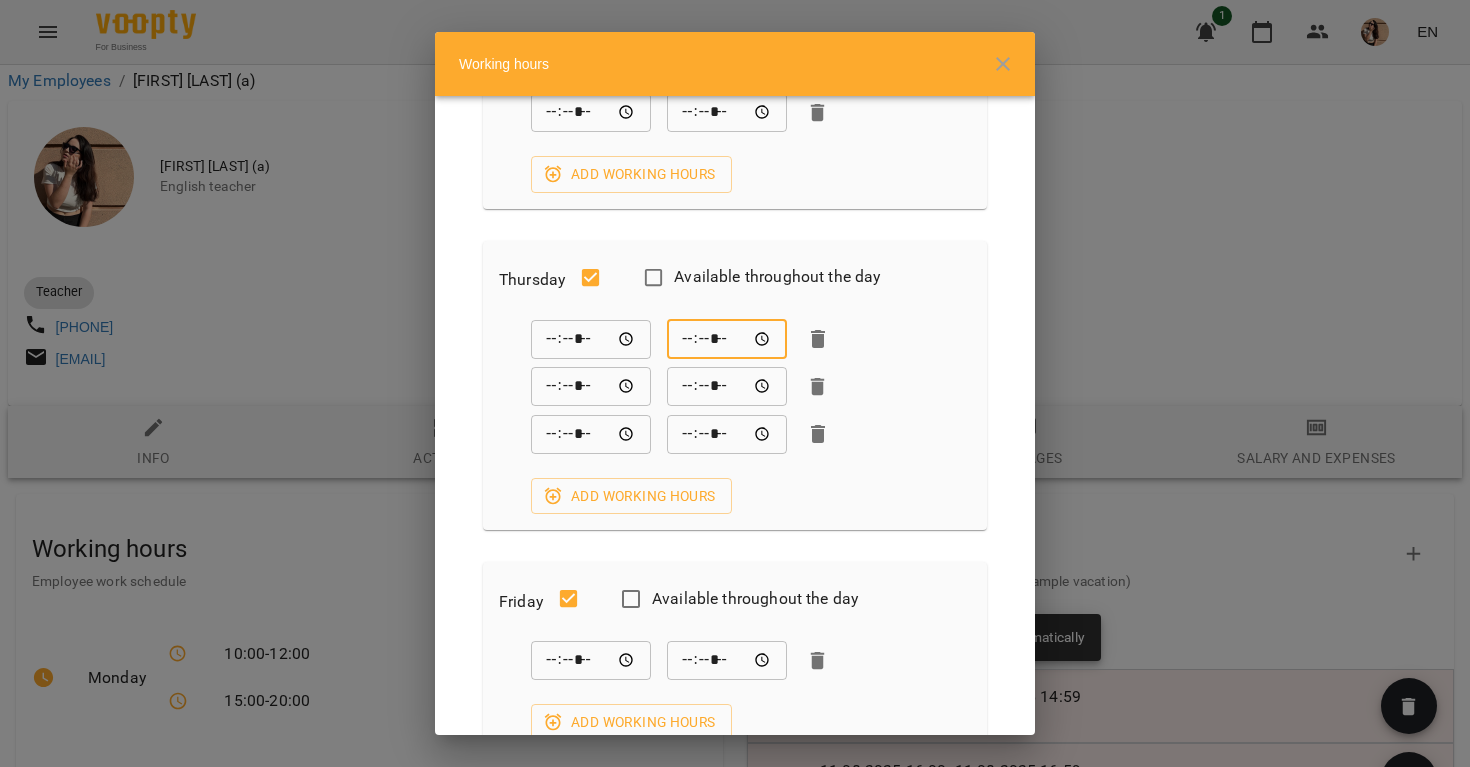 type on "*****" 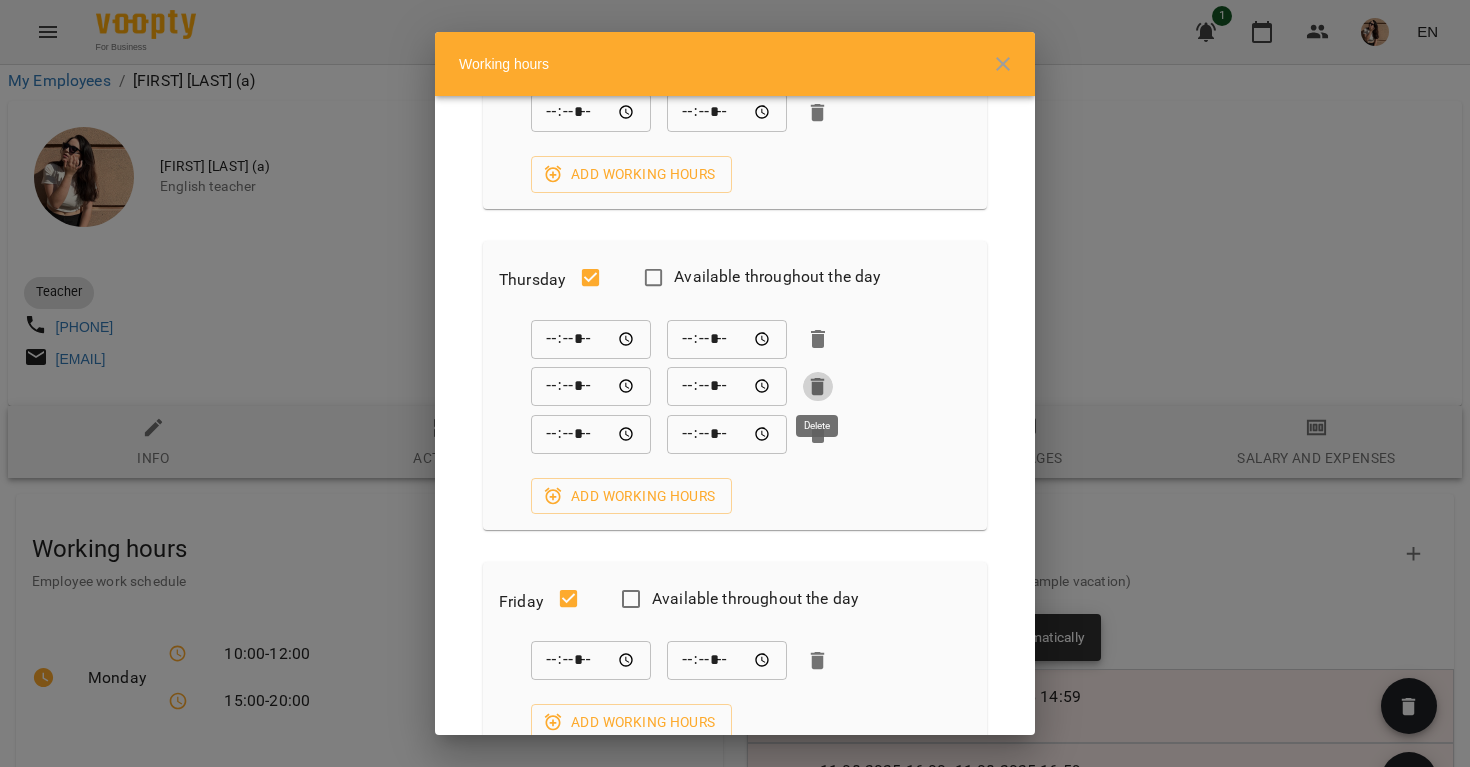 click 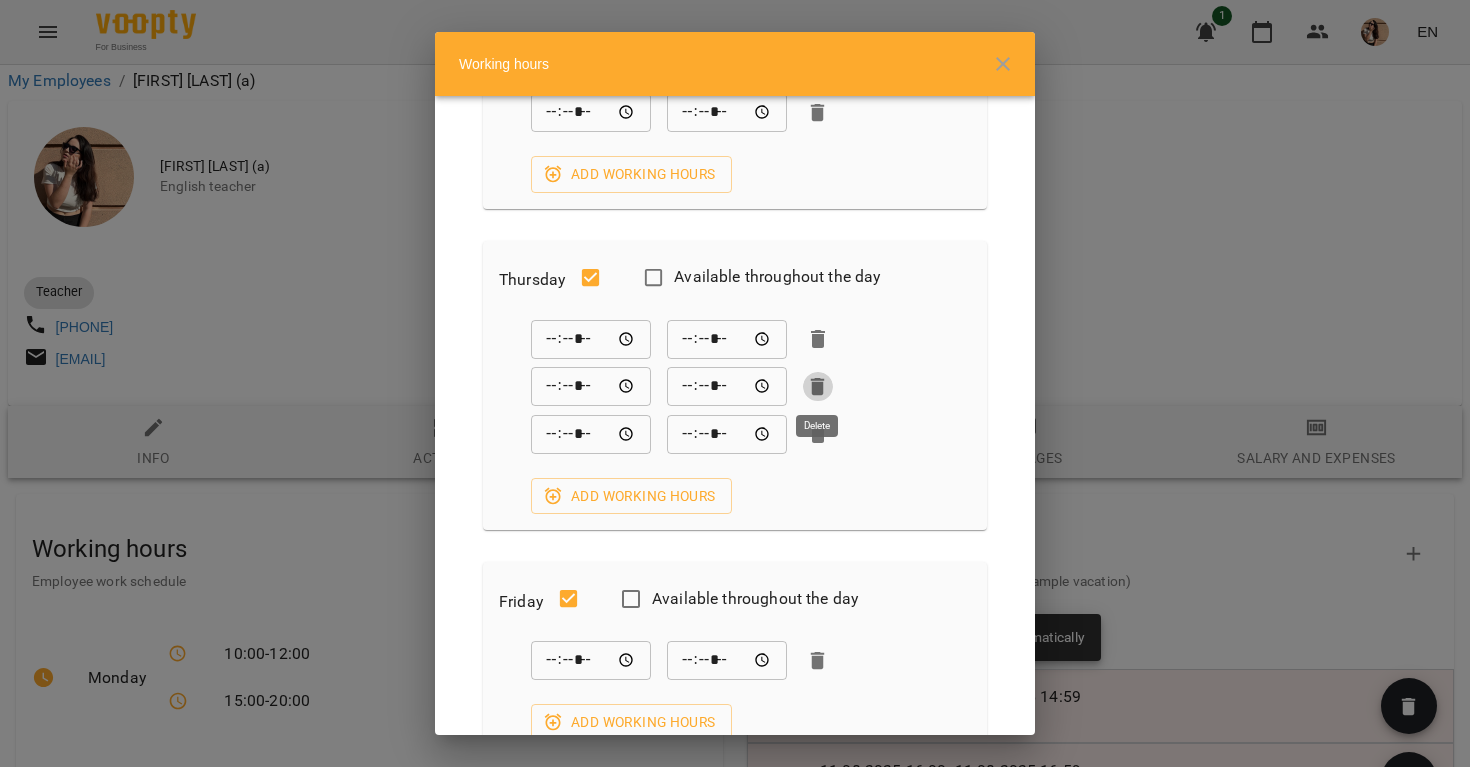 type on "*****" 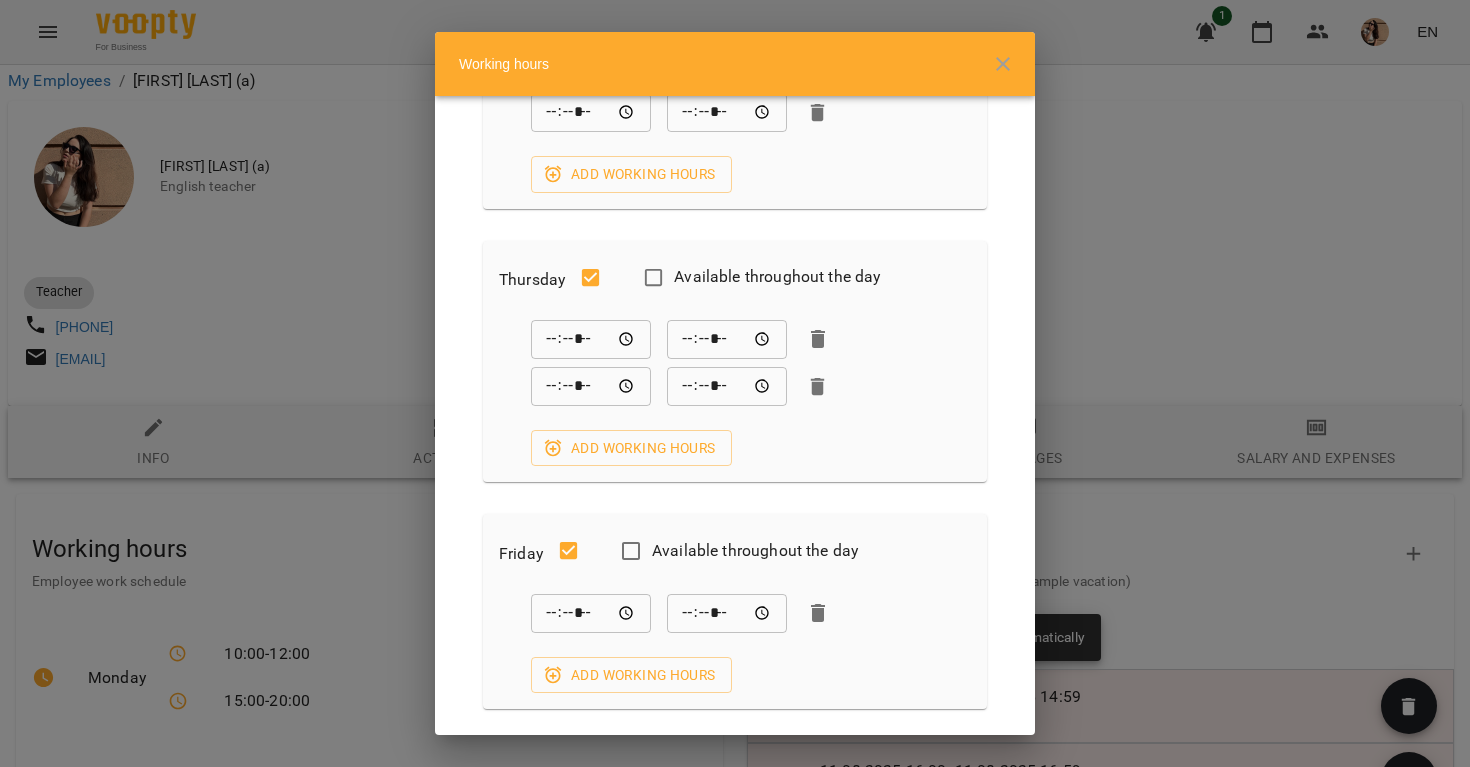 scroll, scrollTop: 1001, scrollLeft: 0, axis: vertical 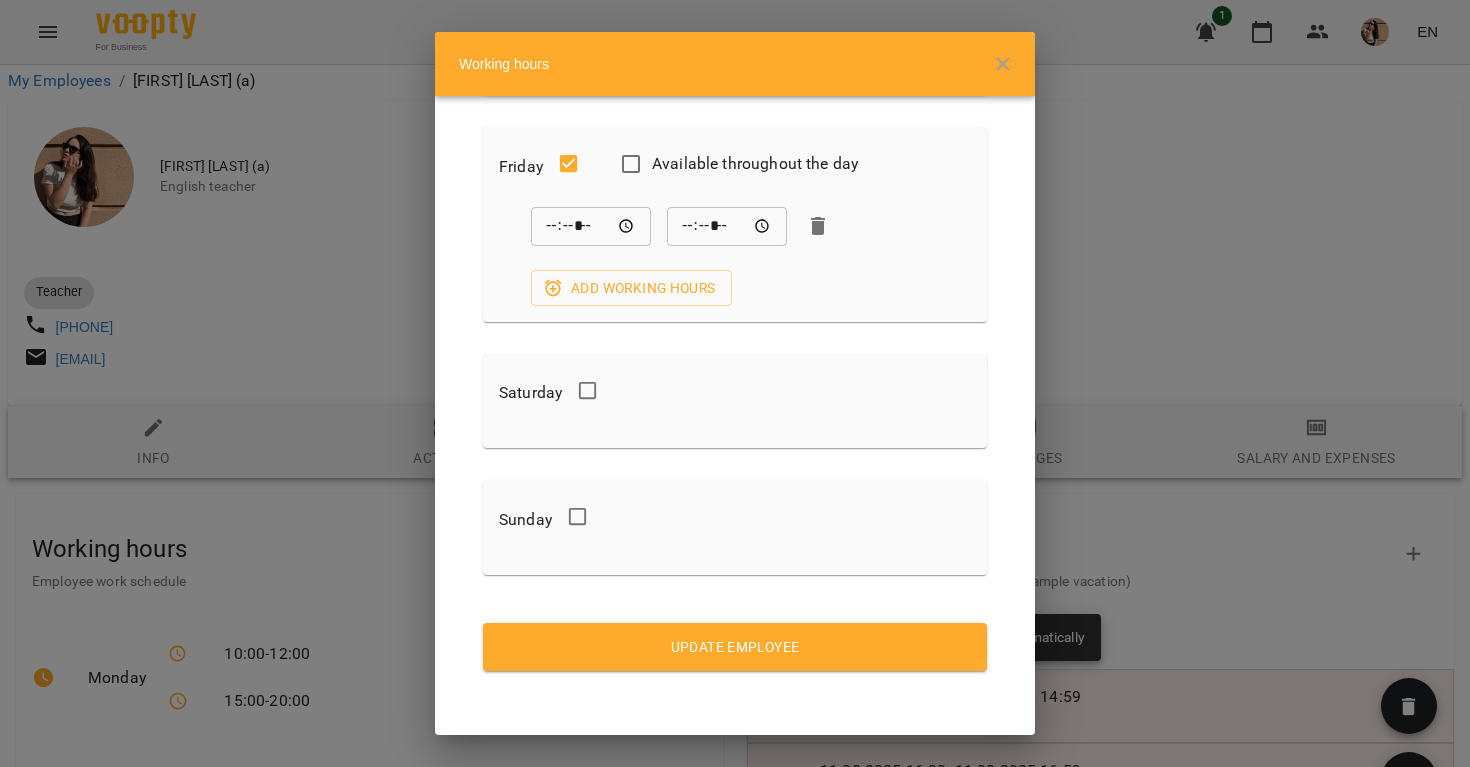 click on "Update Employee" at bounding box center [735, 647] 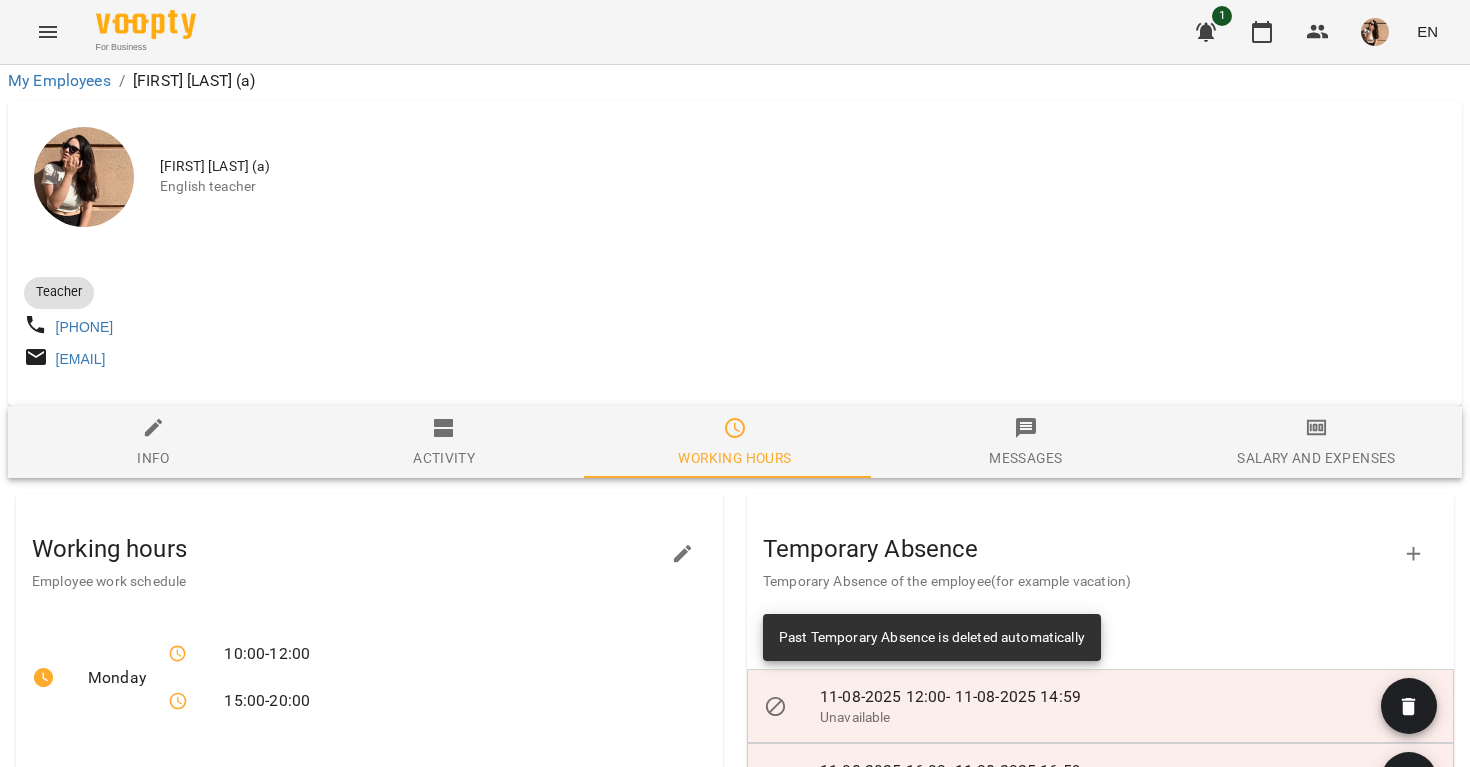 click 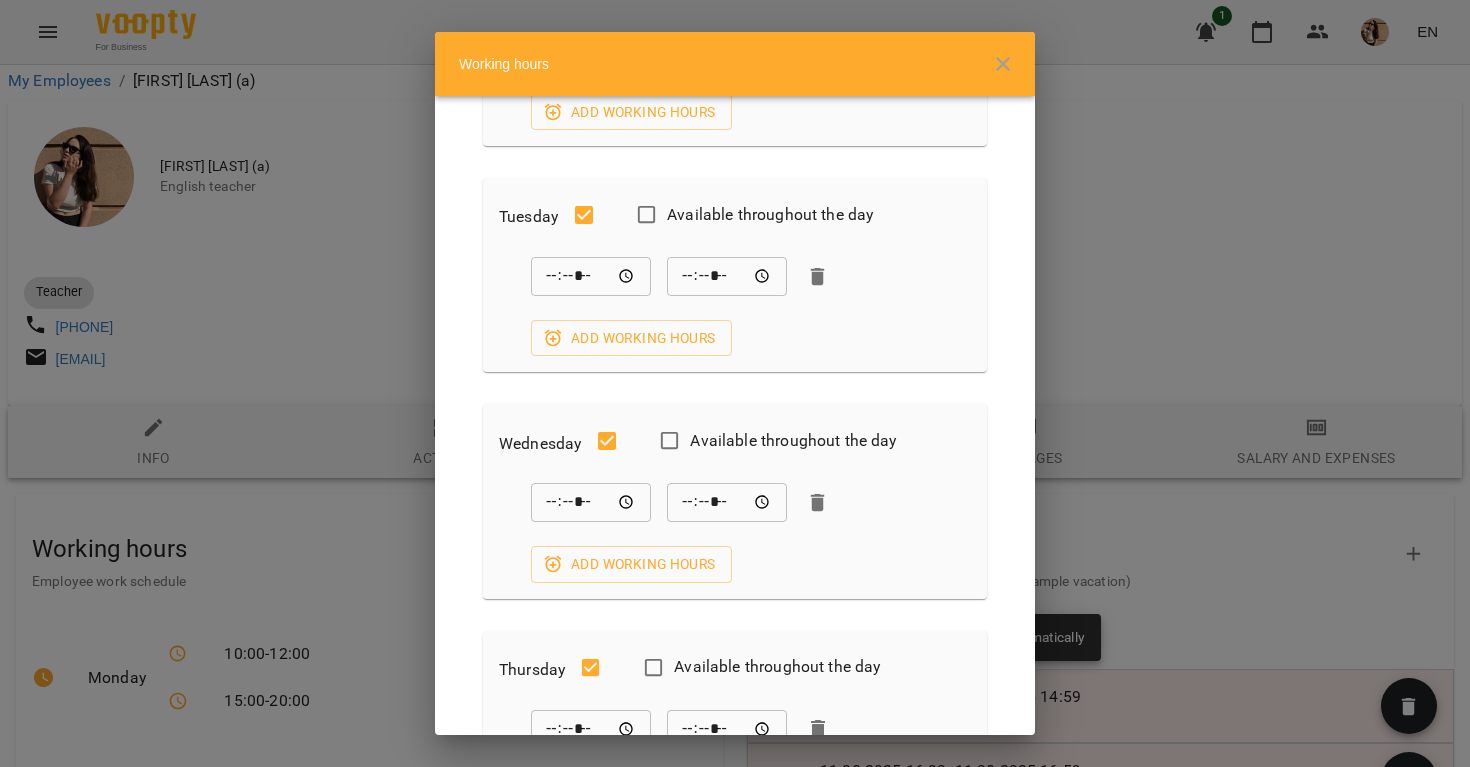 scroll, scrollTop: 369, scrollLeft: 0, axis: vertical 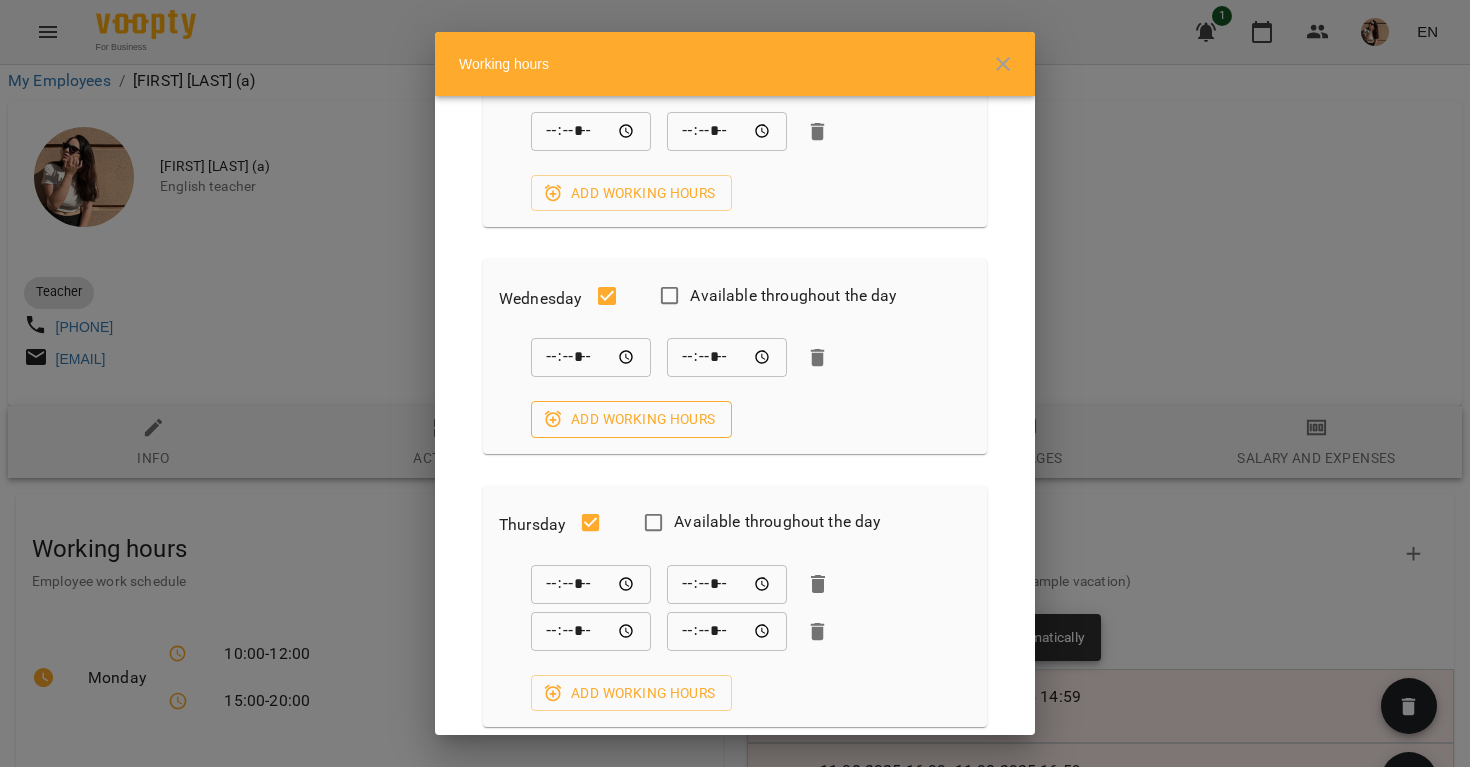 click on "Add working hours" at bounding box center [631, 419] 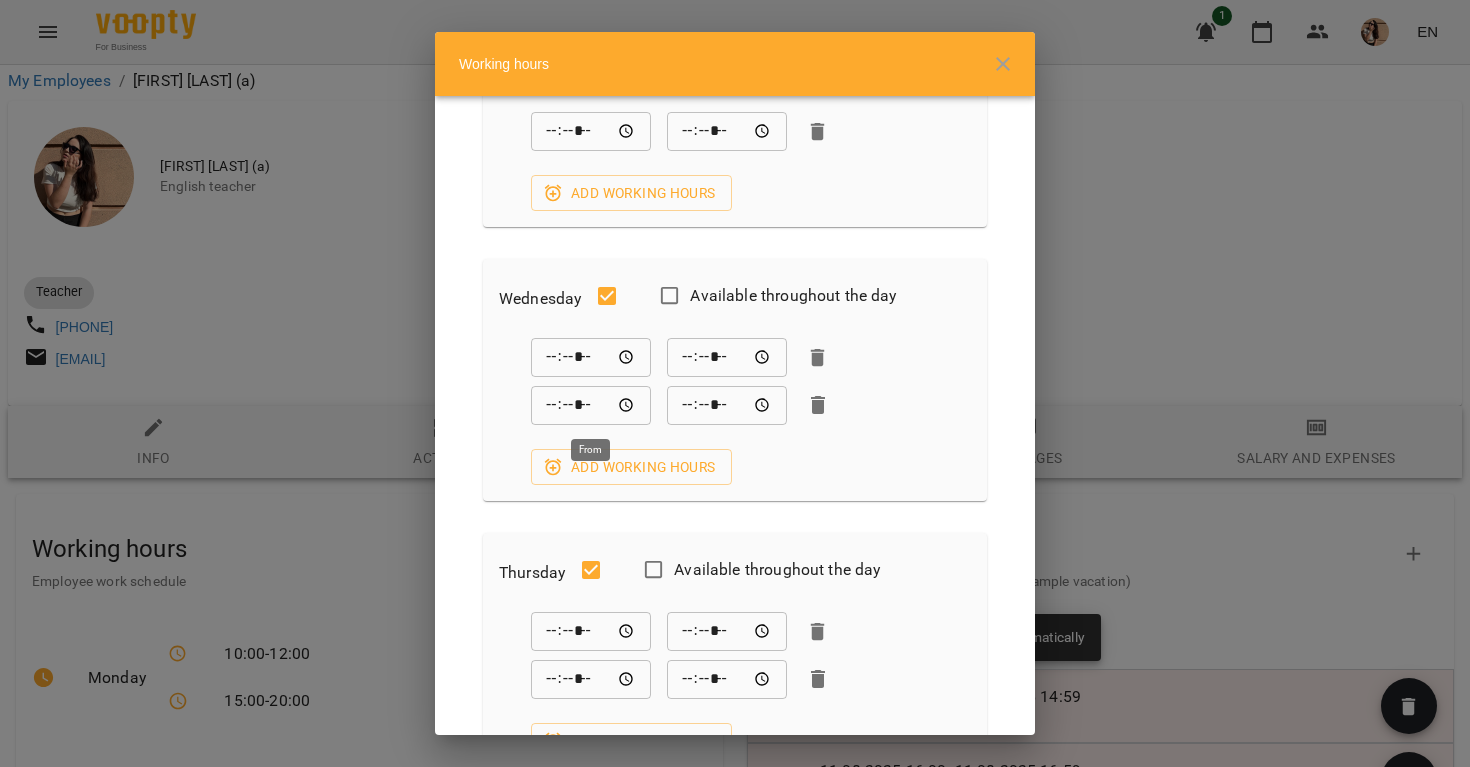 click on "*****" at bounding box center (591, 405) 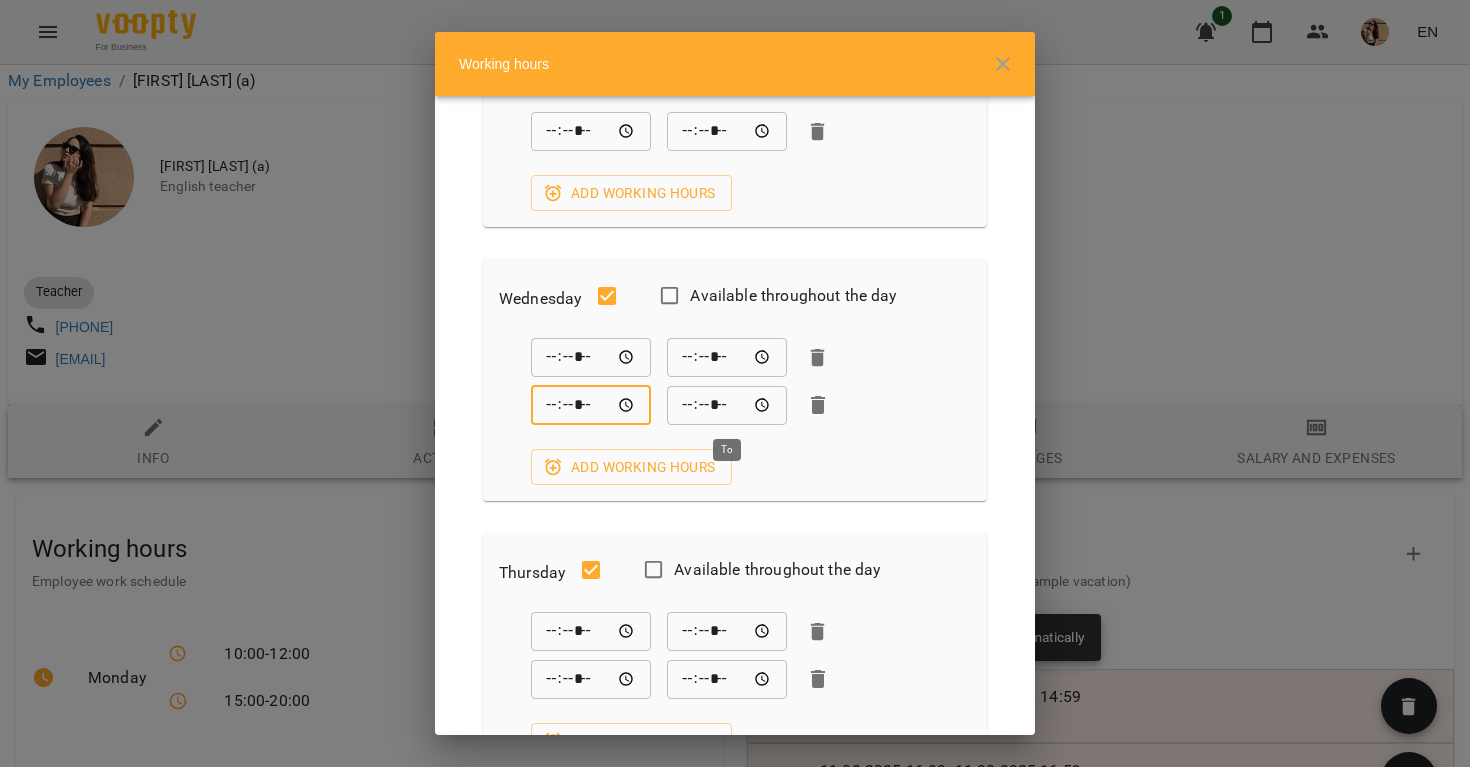 type on "*****" 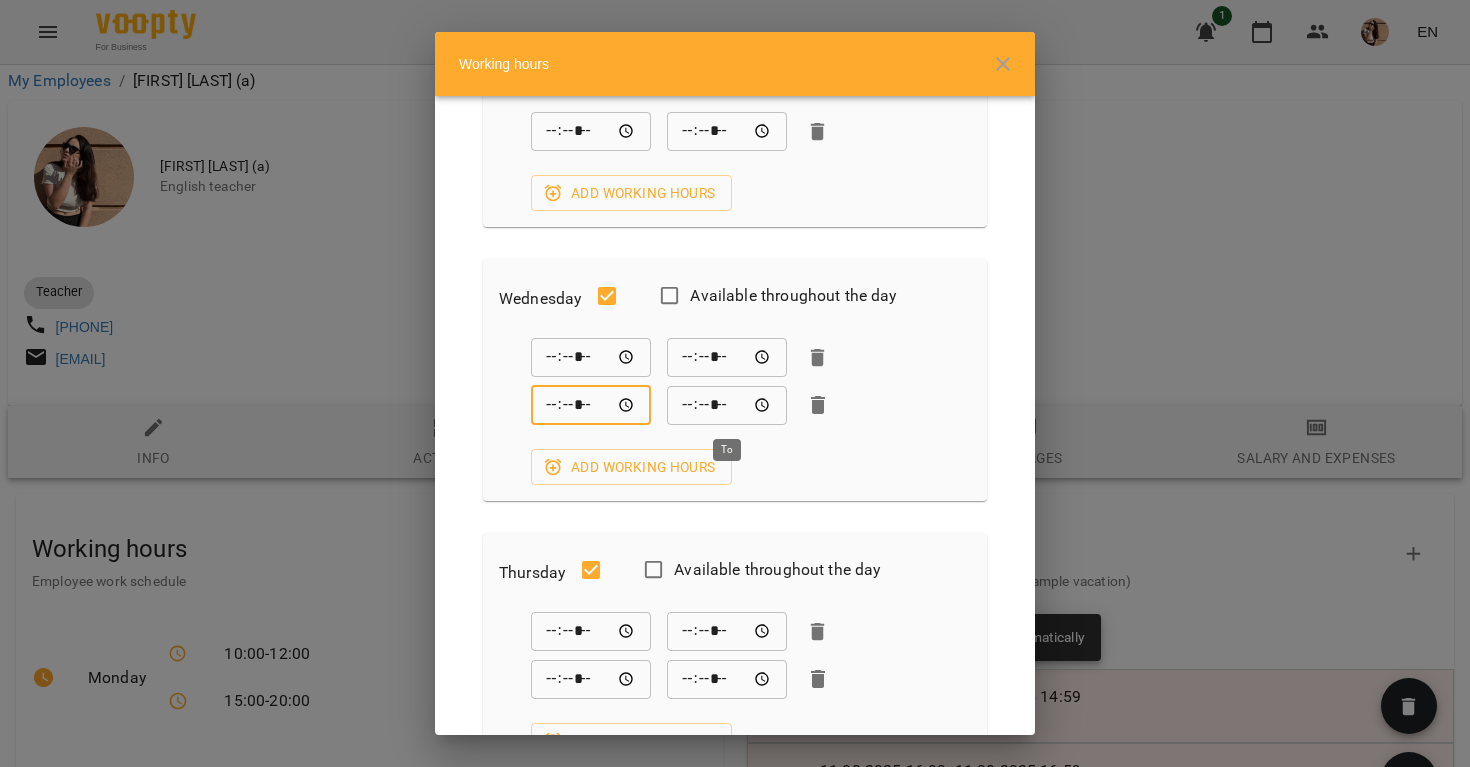 click on "*****" at bounding box center (727, 405) 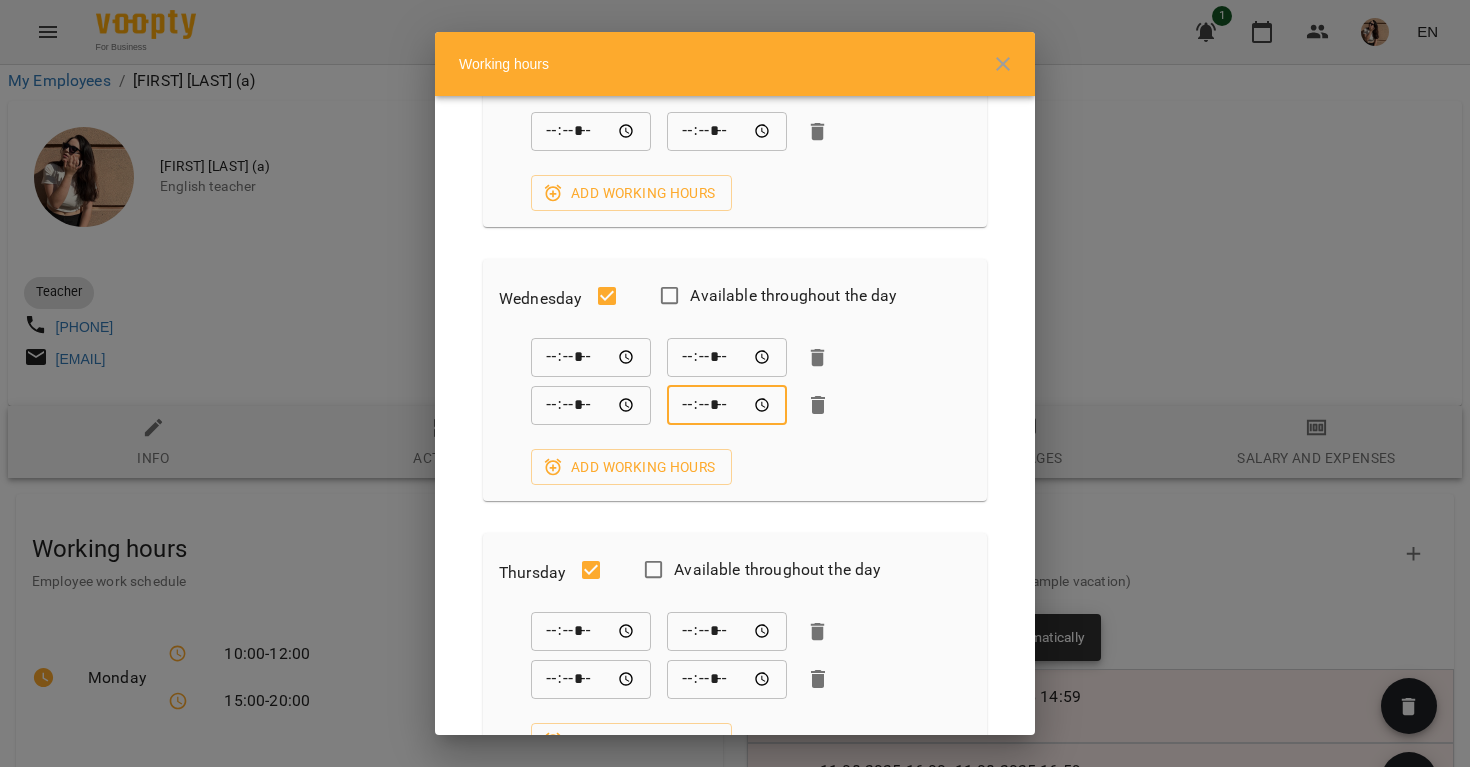 type on "*****" 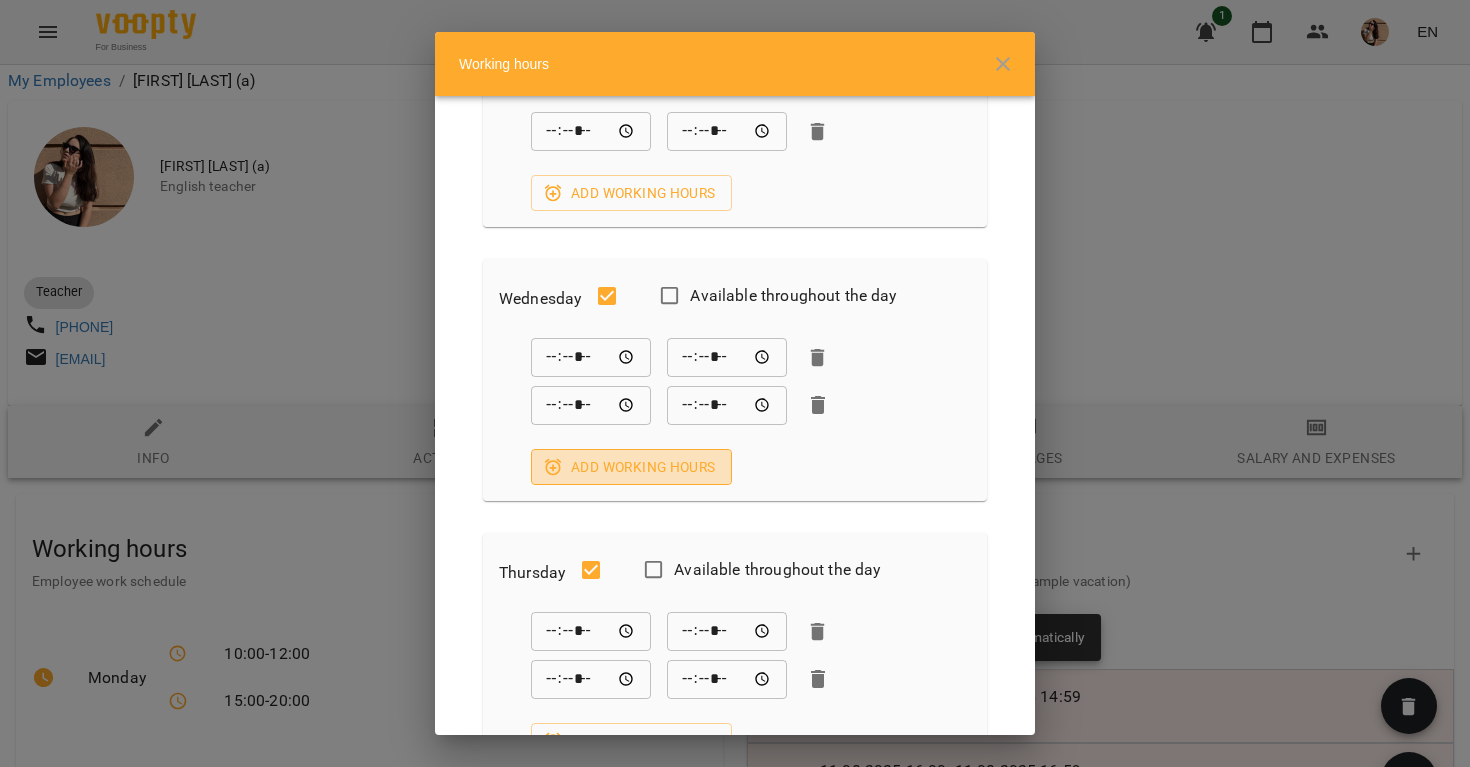 click on "Add working hours" at bounding box center (631, 467) 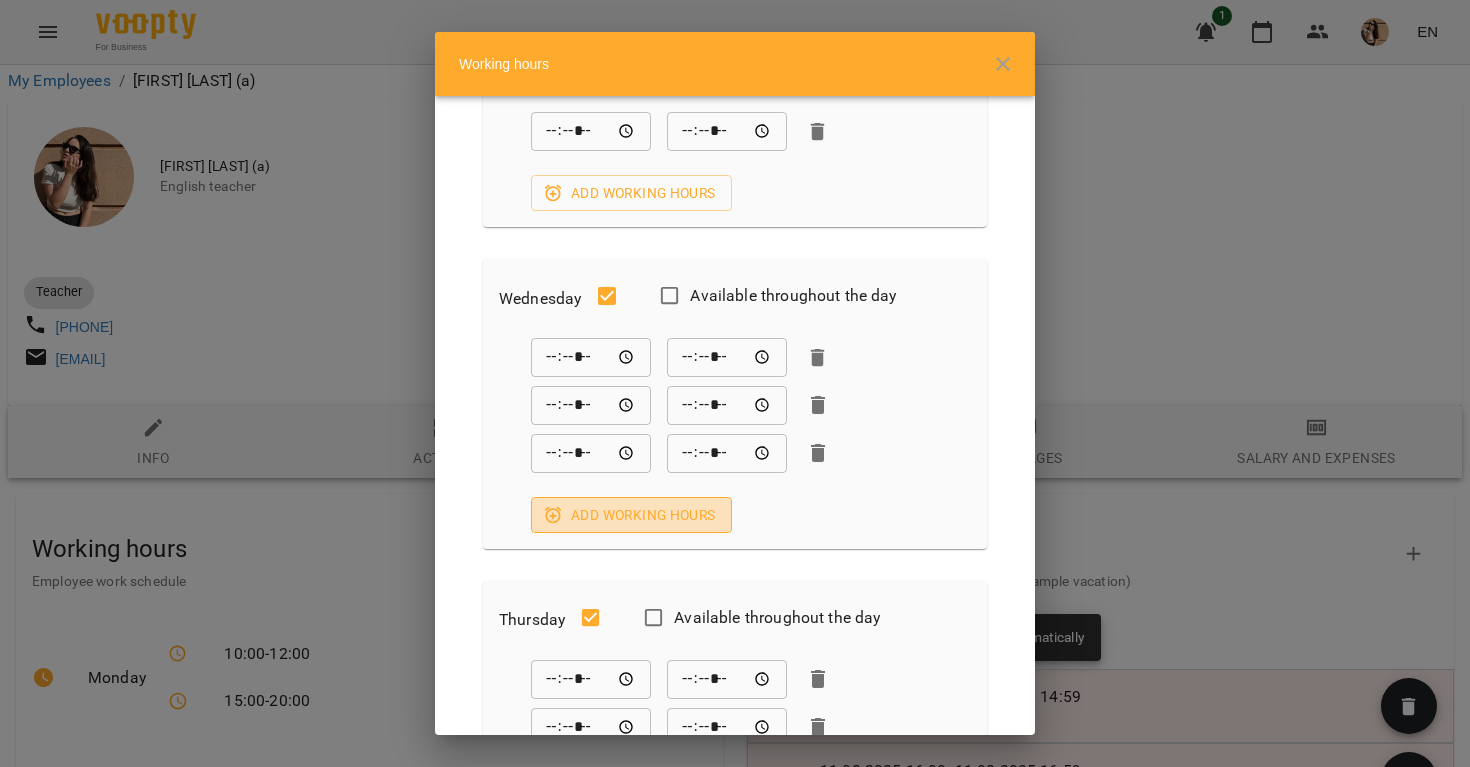 click on "Add working hours" at bounding box center [631, 515] 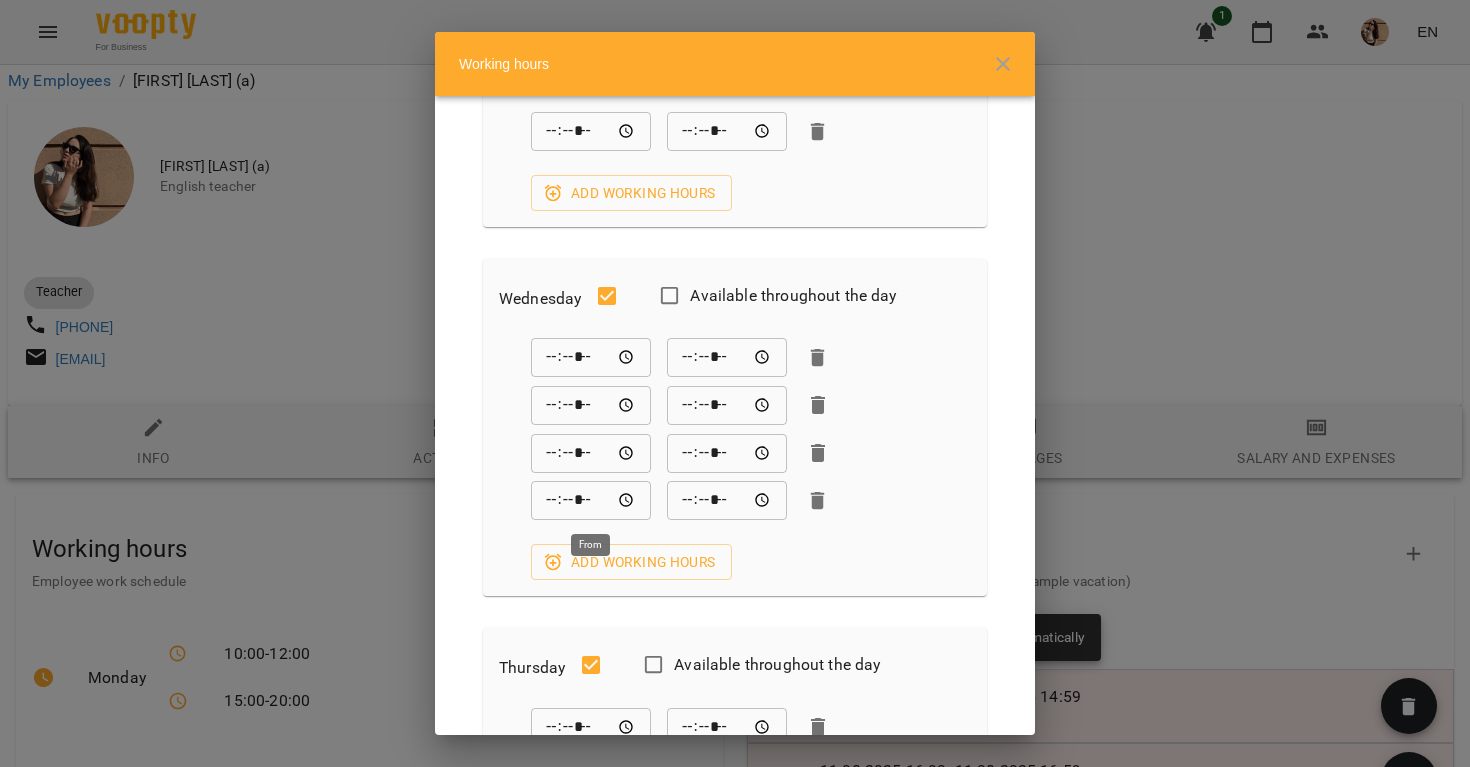 click on "*****" at bounding box center [591, 501] 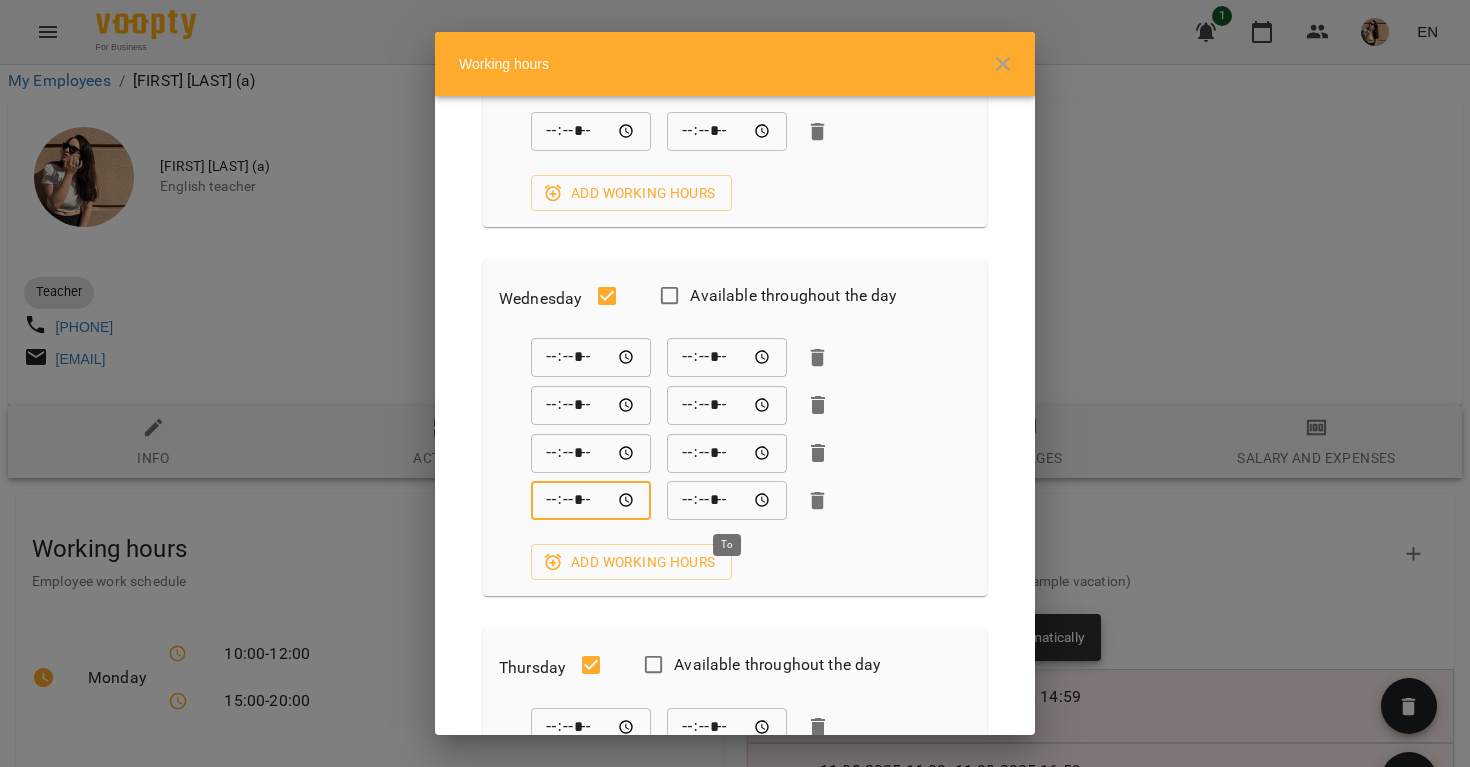 type on "*****" 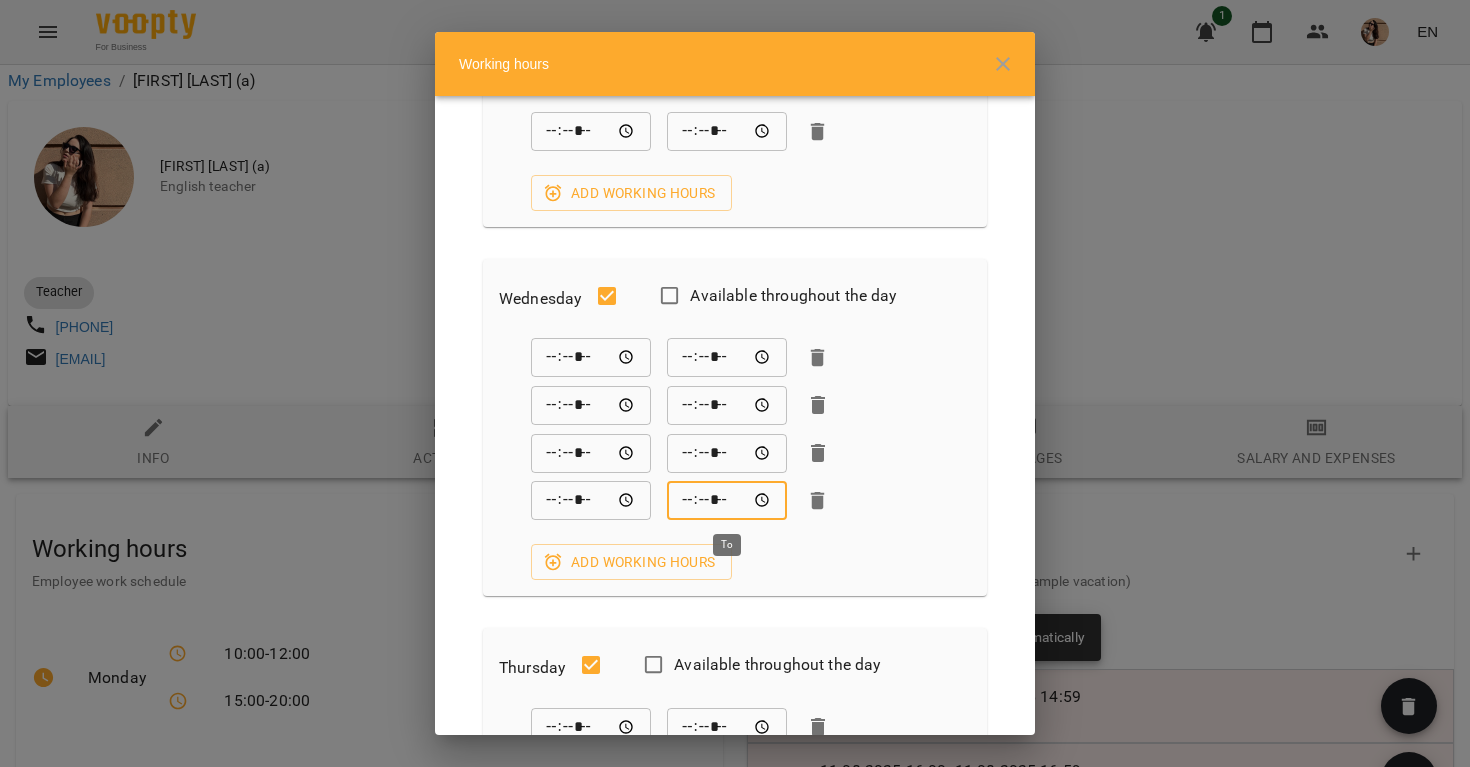 click on "*****" at bounding box center [727, 501] 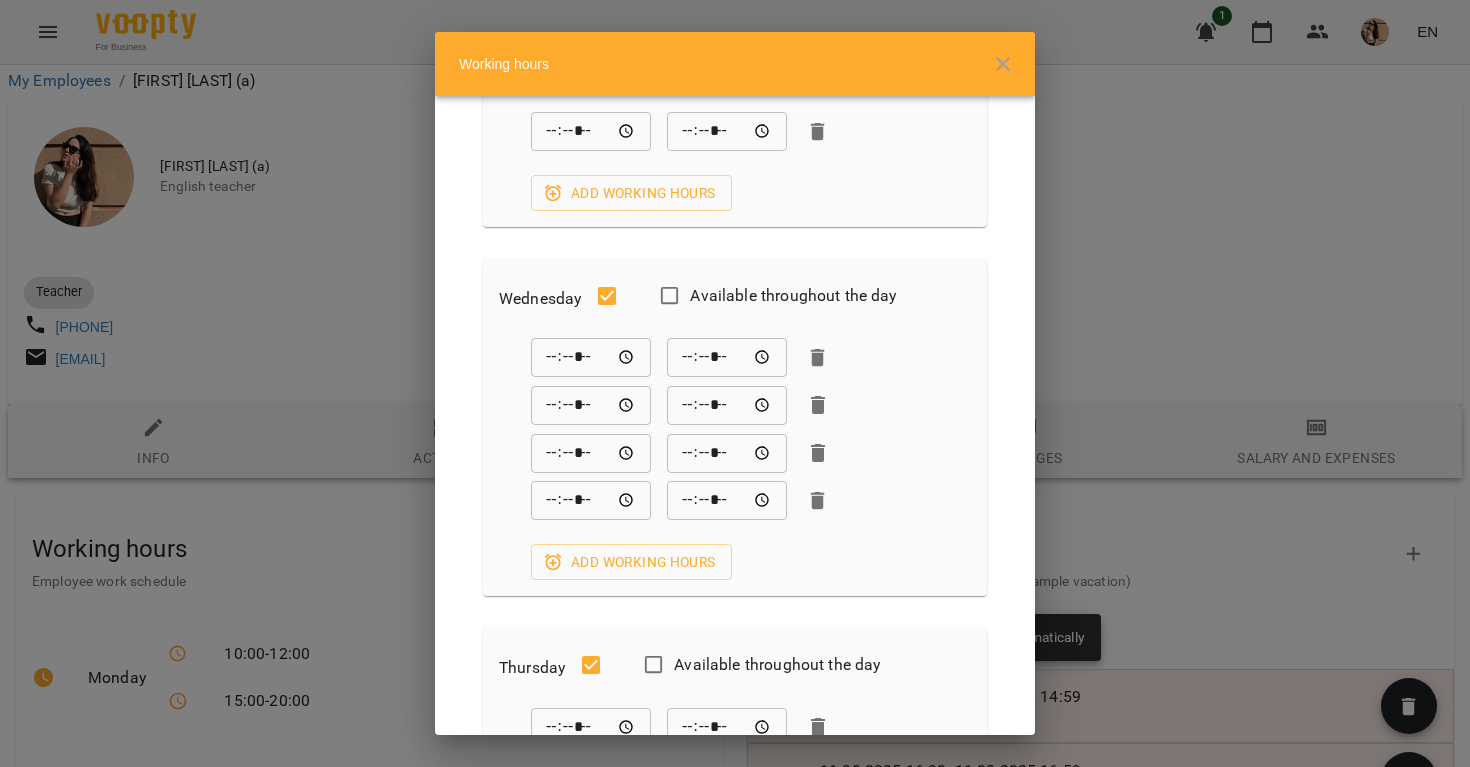 click on "***** ​ ***** ​" at bounding box center [751, 453] 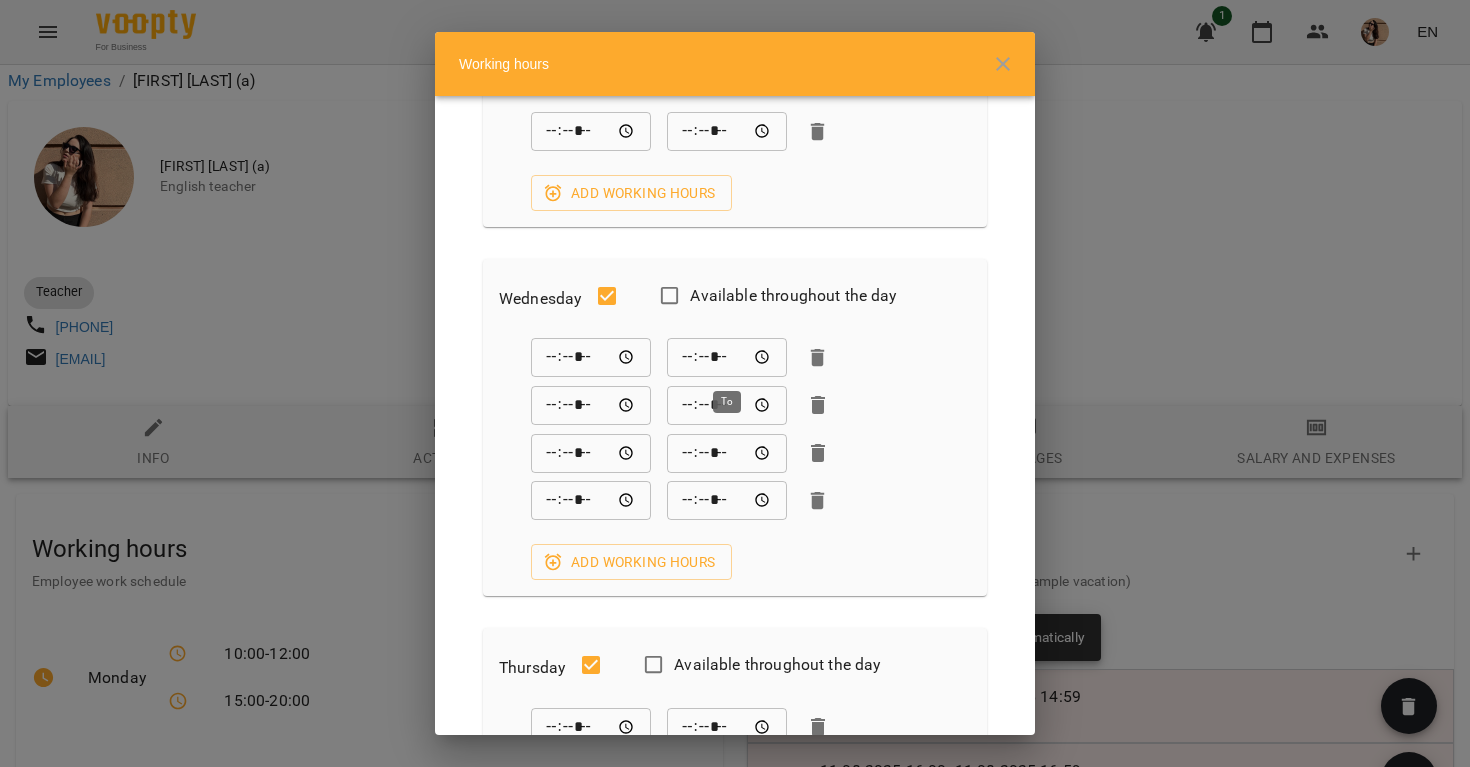 click on "*****" at bounding box center [727, 358] 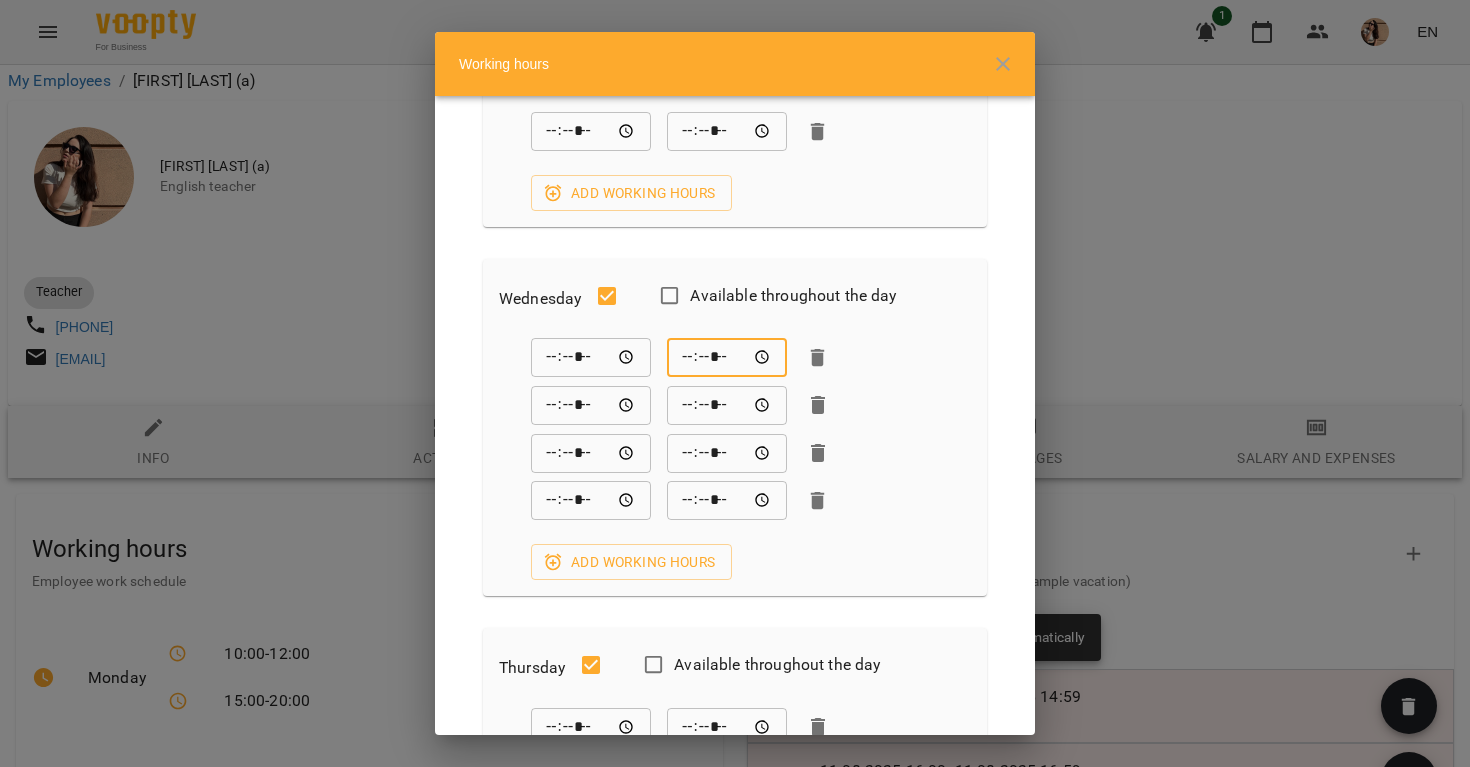 click on "***** ​ ***** ​ ***** ​ ***** ​ ***** ​ ***** ​ ***** ​ ***** ​ Add working hours" at bounding box center [735, 459] 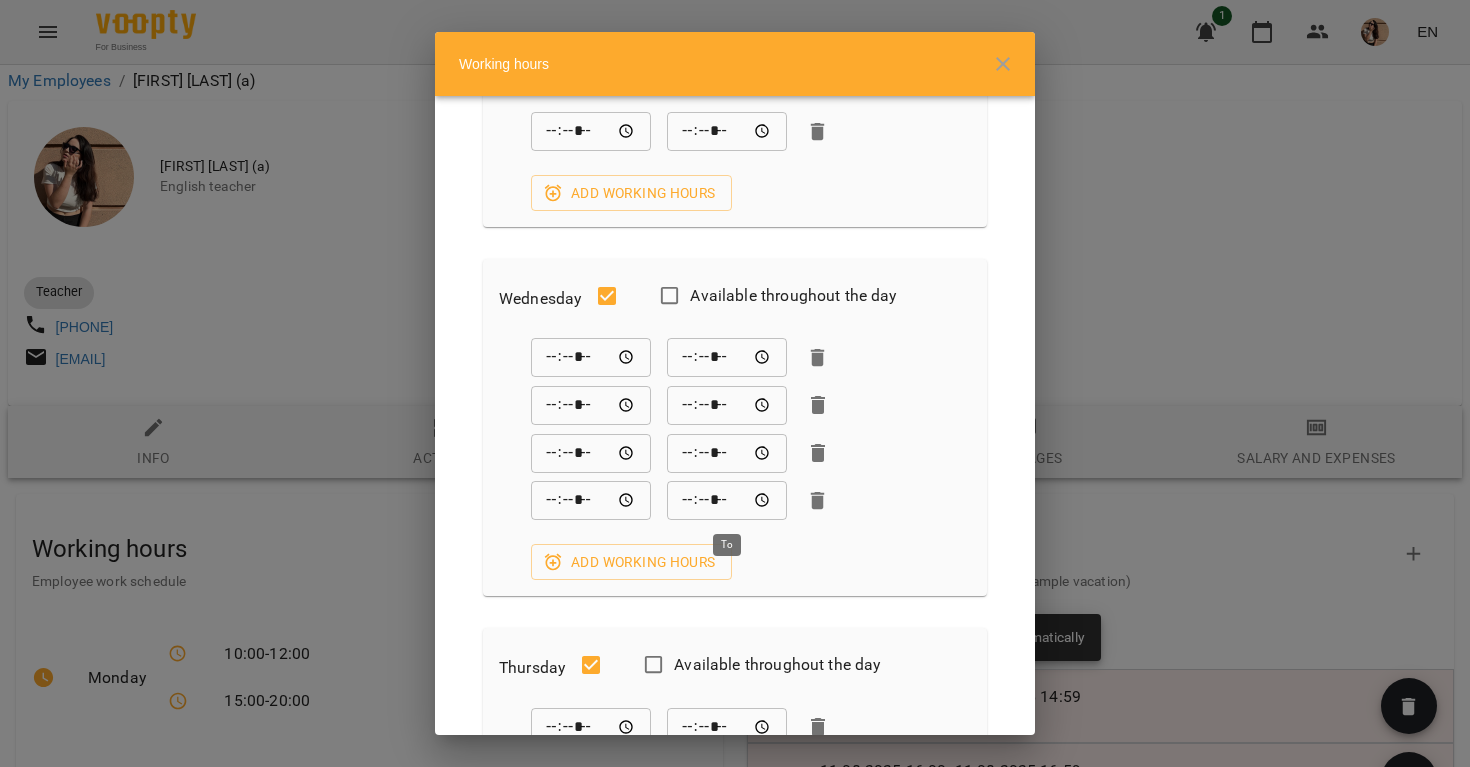 click on "*****" at bounding box center (727, 501) 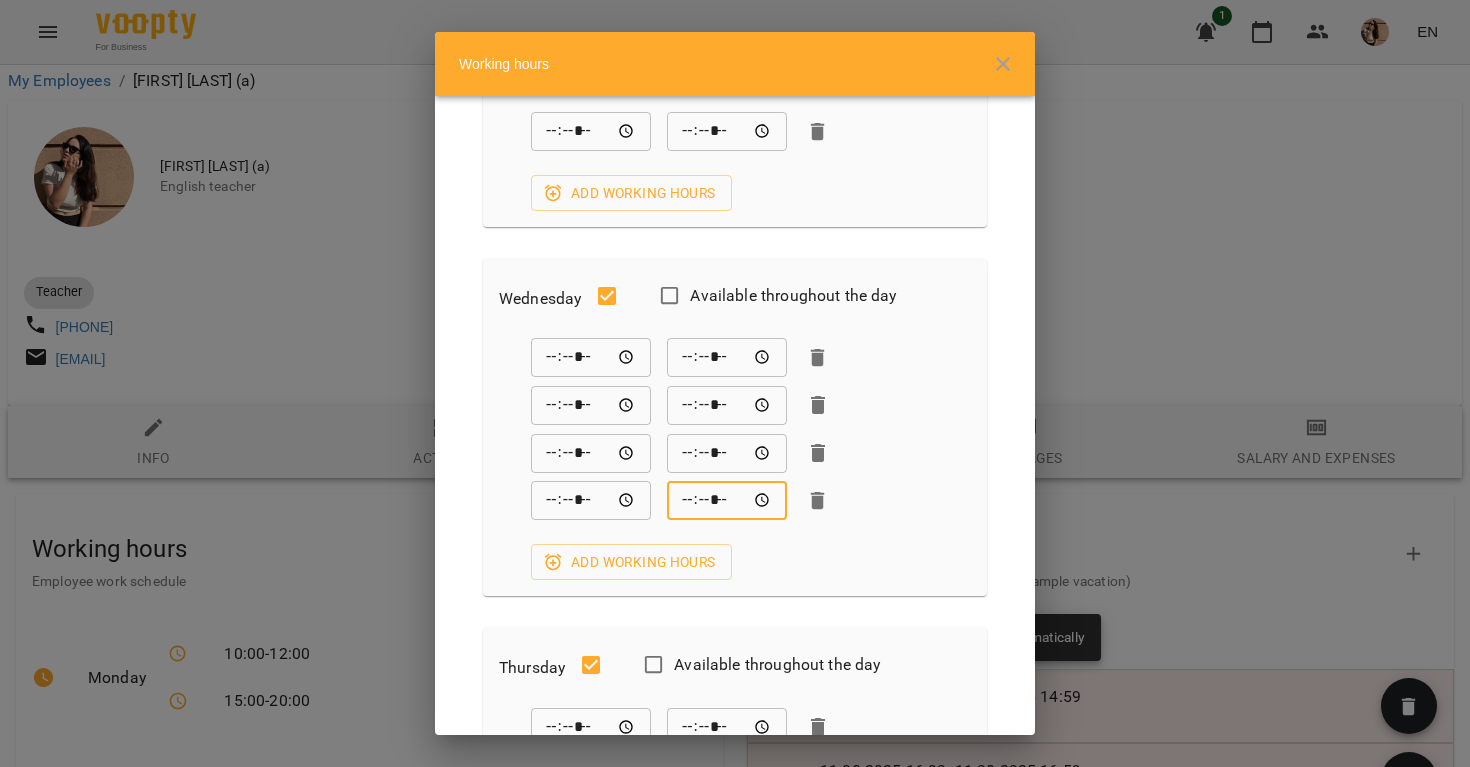 type on "*****" 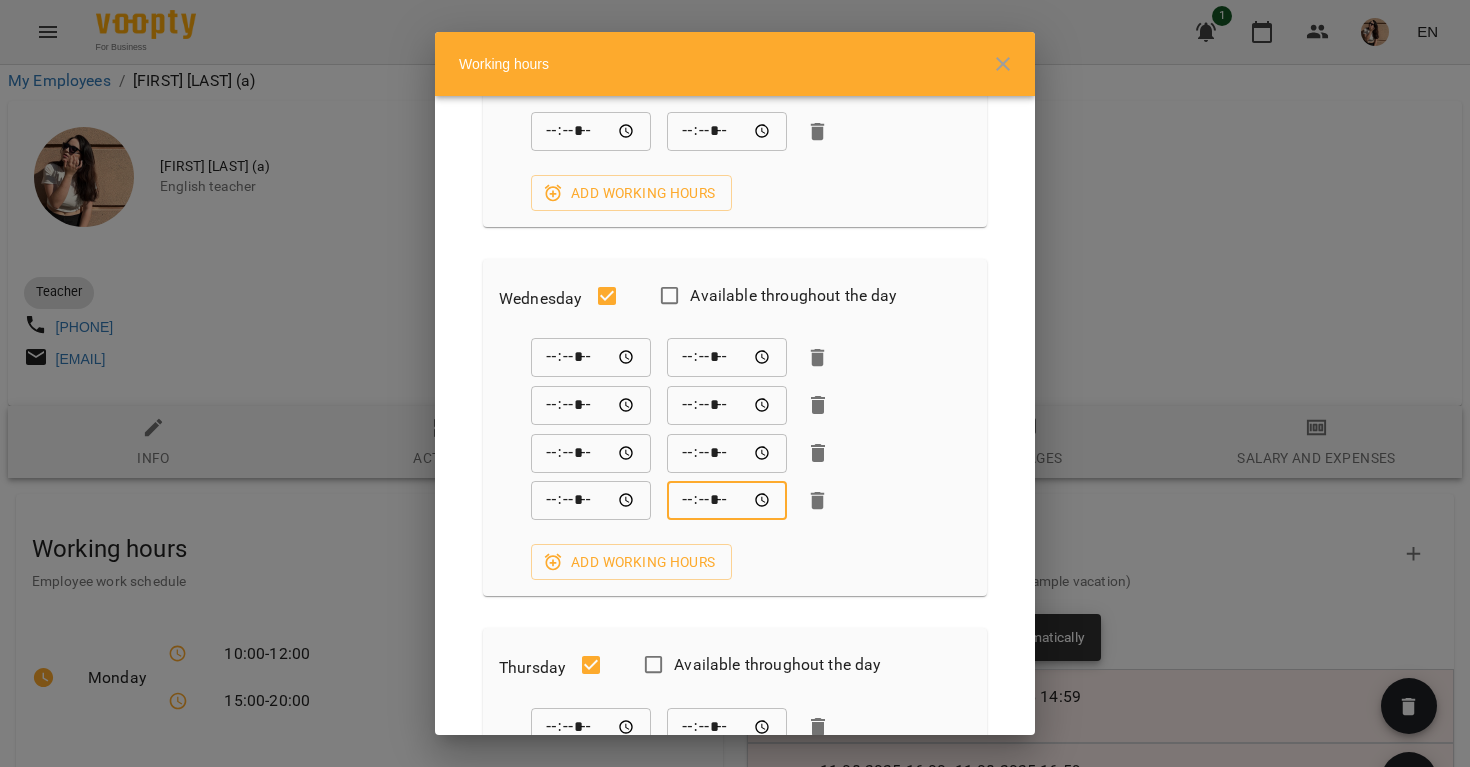 click on "***** ​ ***** ​" at bounding box center [751, 453] 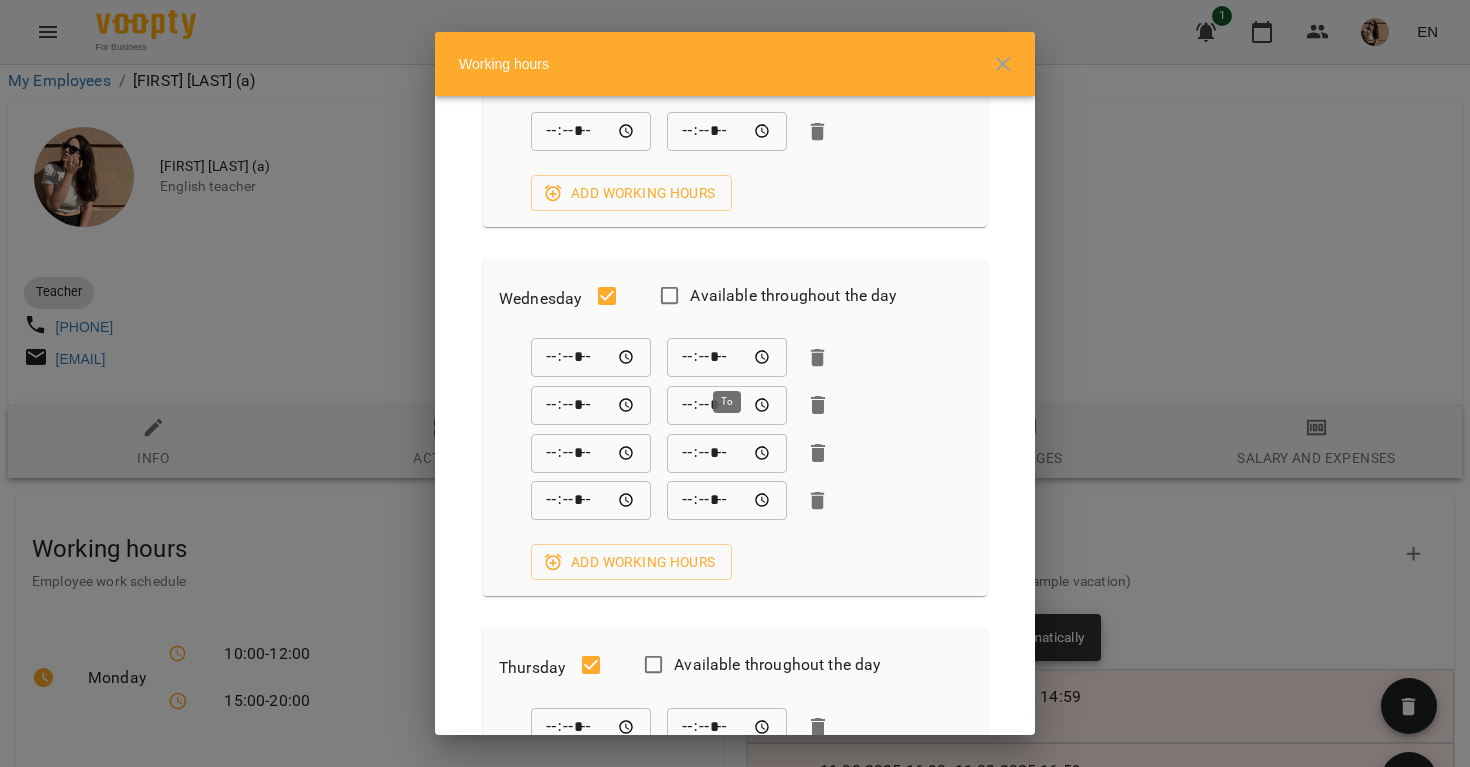 click on "*****" at bounding box center [727, 358] 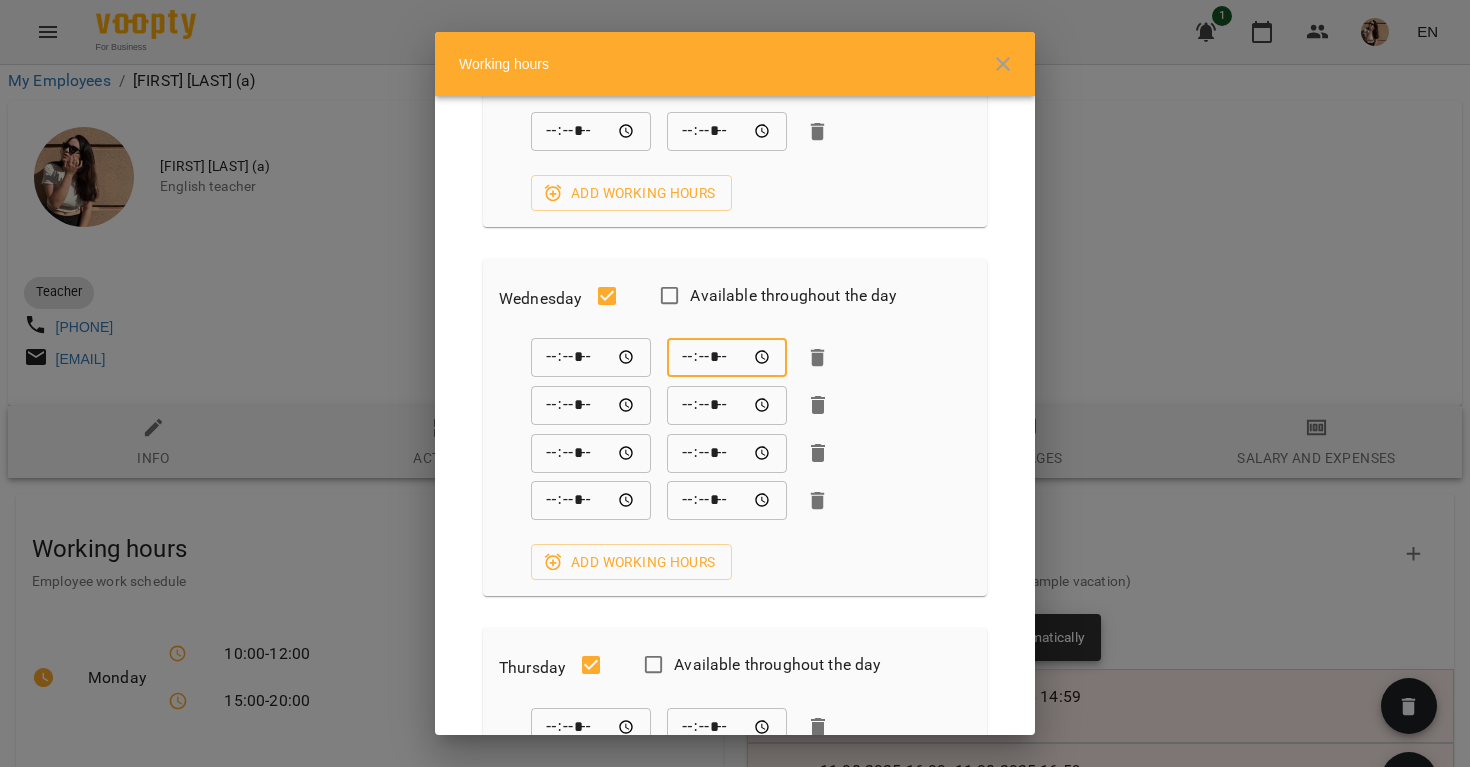 type on "*****" 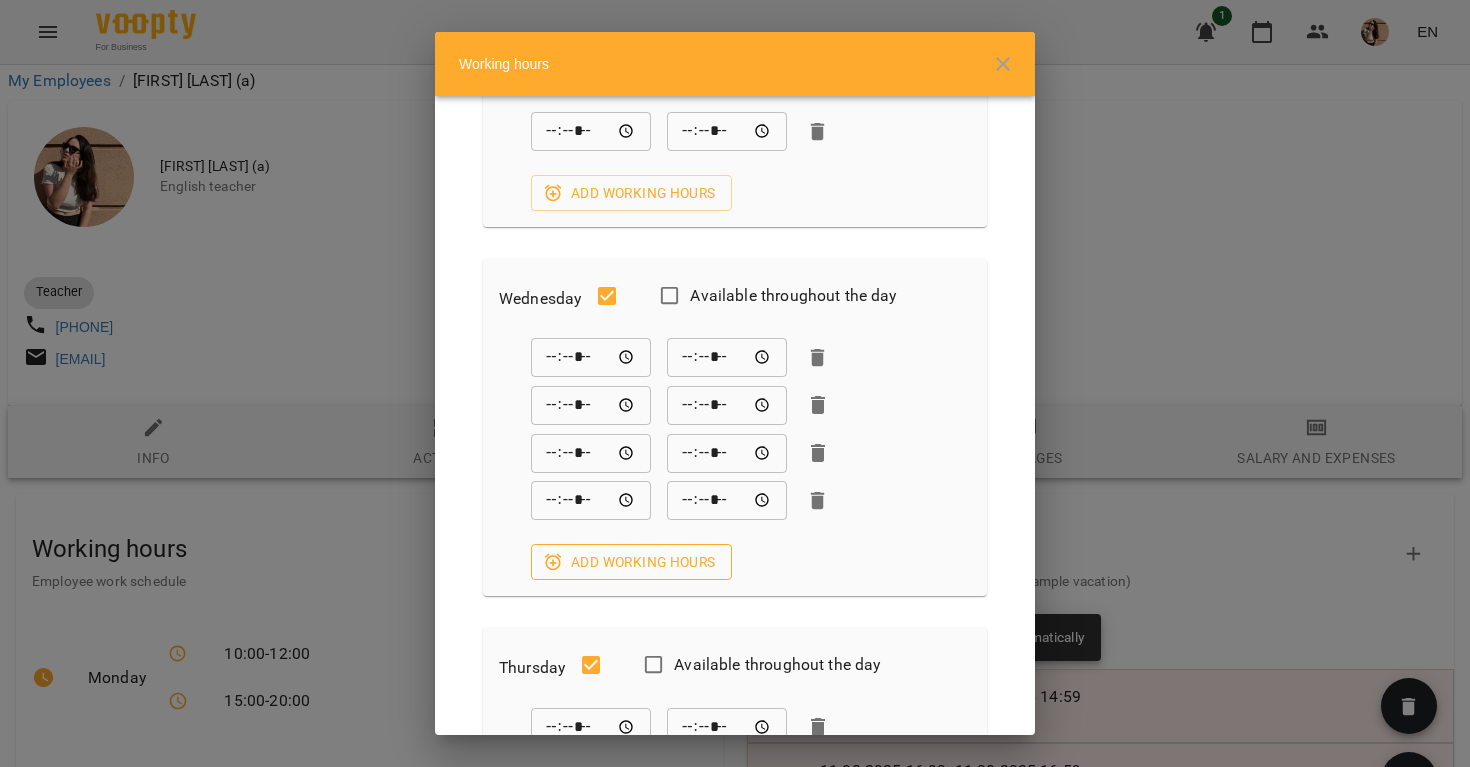 click on "Add working hours" at bounding box center (631, 562) 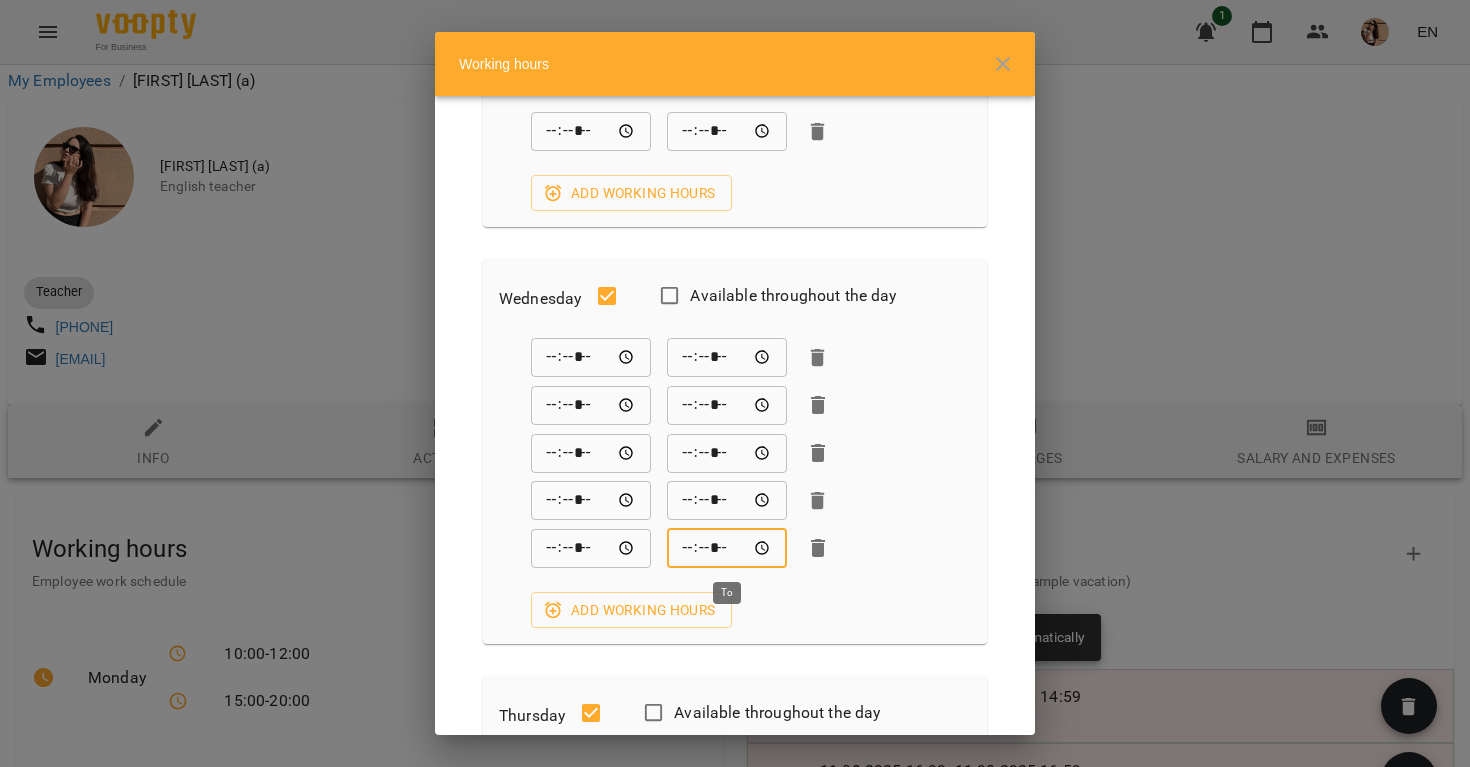 click on "*****" at bounding box center [727, 548] 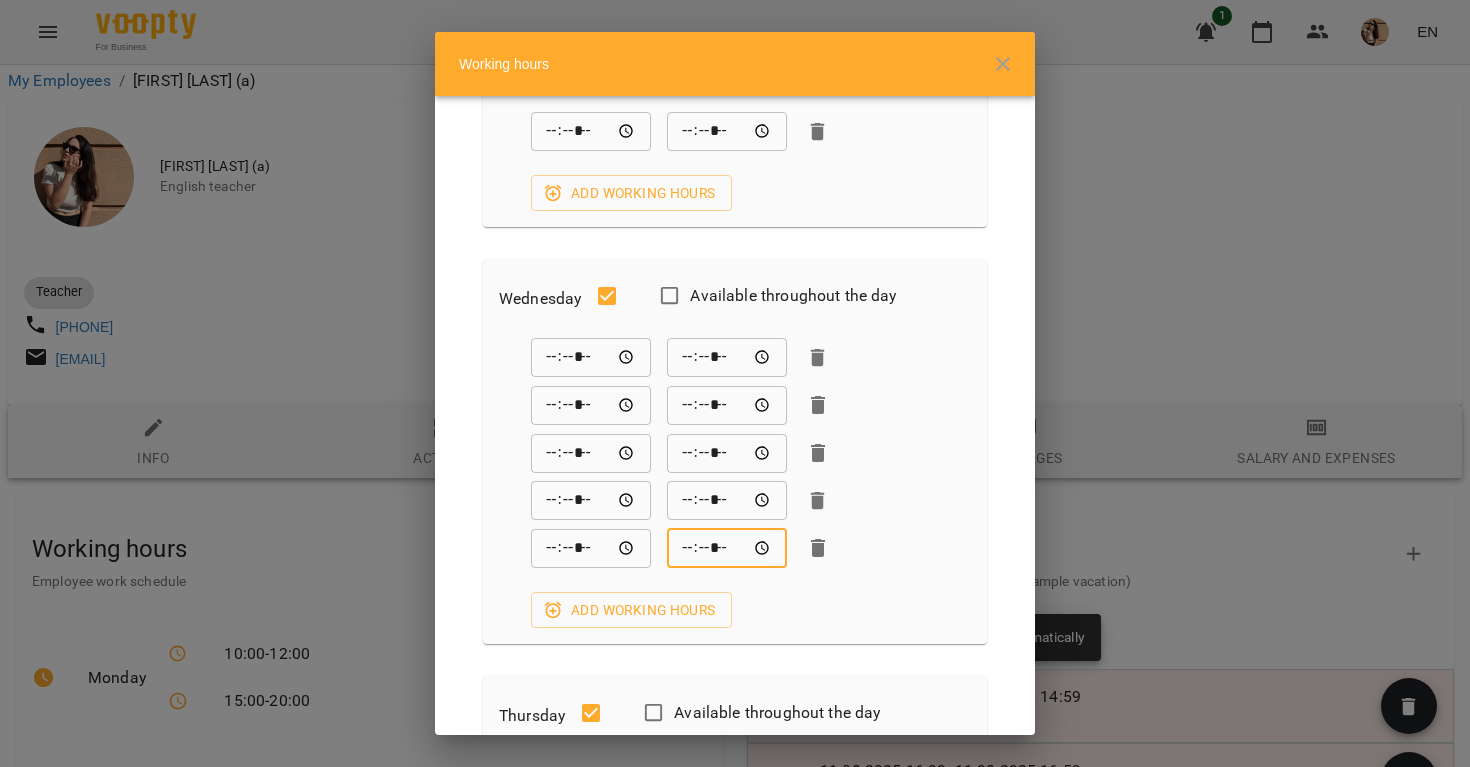 type on "*****" 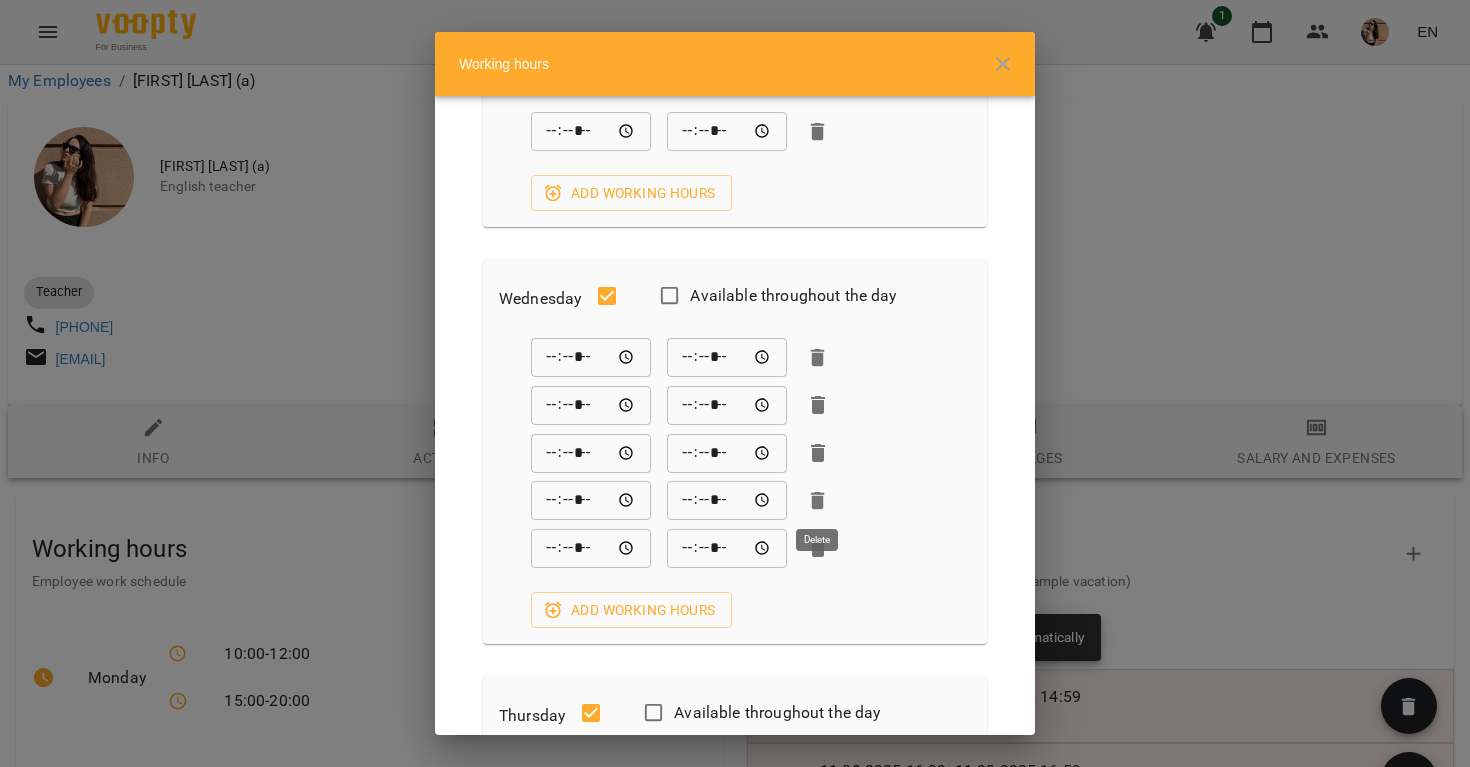 click 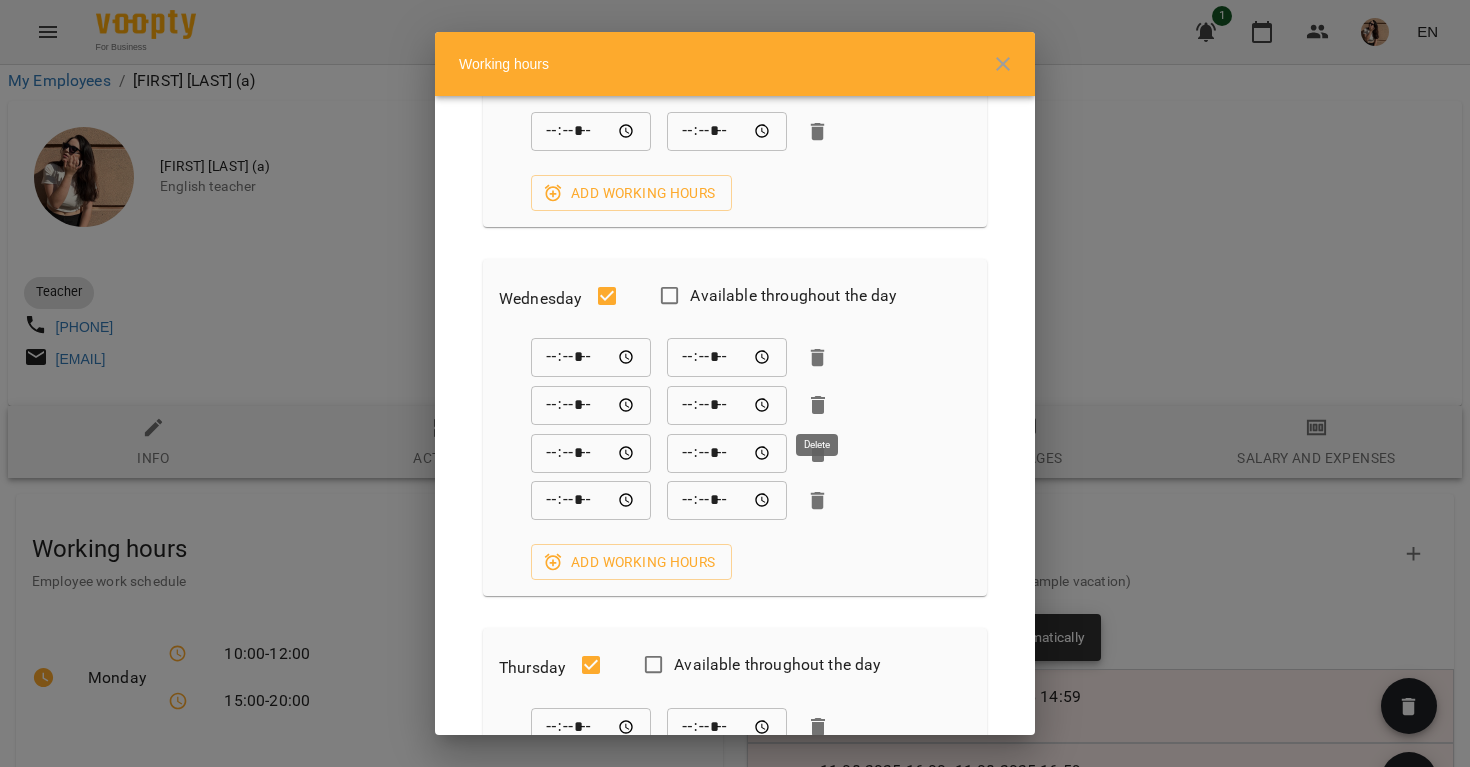 click 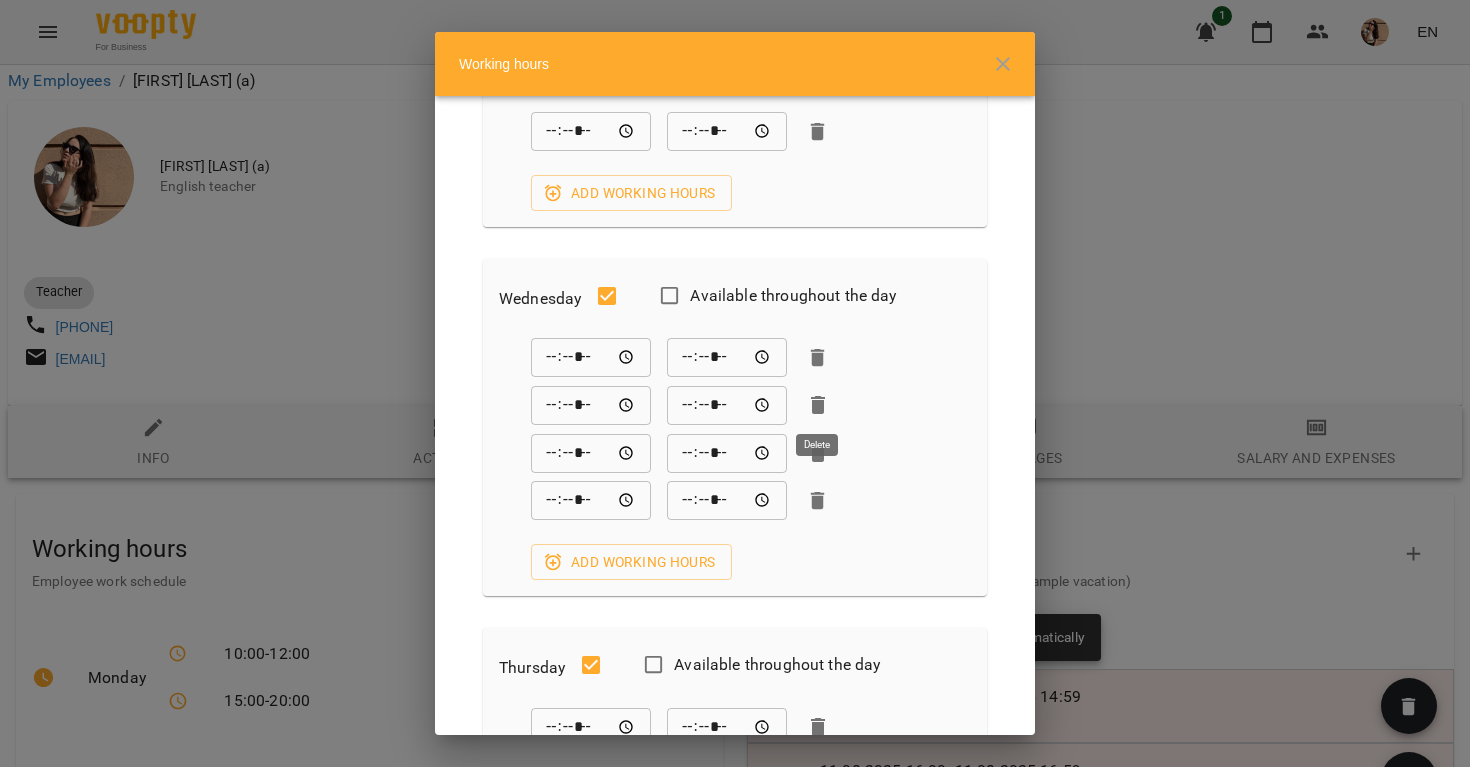 type on "*****" 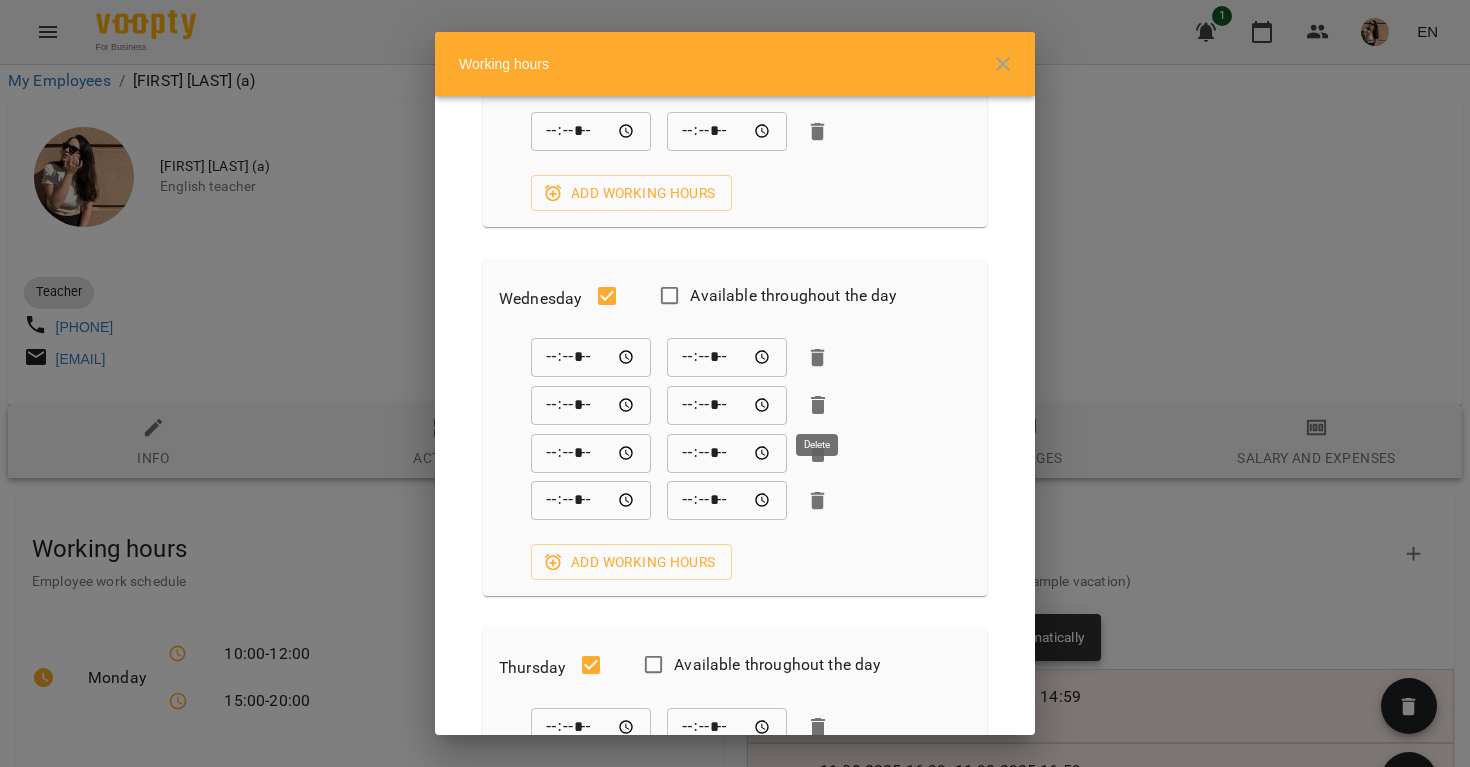 type on "*****" 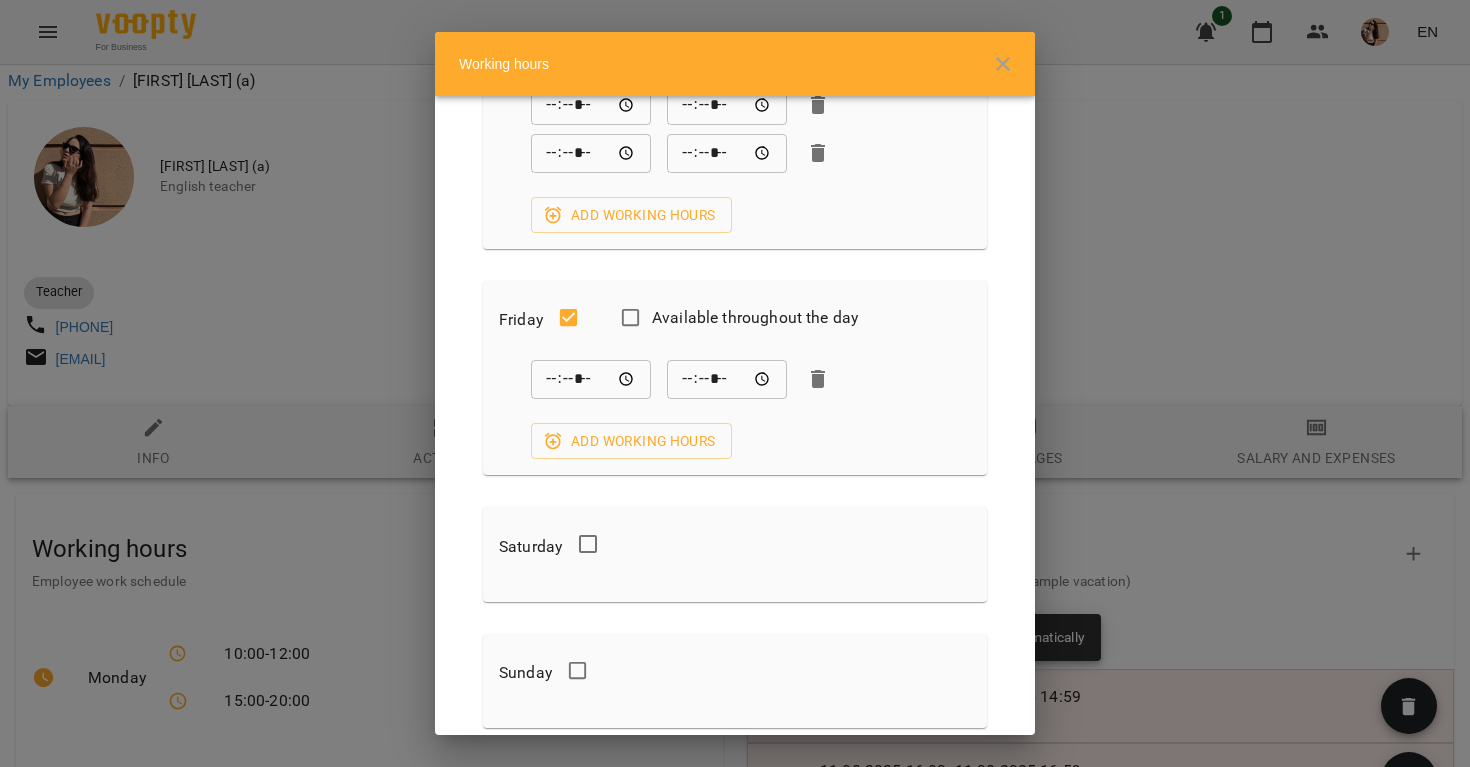 scroll, scrollTop: 1096, scrollLeft: 0, axis: vertical 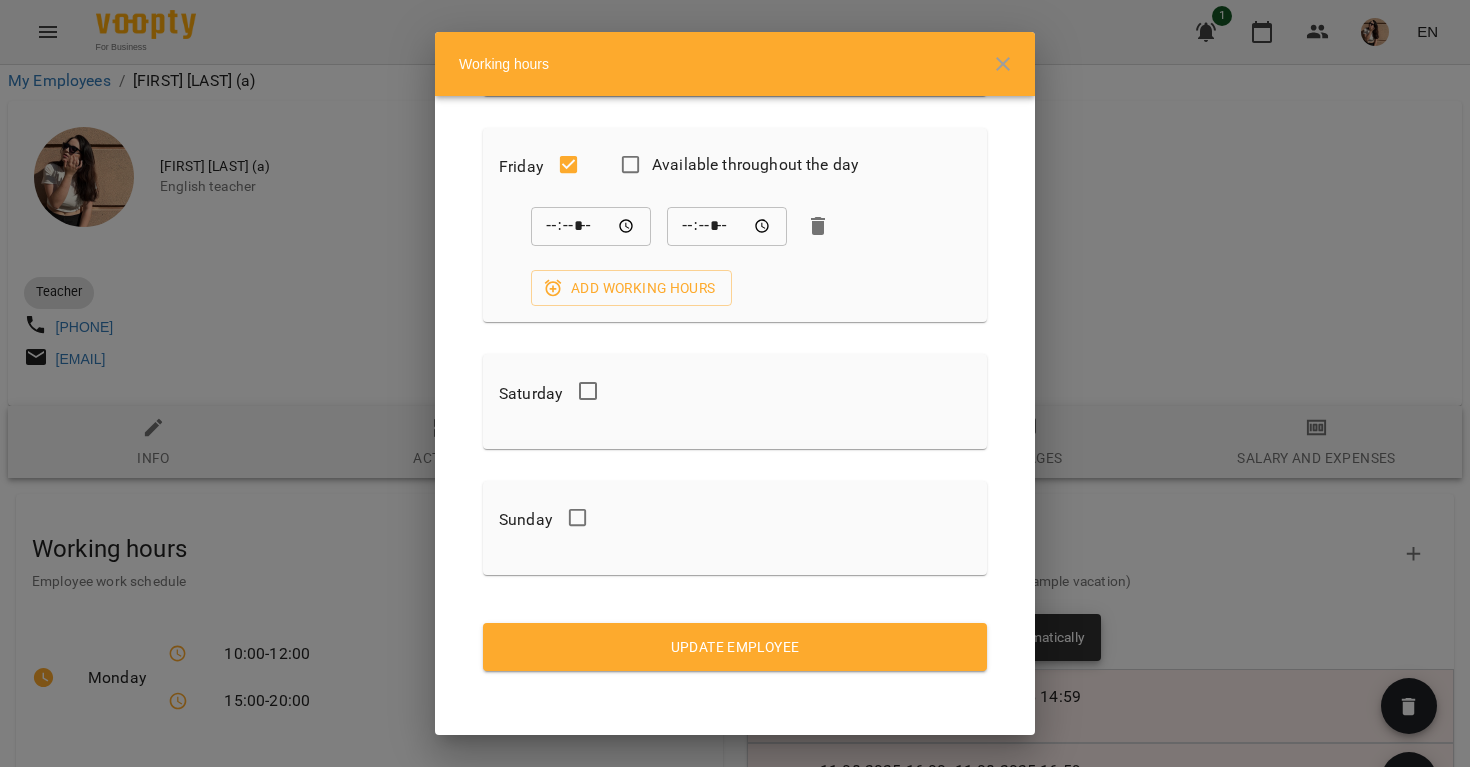 click on "Update Employee" at bounding box center (735, 647) 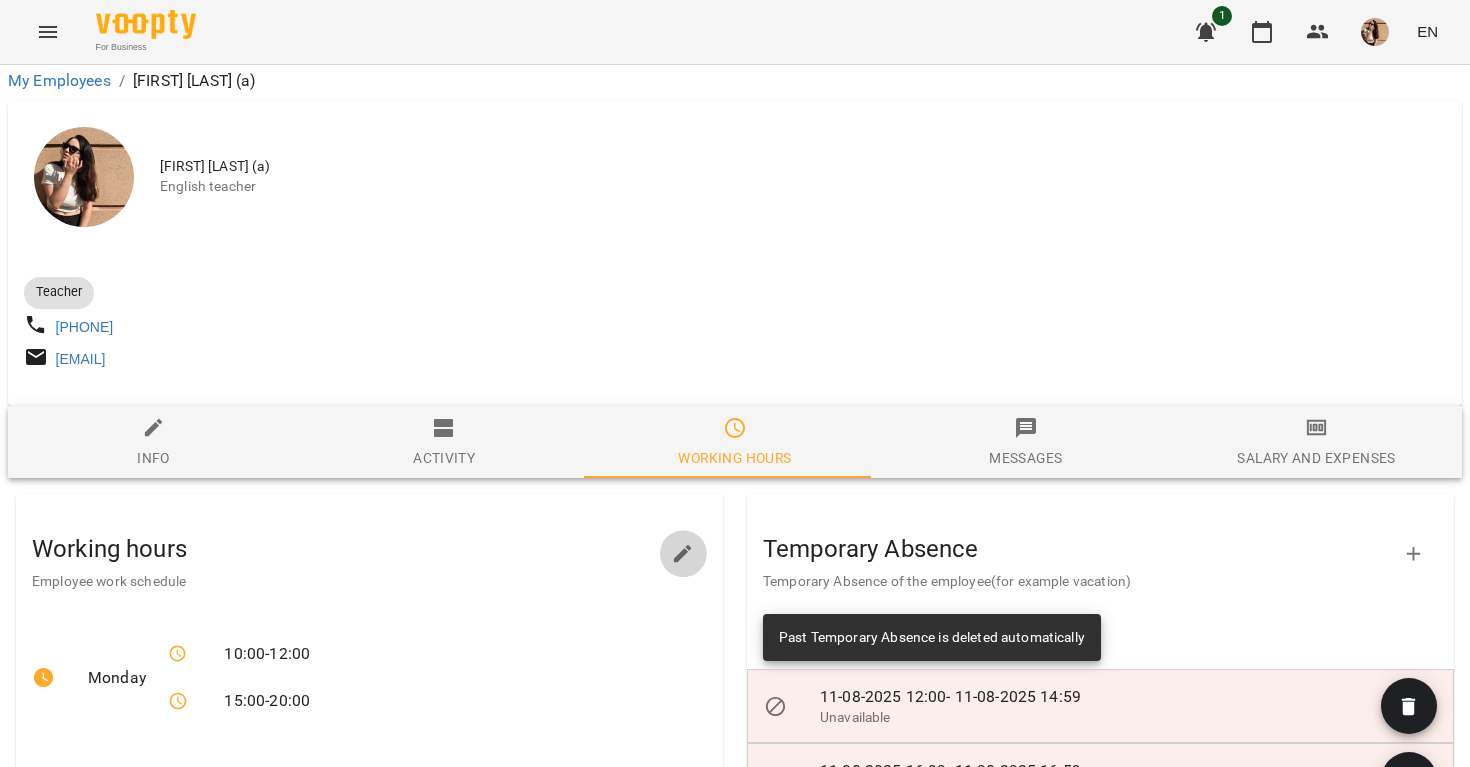 click 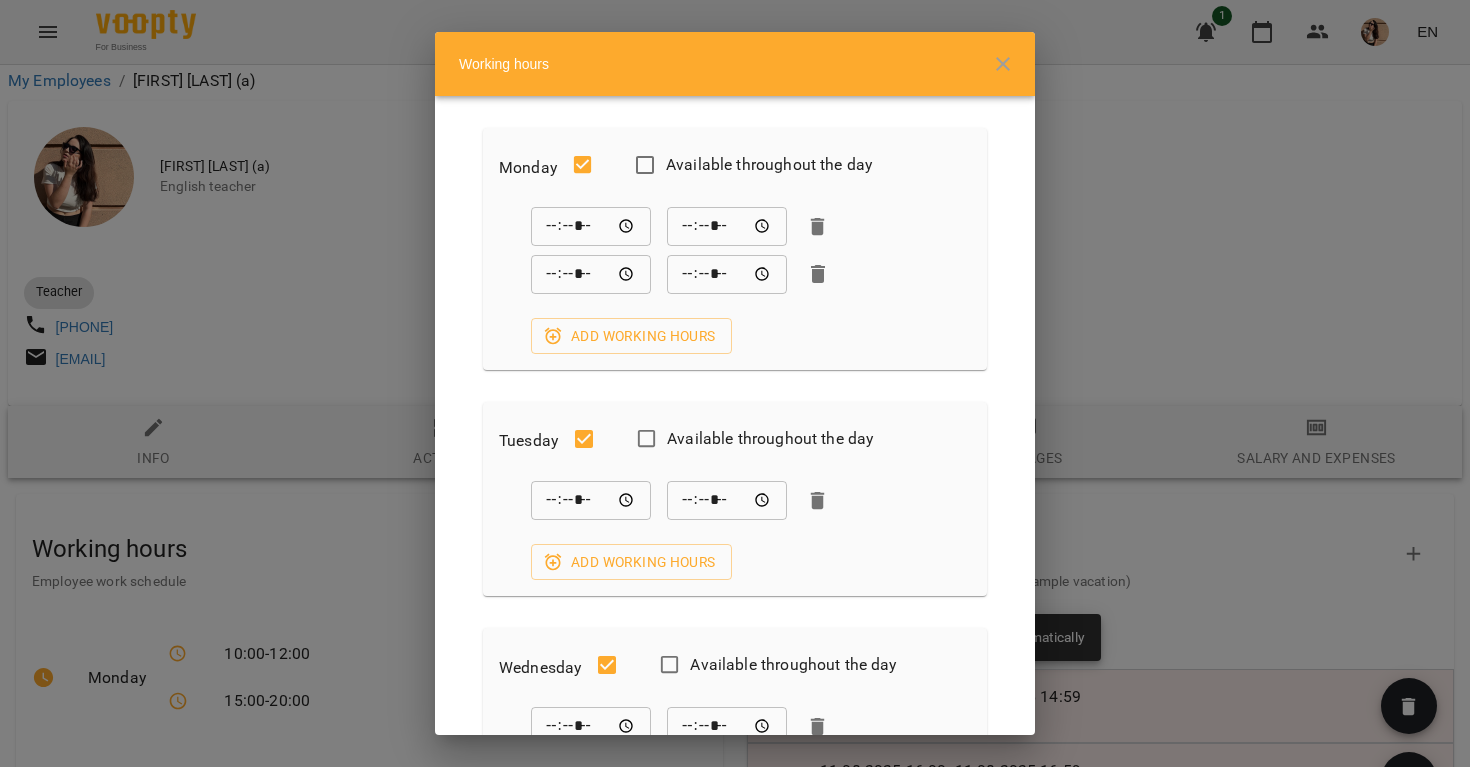 click on "Add working hours" at bounding box center [631, 562] 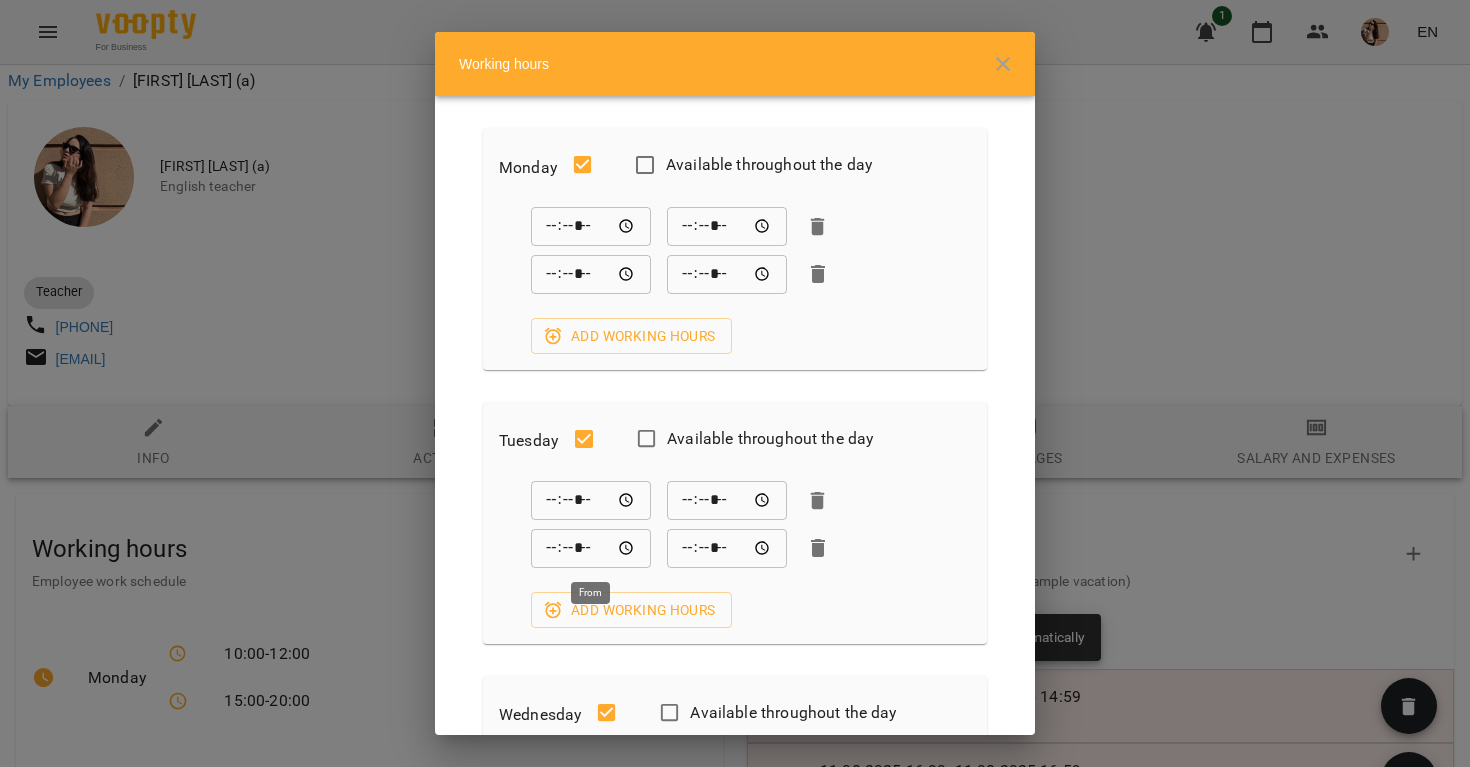 click on "*****" at bounding box center [591, 548] 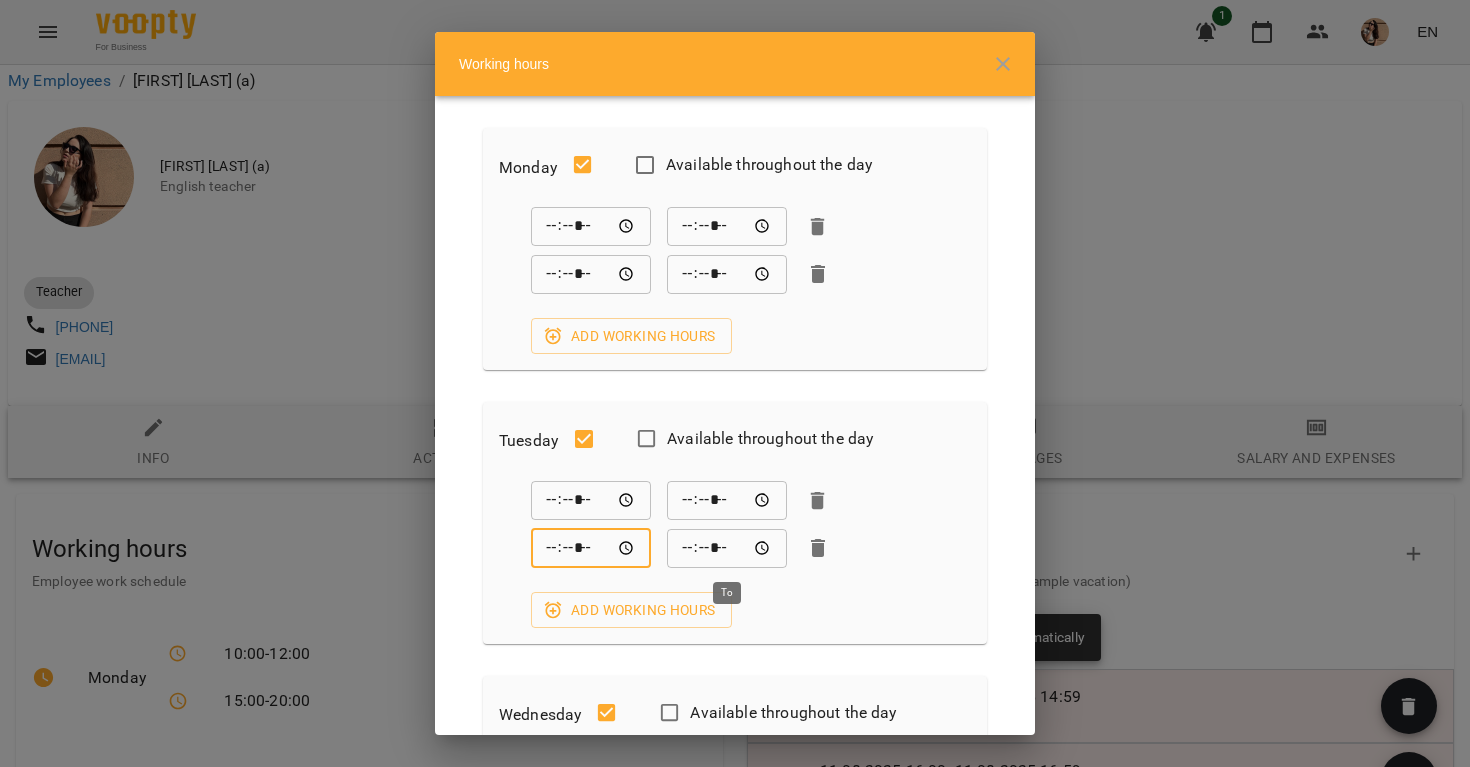 type on "*****" 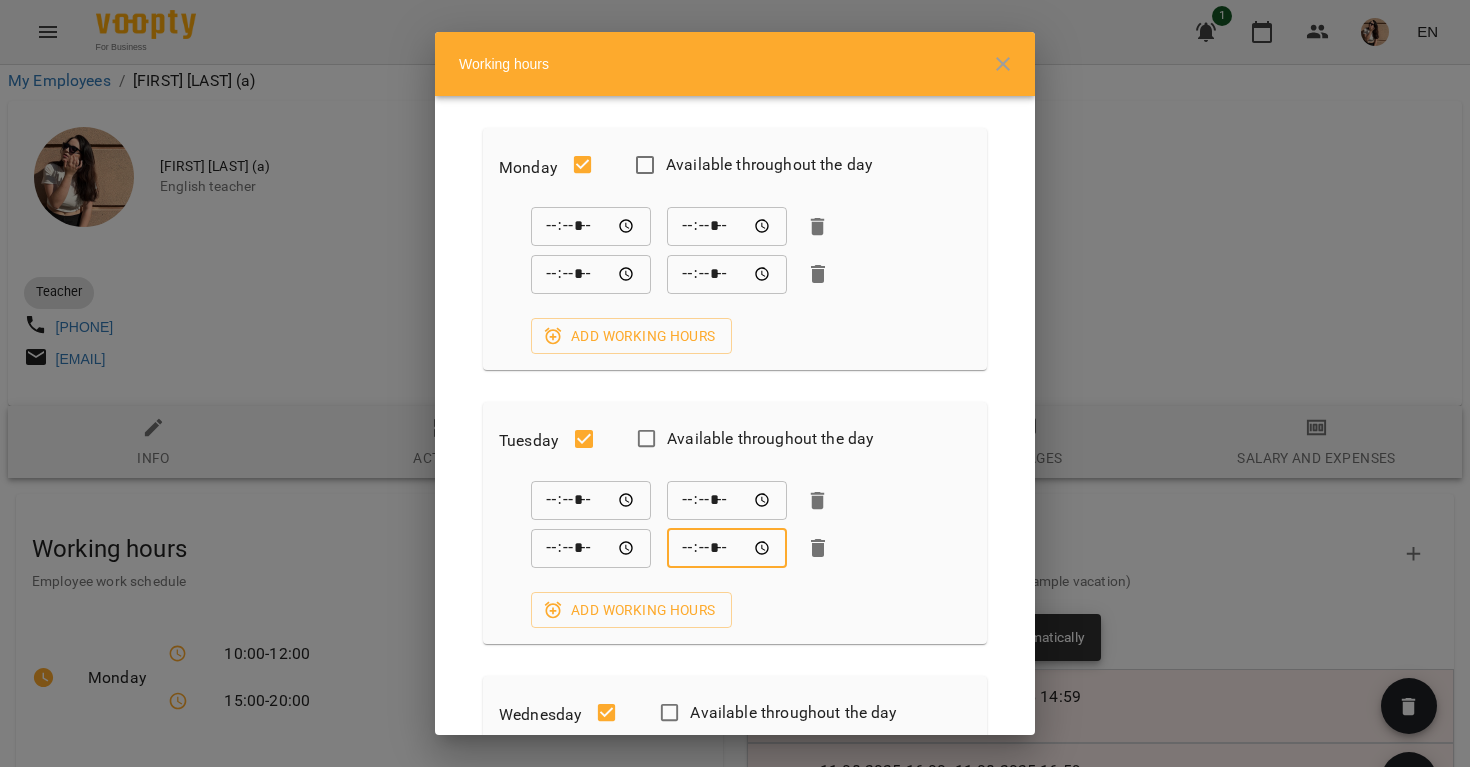 type on "*****" 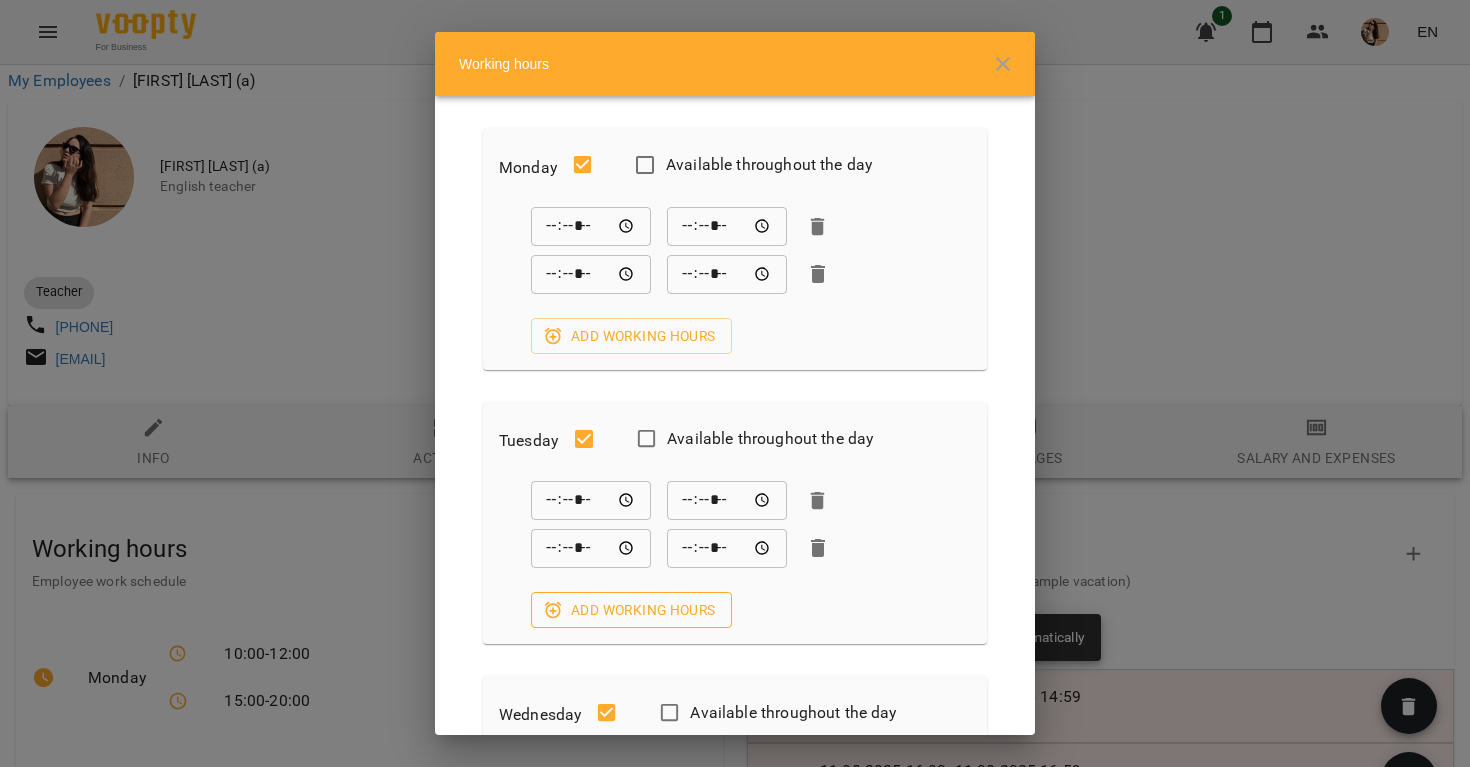 click on "Add working hours" at bounding box center [631, 610] 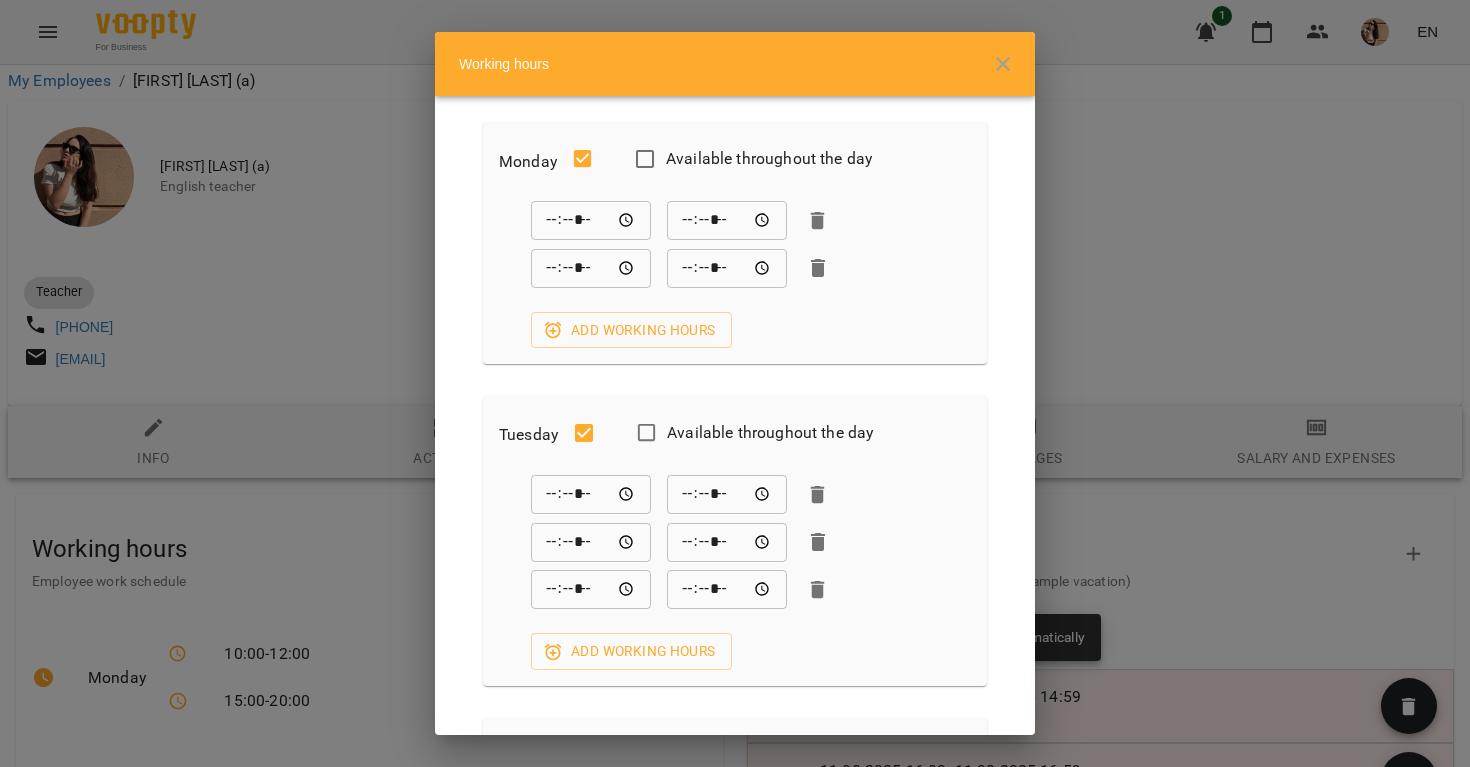 scroll, scrollTop: 8, scrollLeft: 0, axis: vertical 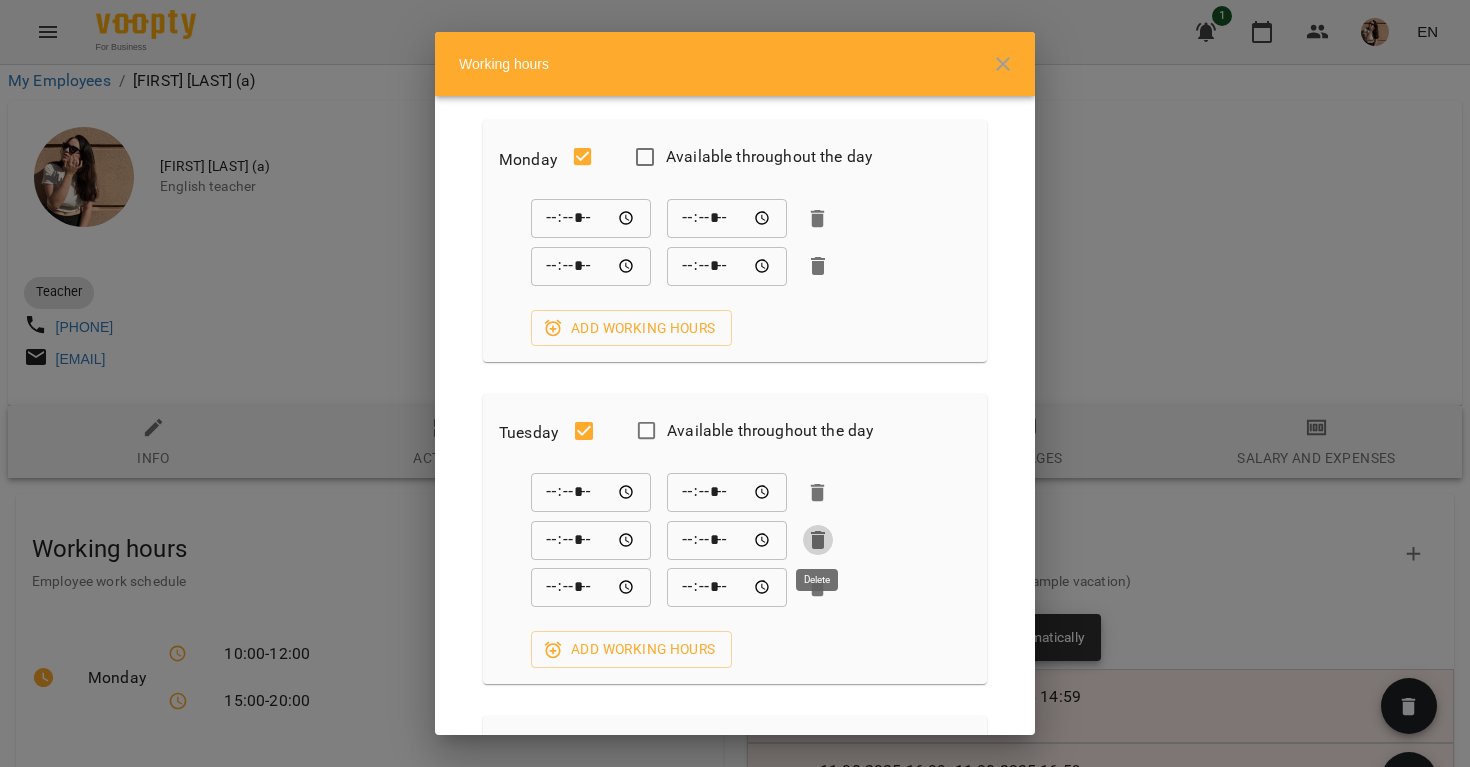 click 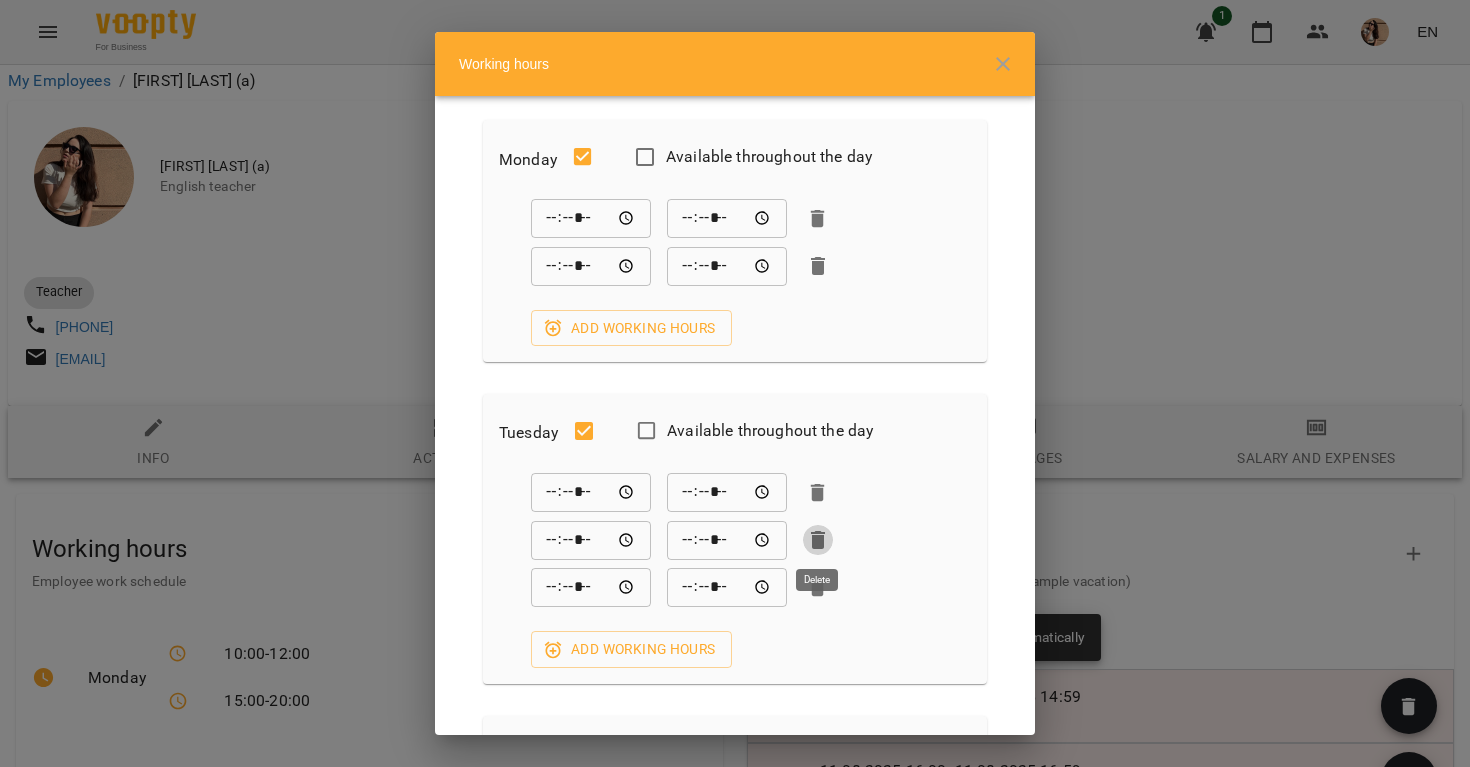 type on "*****" 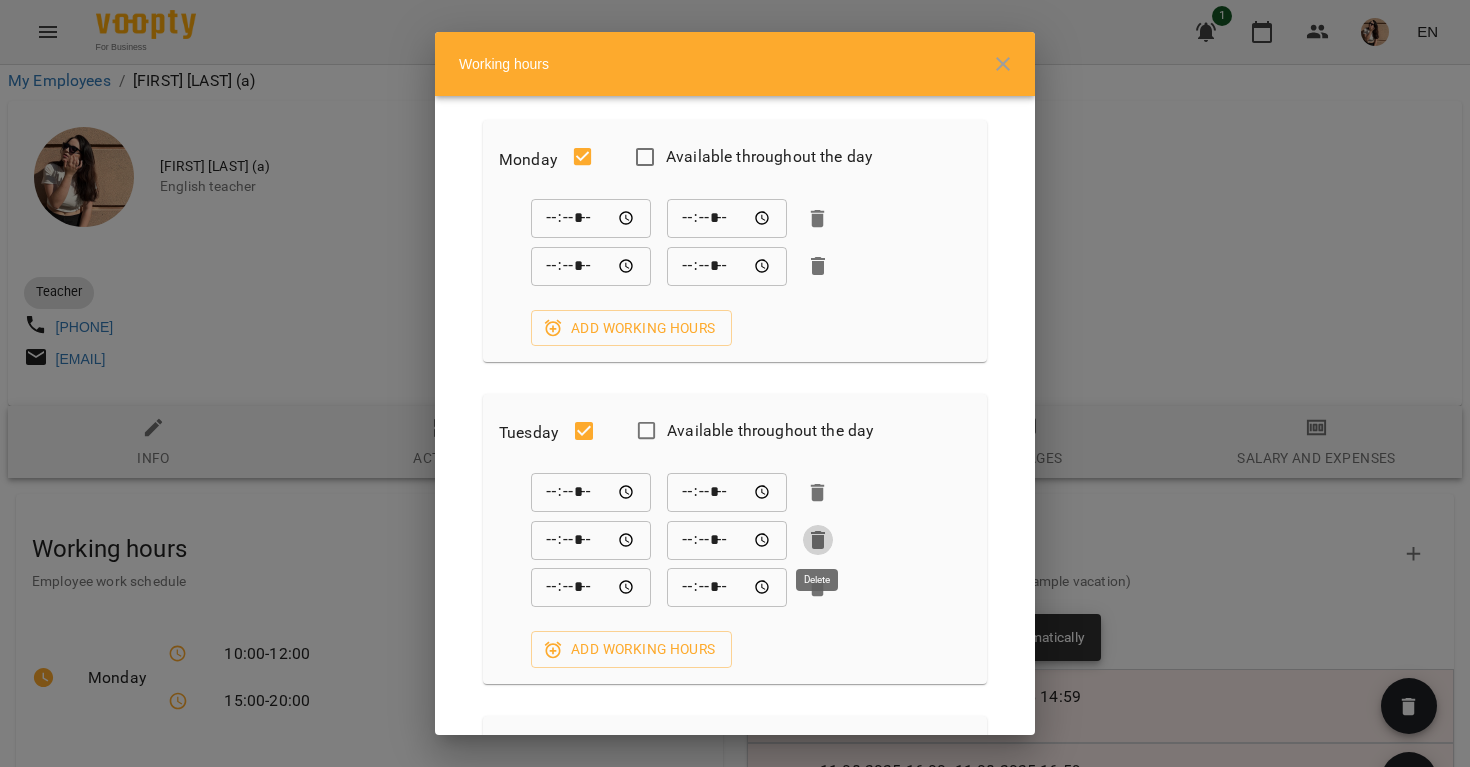type on "*****" 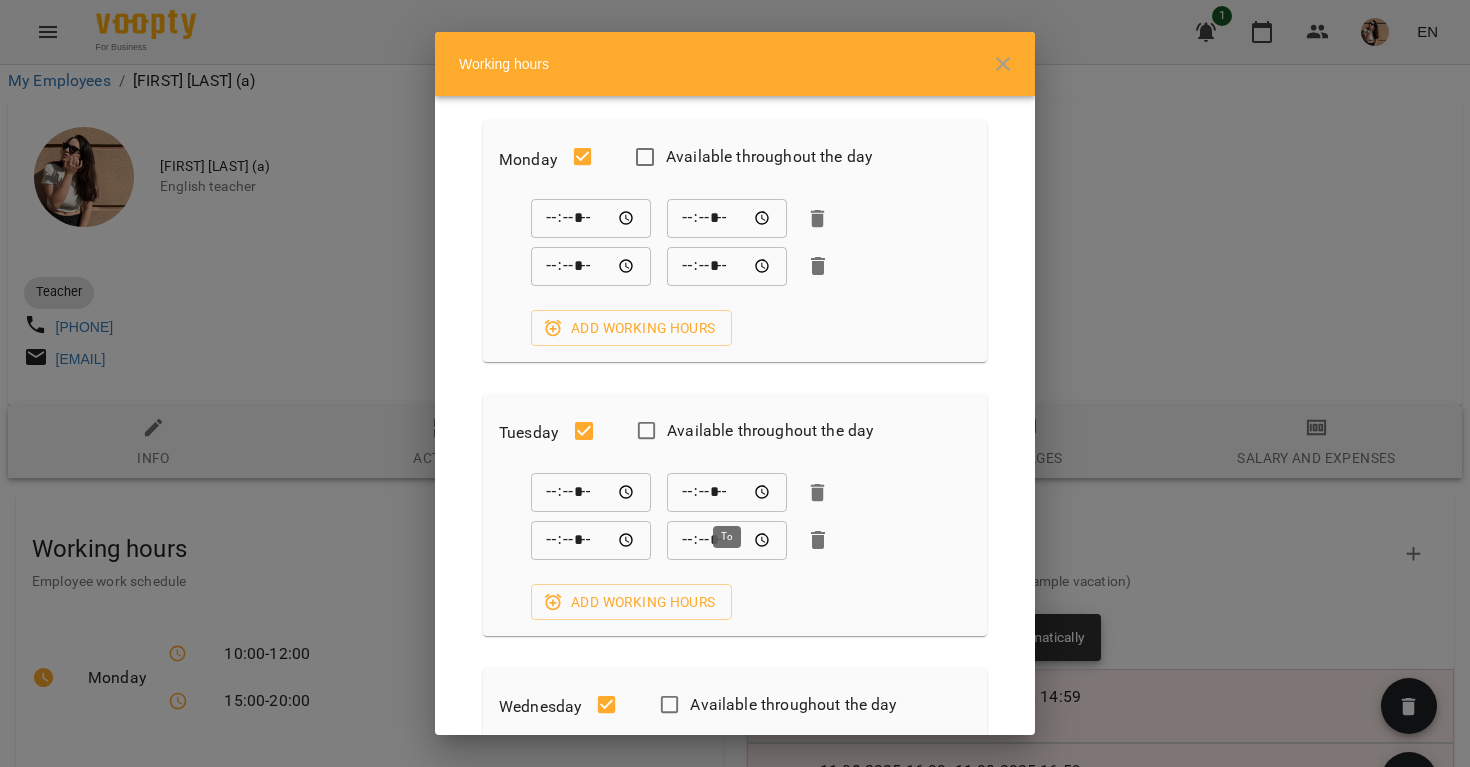 click on "*****" at bounding box center (727, 493) 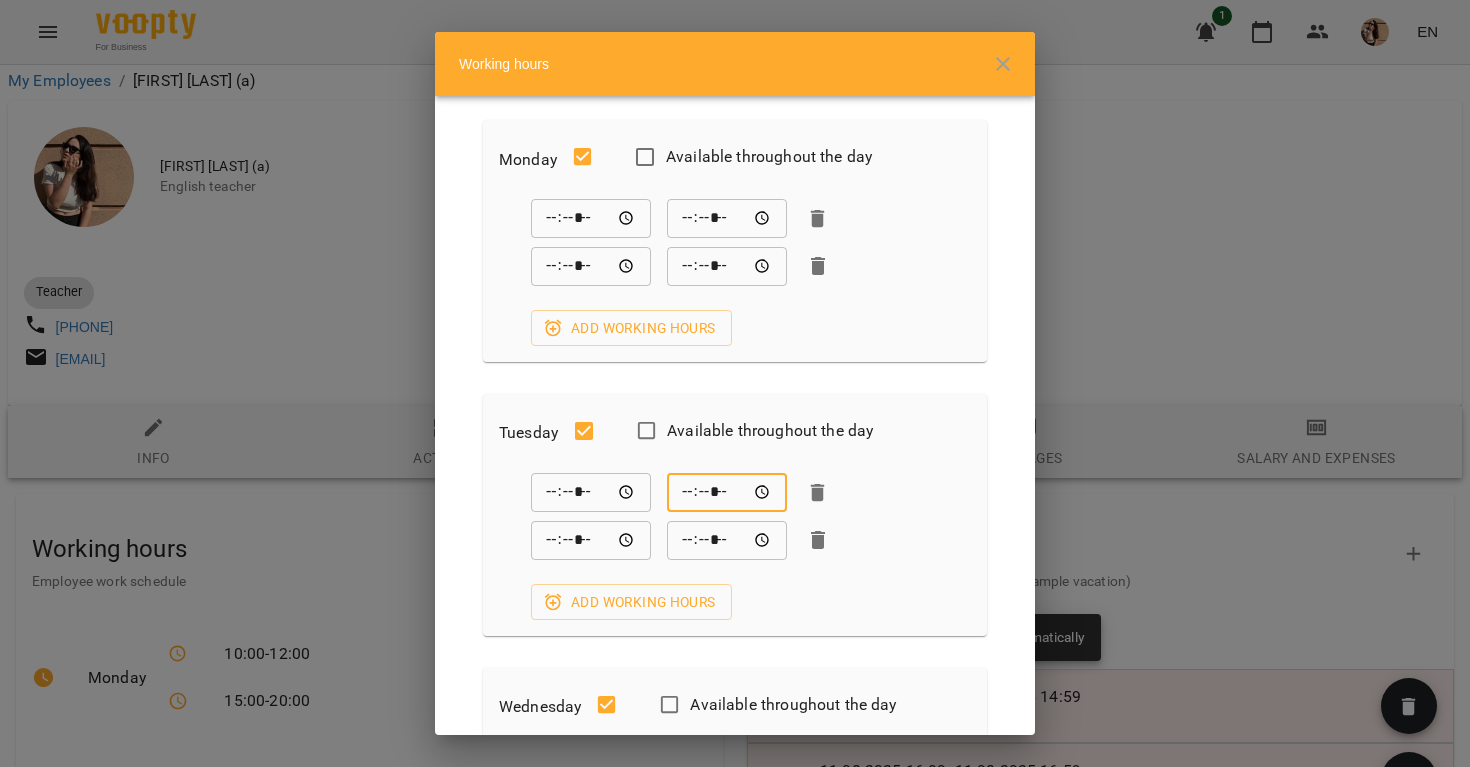 type on "*****" 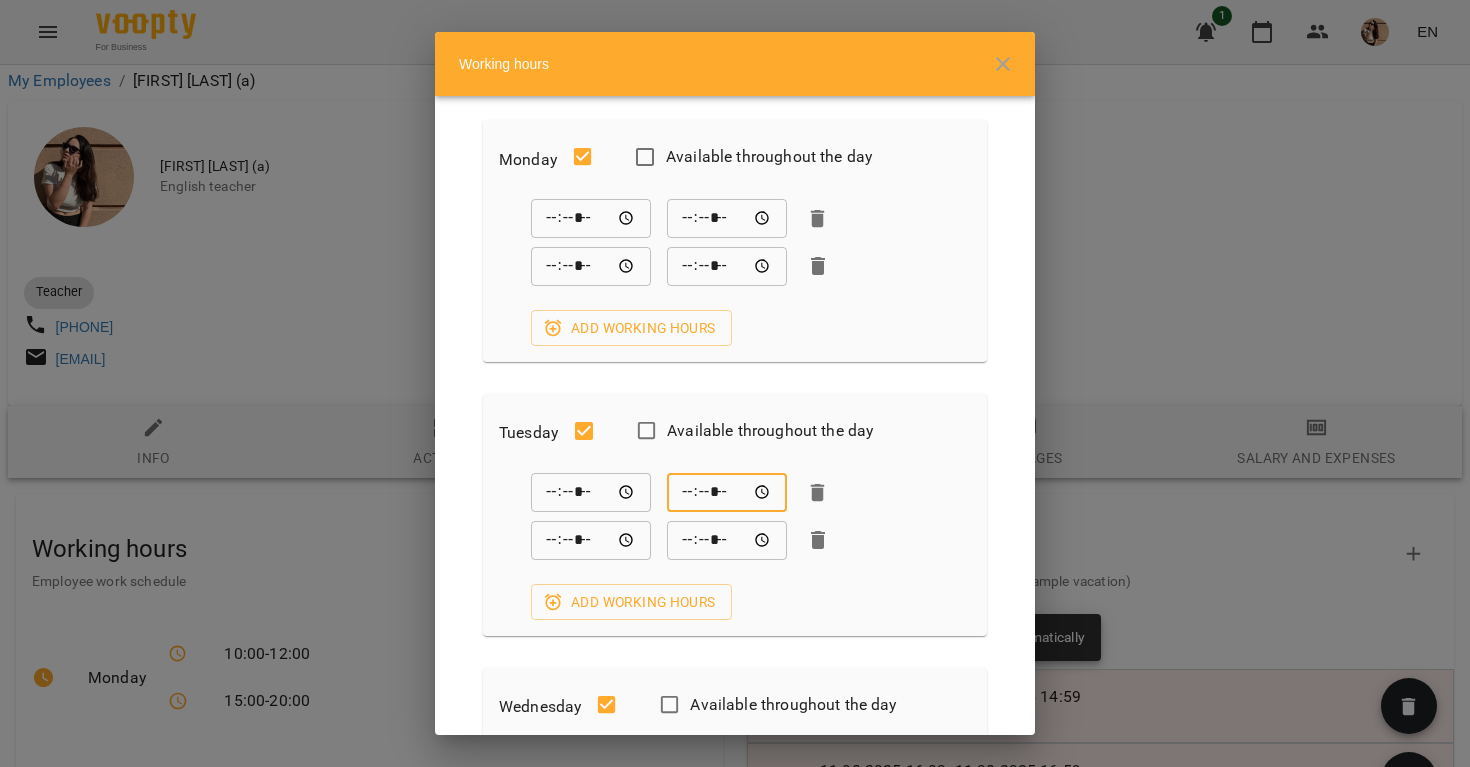 click on "***** ​ ***** ​ ***** ​ ***** ​ Add working hours" at bounding box center [735, 546] 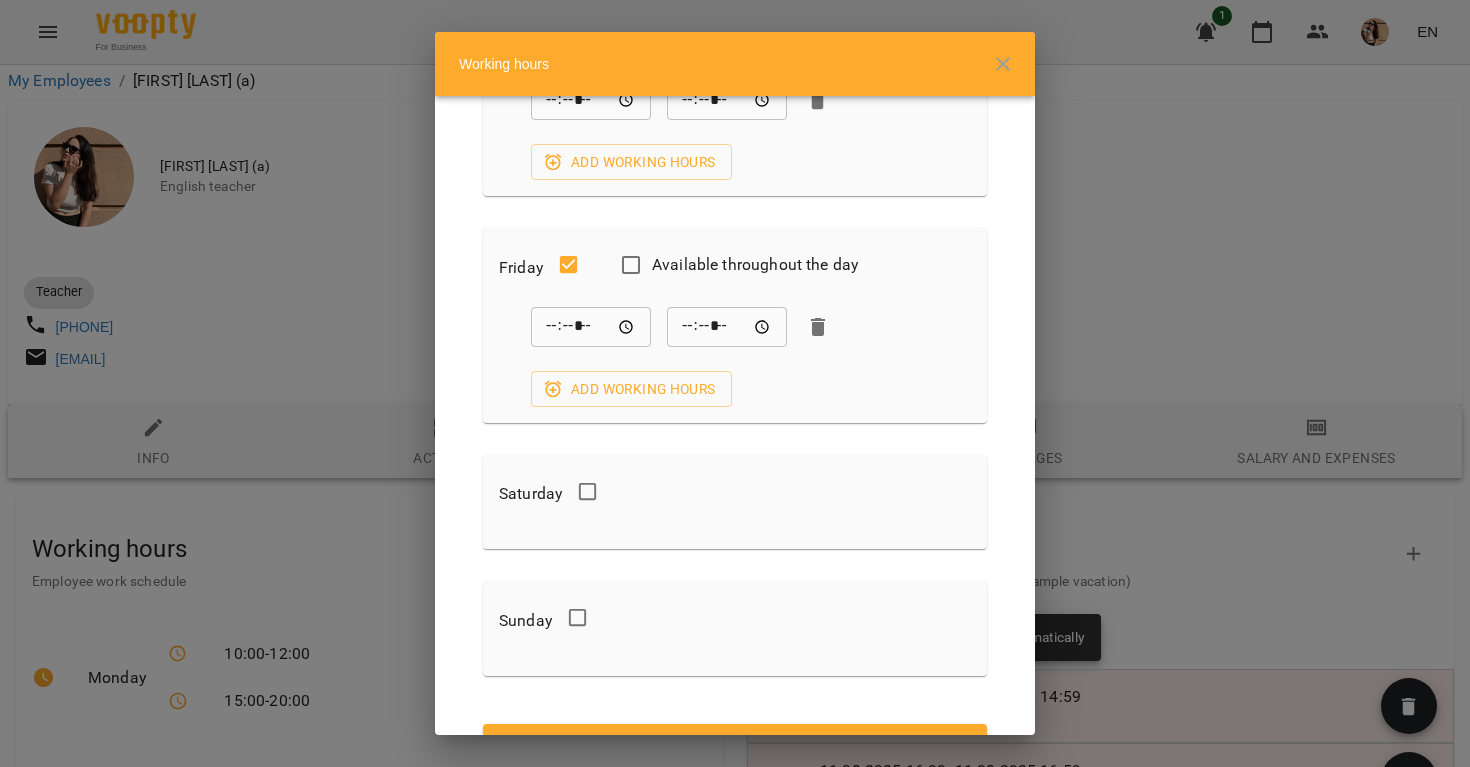 scroll, scrollTop: 1144, scrollLeft: 0, axis: vertical 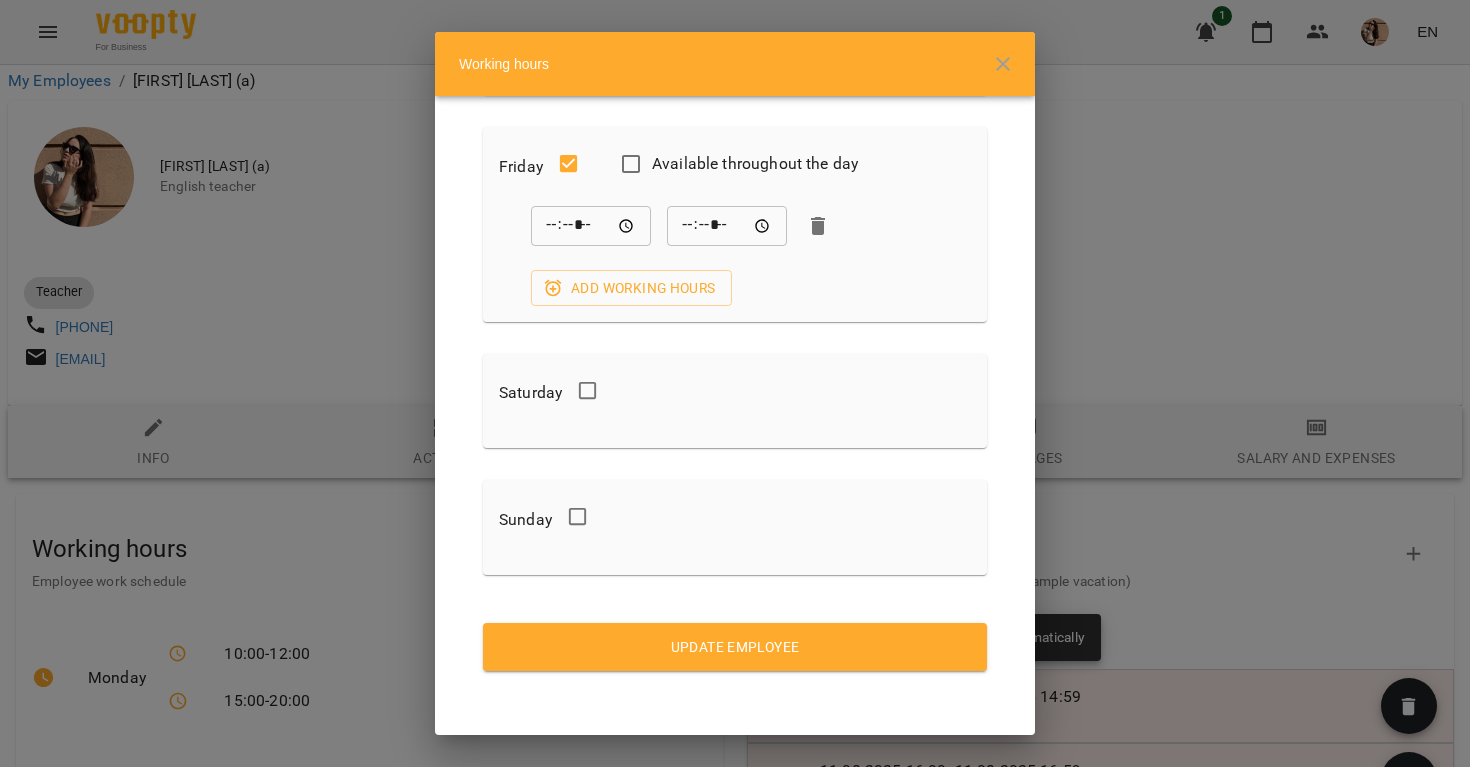 click on "Update Employee" at bounding box center (735, 647) 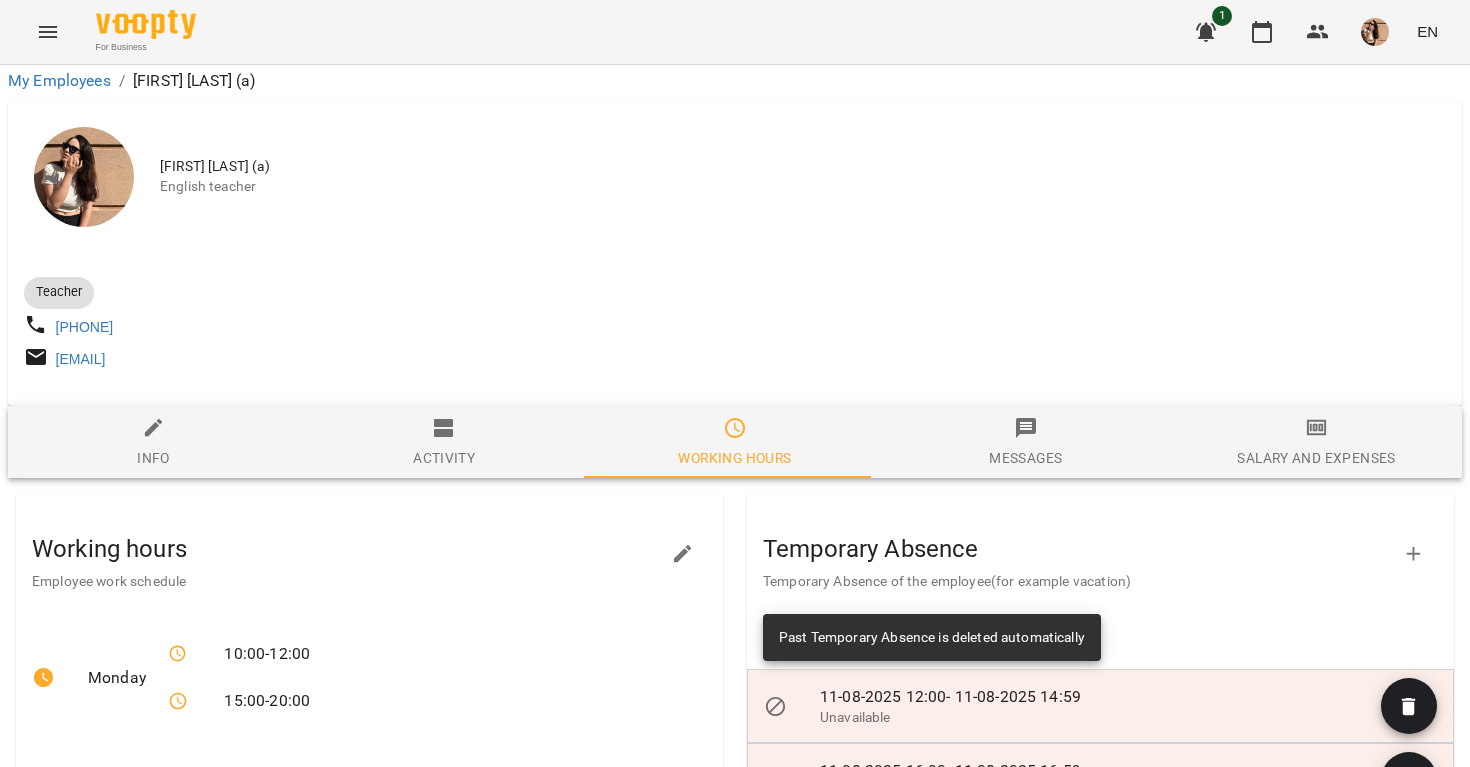 click at bounding box center [683, 554] 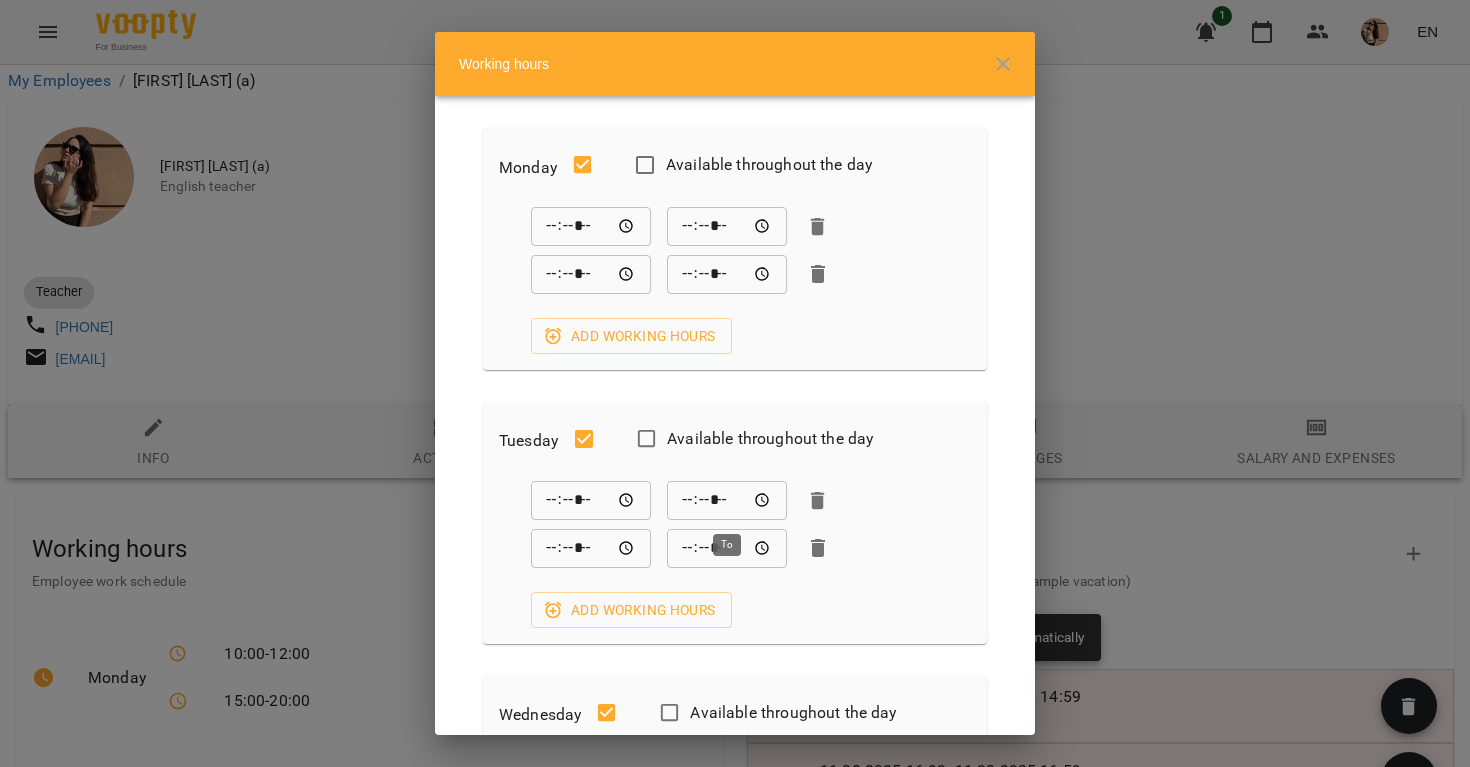 click on "*****" at bounding box center [727, 501] 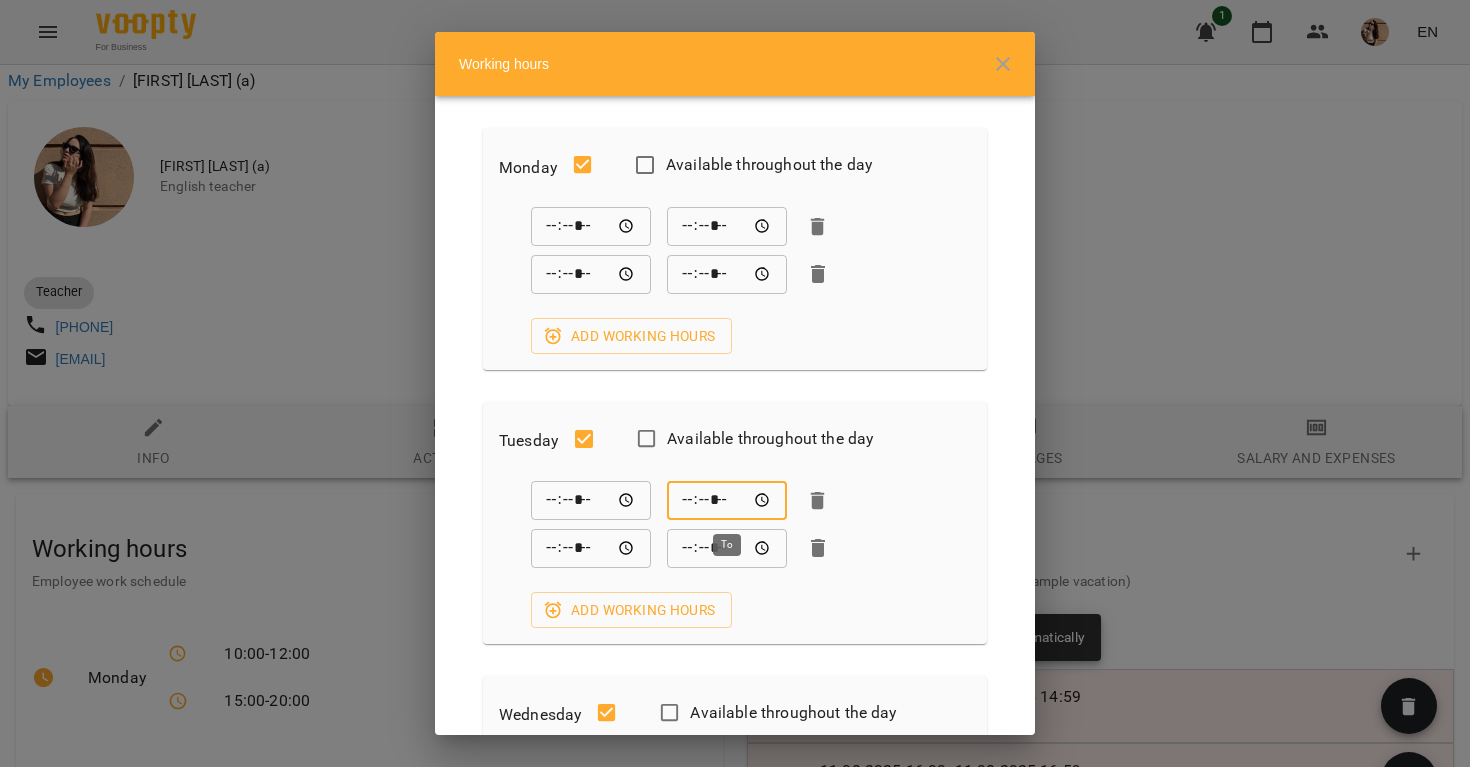 click on "*****" at bounding box center (727, 501) 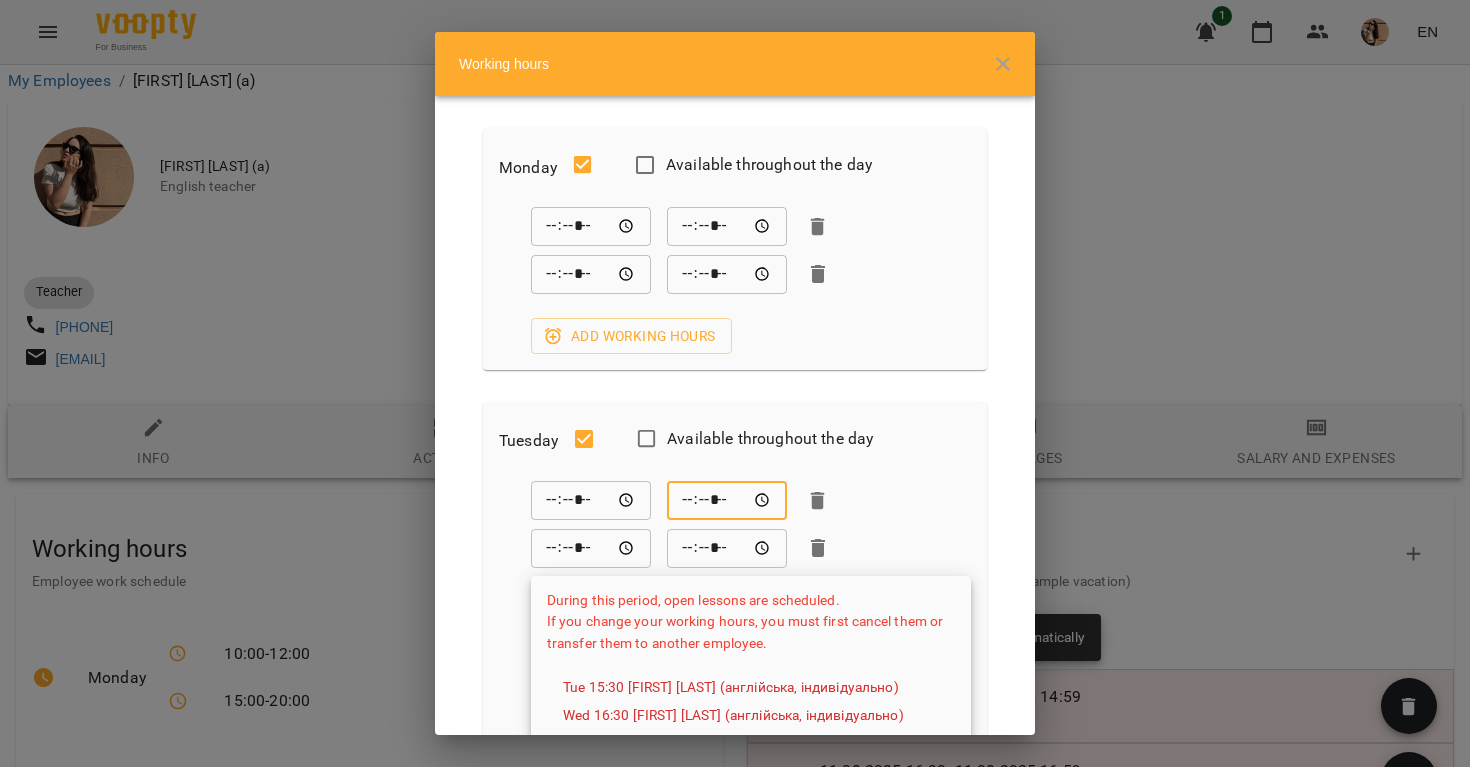click on "***** ​ ***** ​" at bounding box center [751, 548] 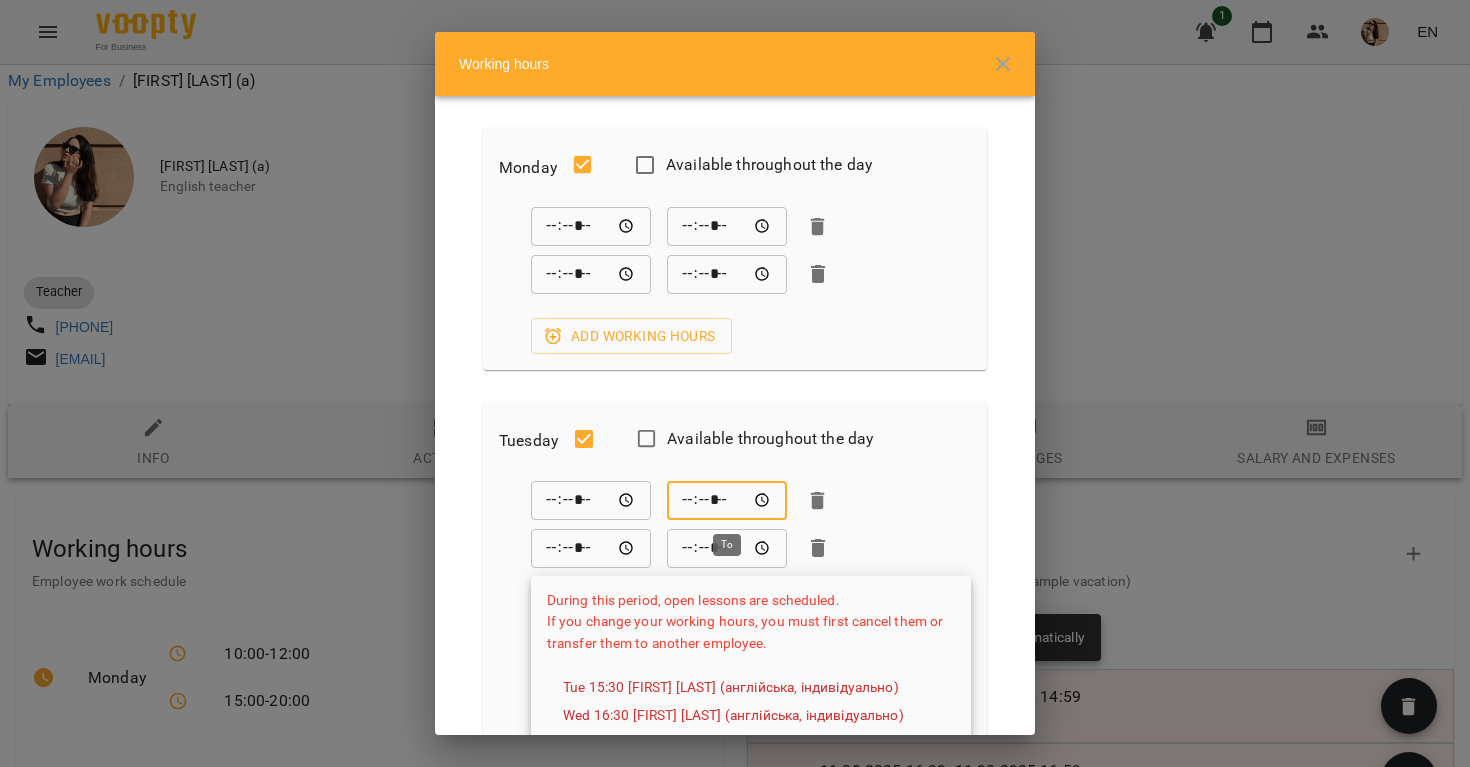 click on "*****" at bounding box center [727, 501] 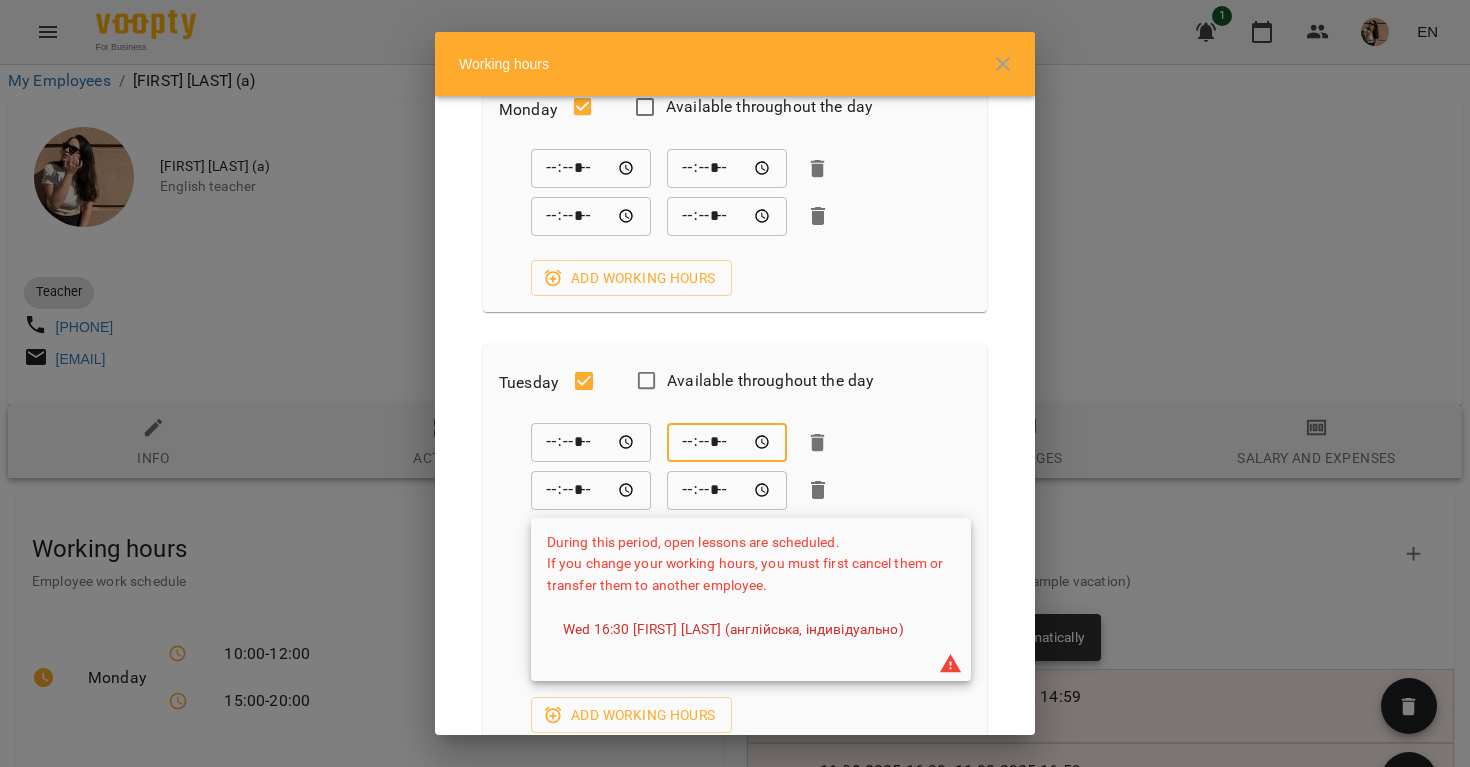 scroll, scrollTop: 87, scrollLeft: 0, axis: vertical 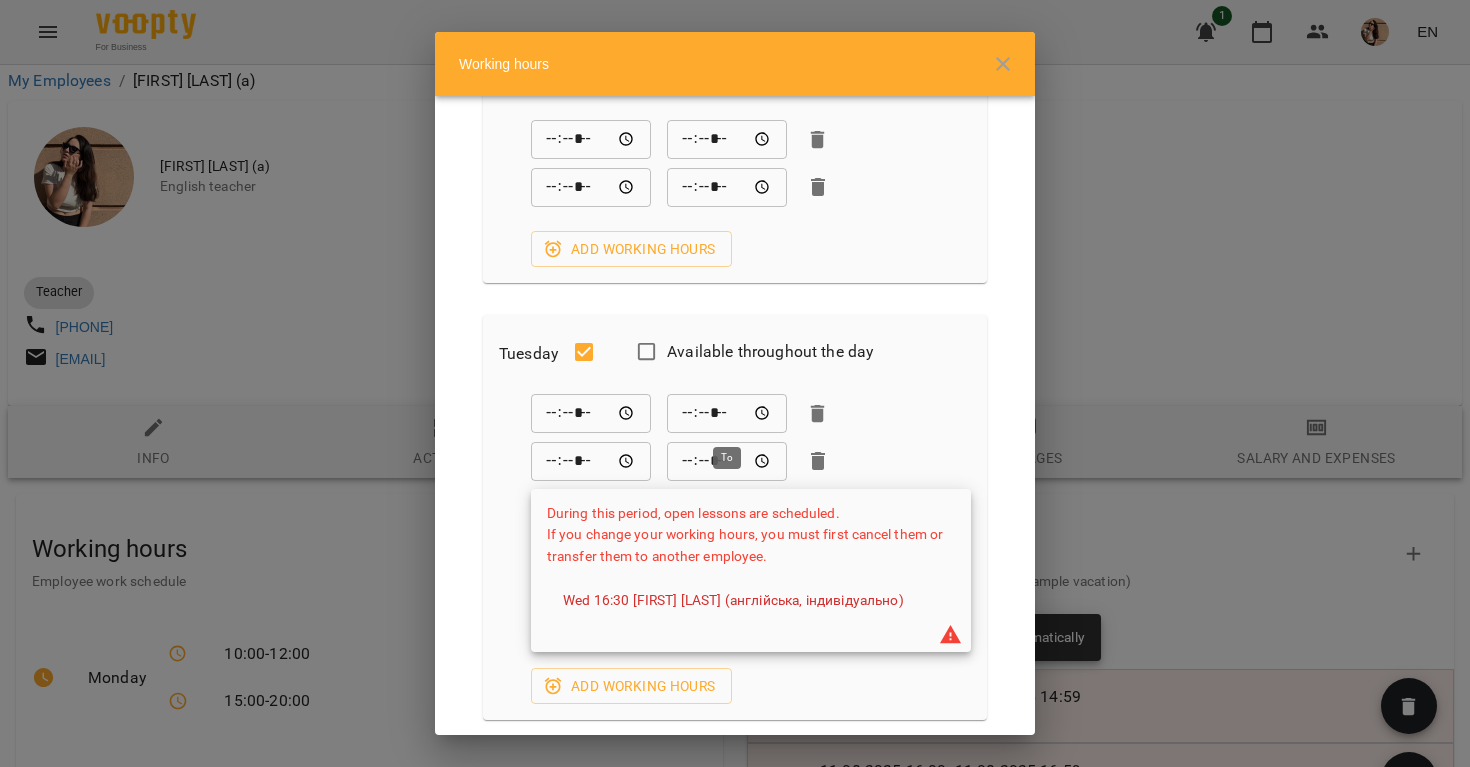 click on "*****" at bounding box center [727, 414] 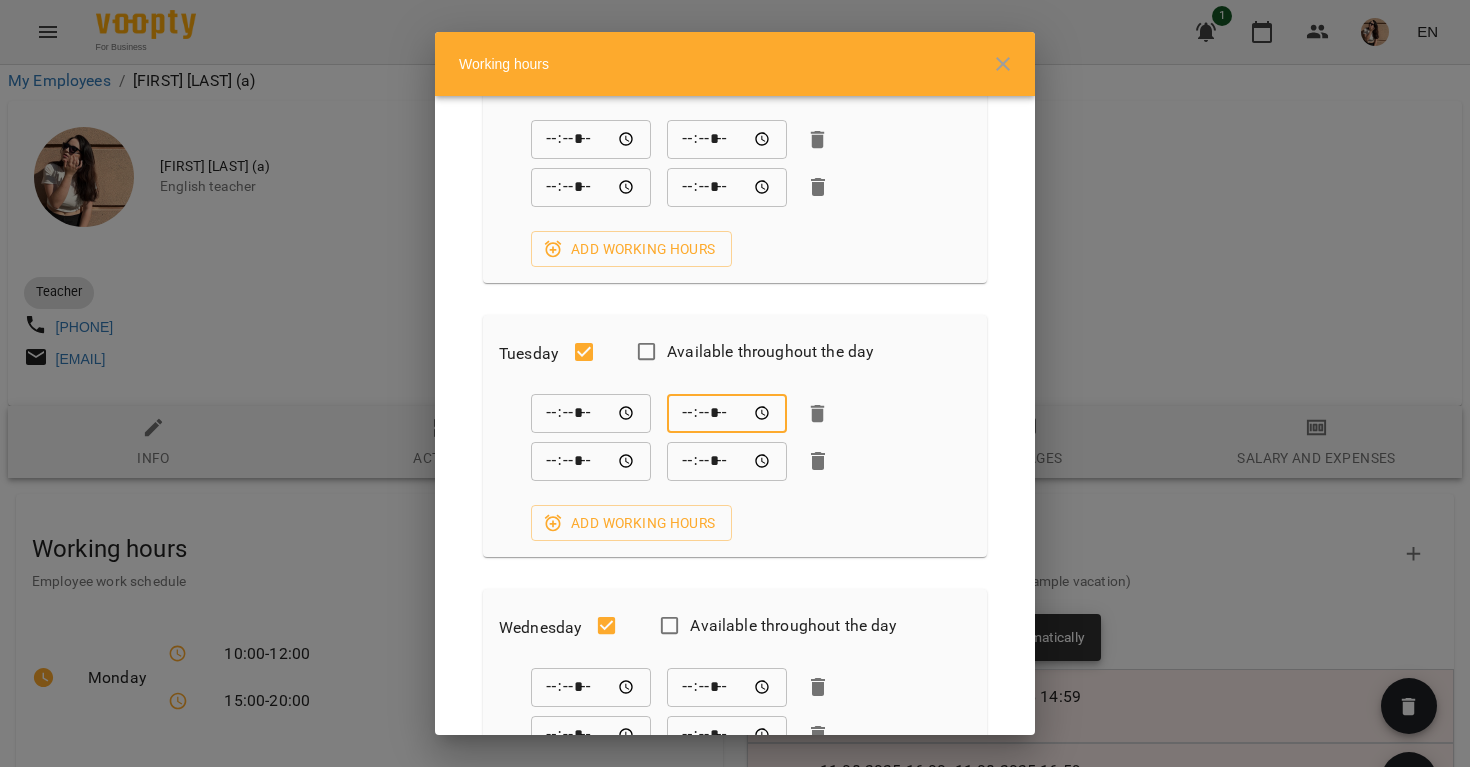 type on "*****" 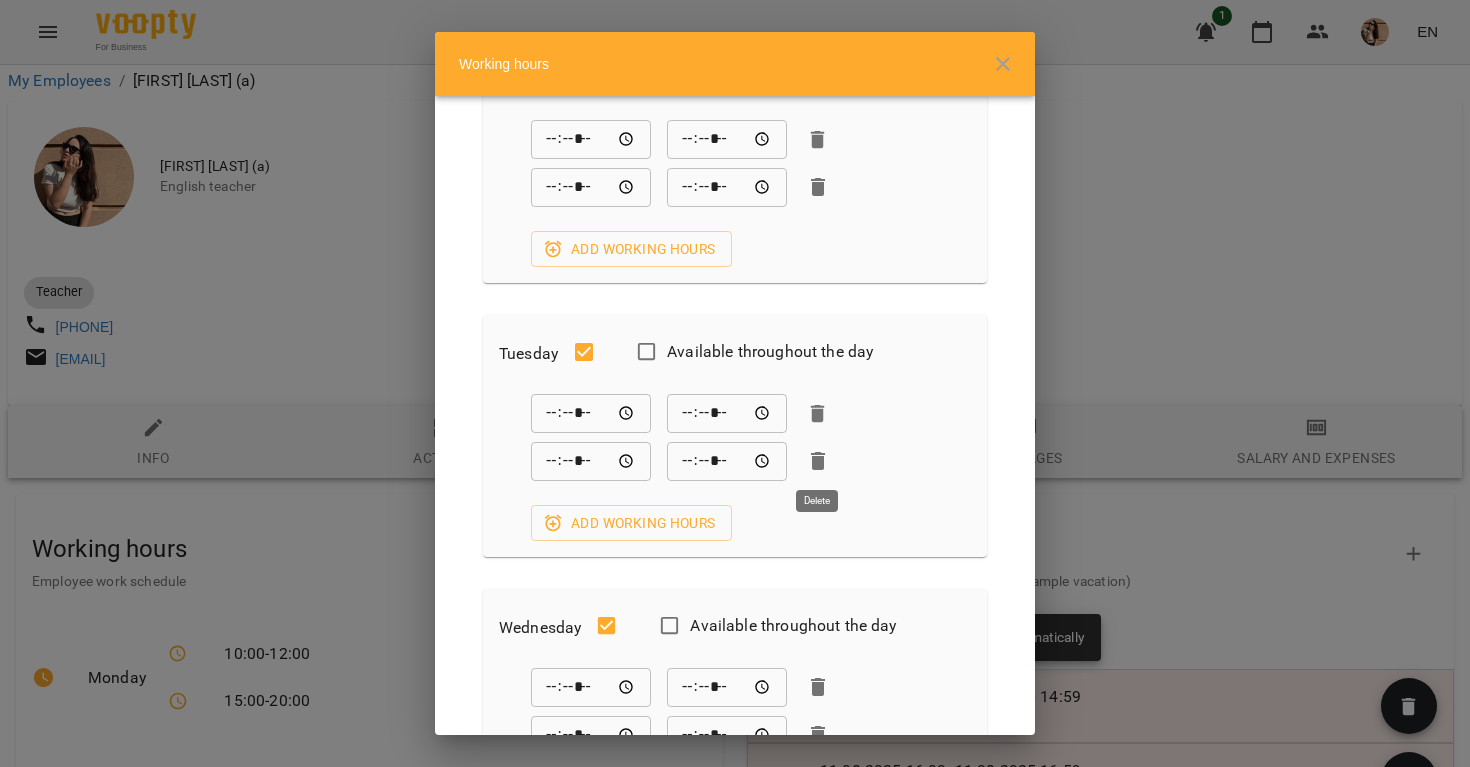 click 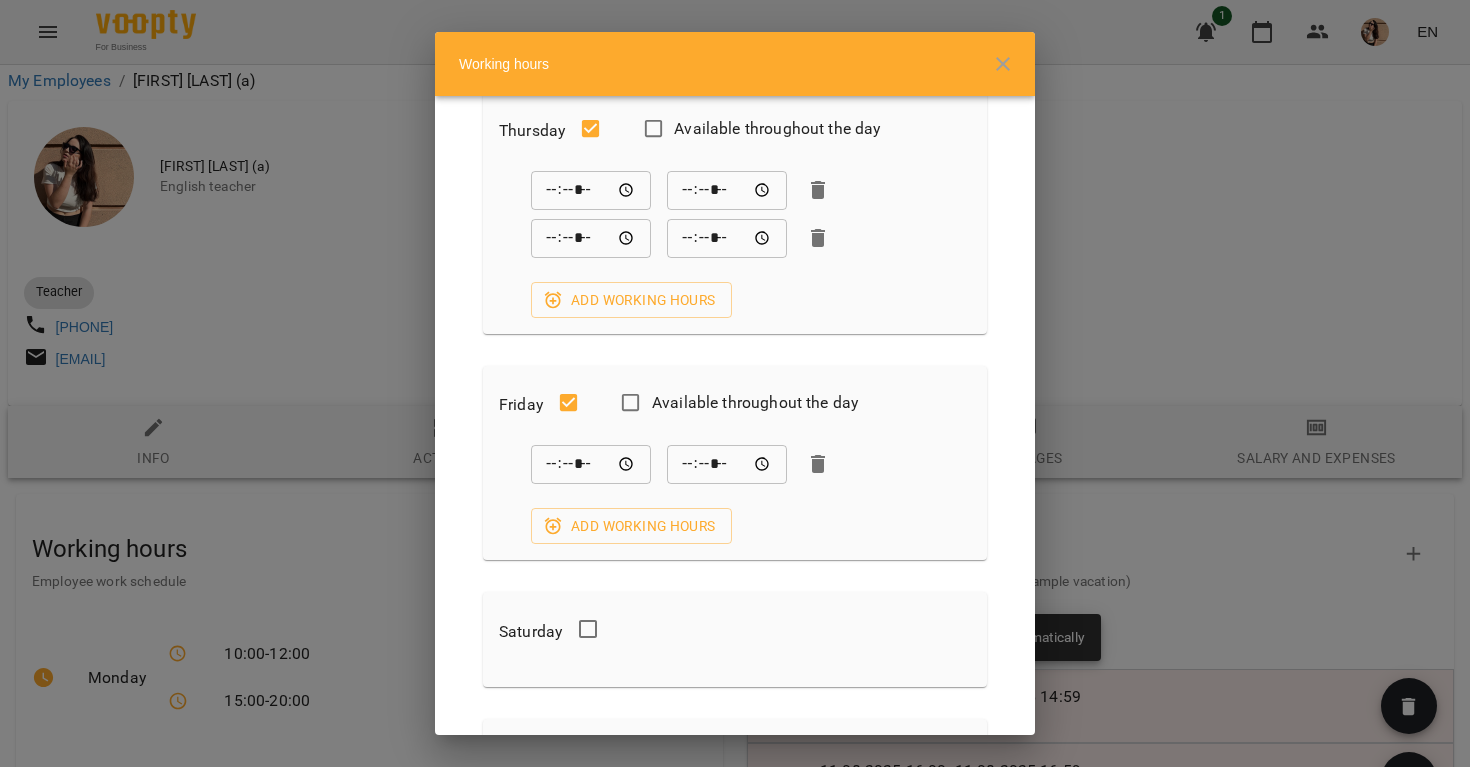 scroll, scrollTop: 1096, scrollLeft: 0, axis: vertical 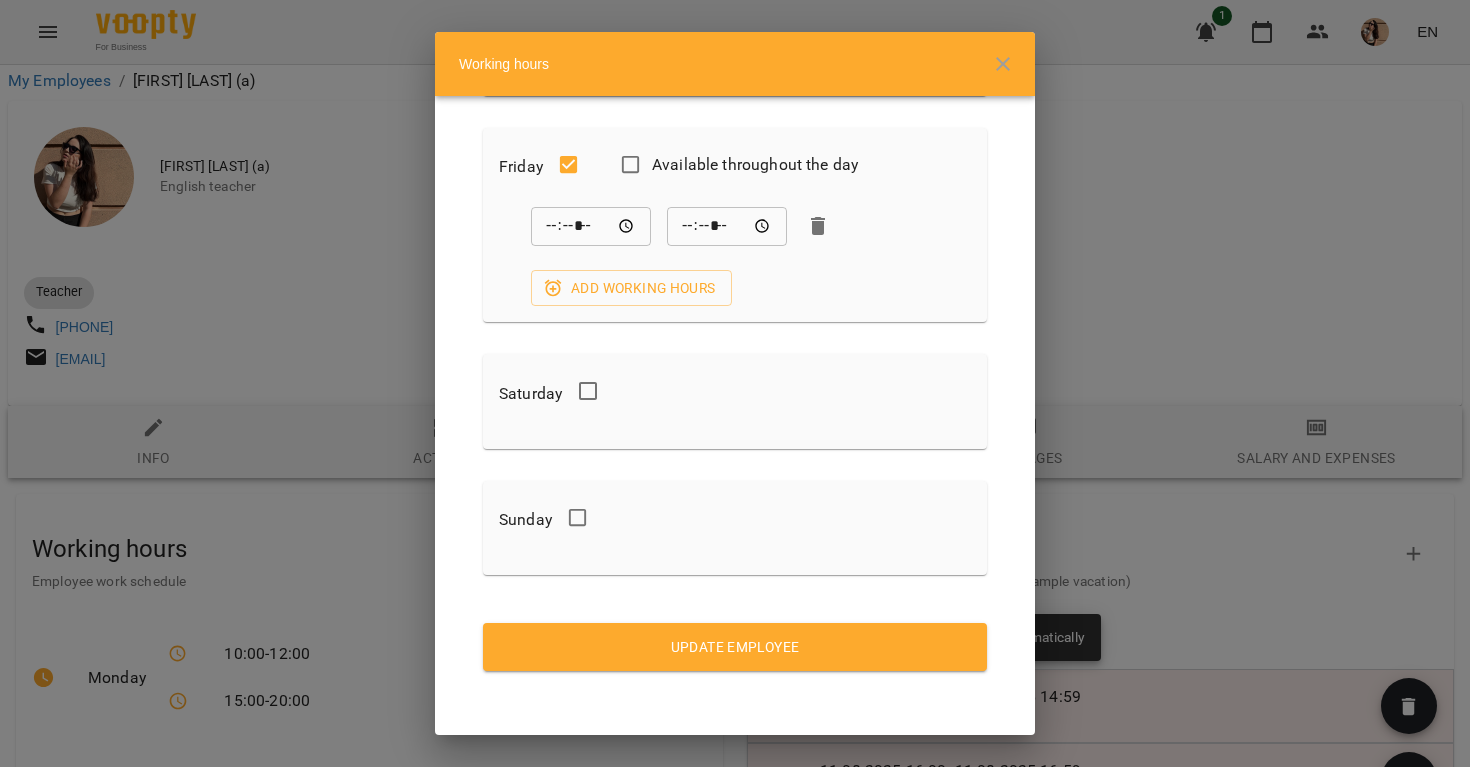 click on "Update Employee" at bounding box center [735, 647] 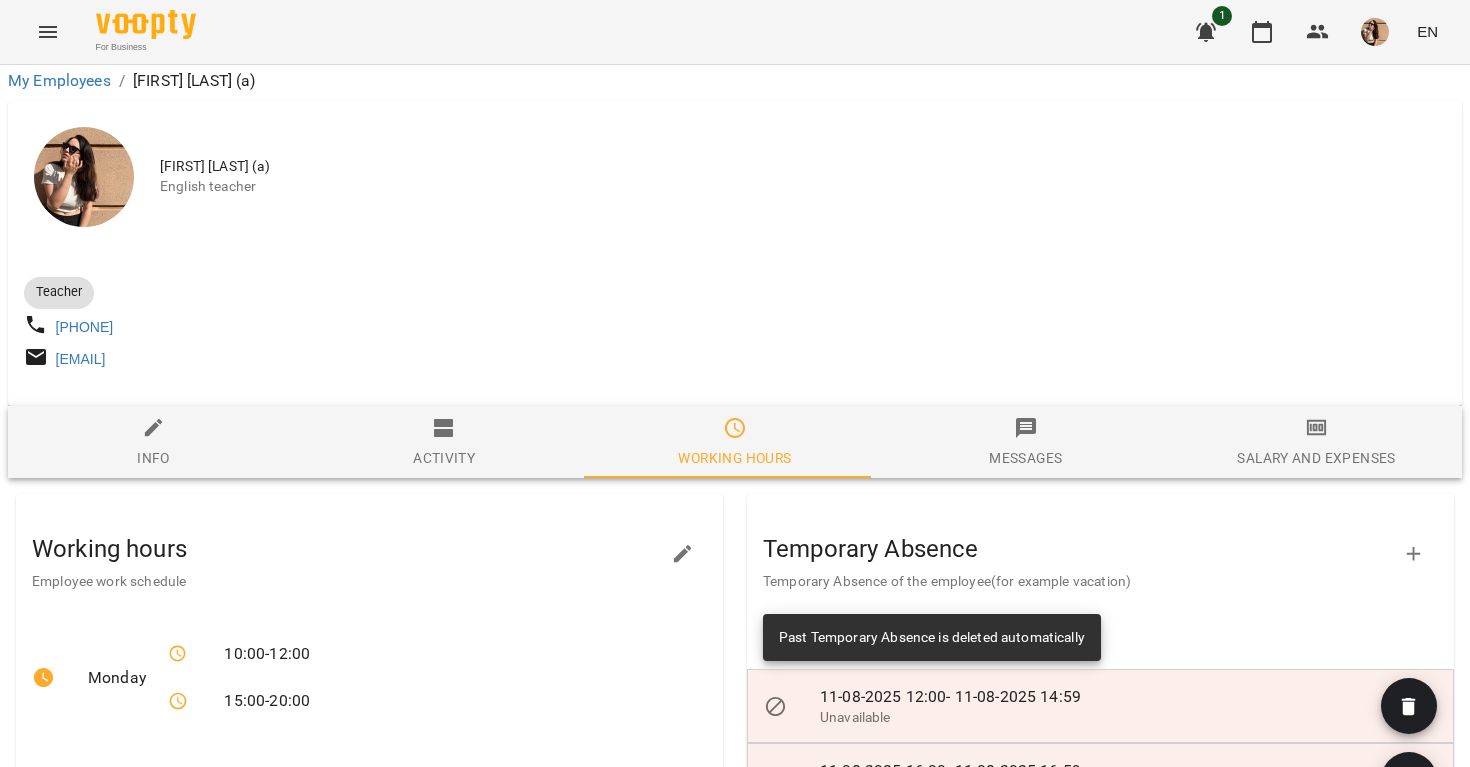 click 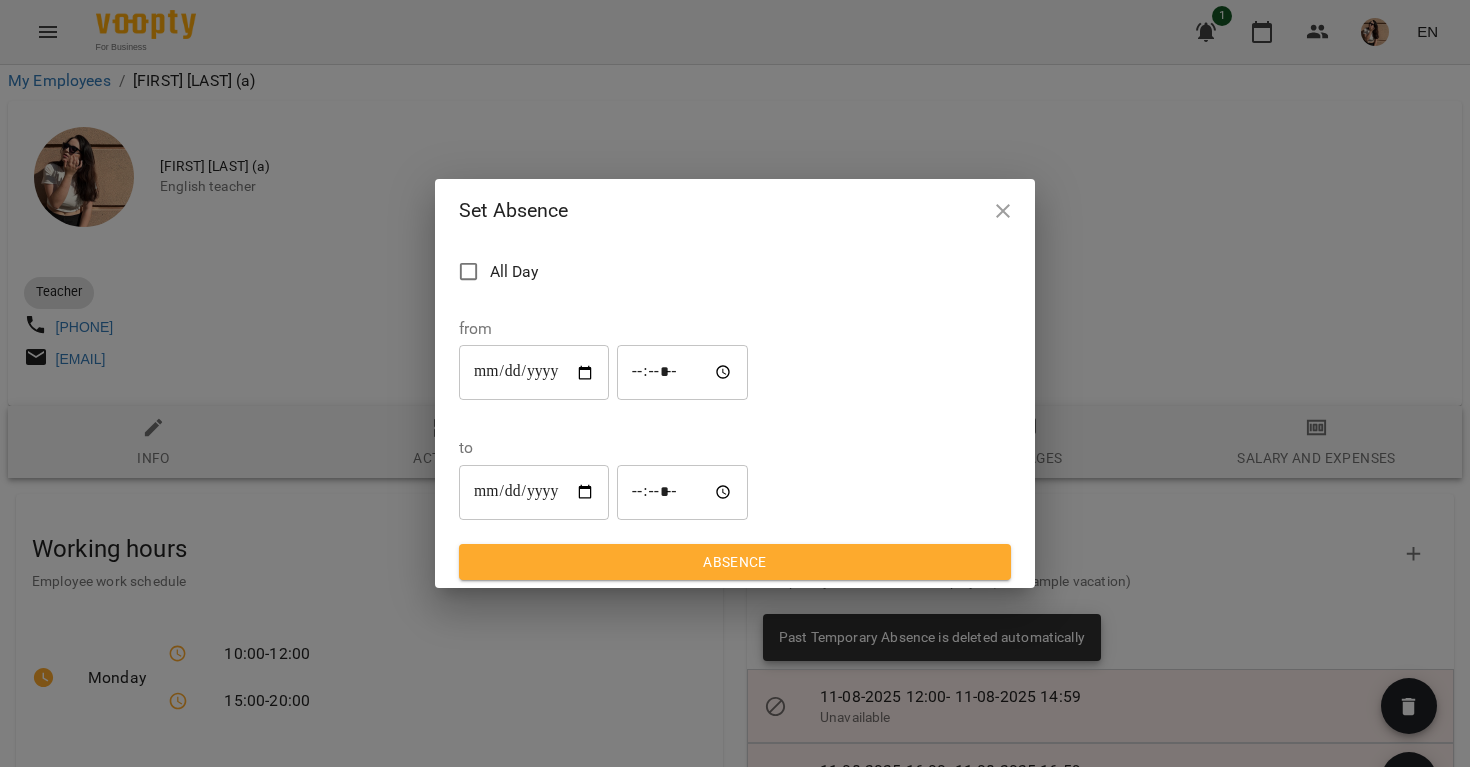 click on "**********" at bounding box center [534, 373] 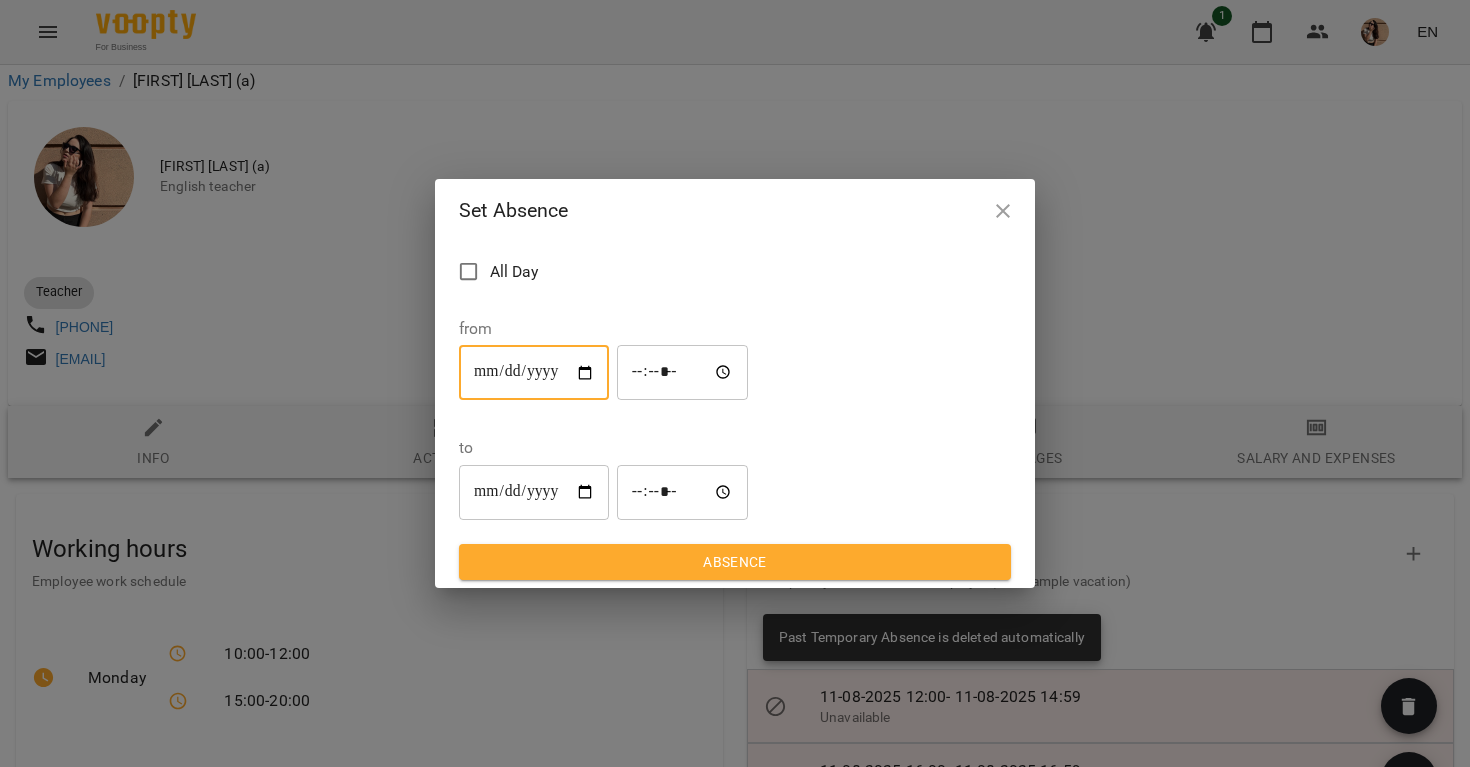 type on "**********" 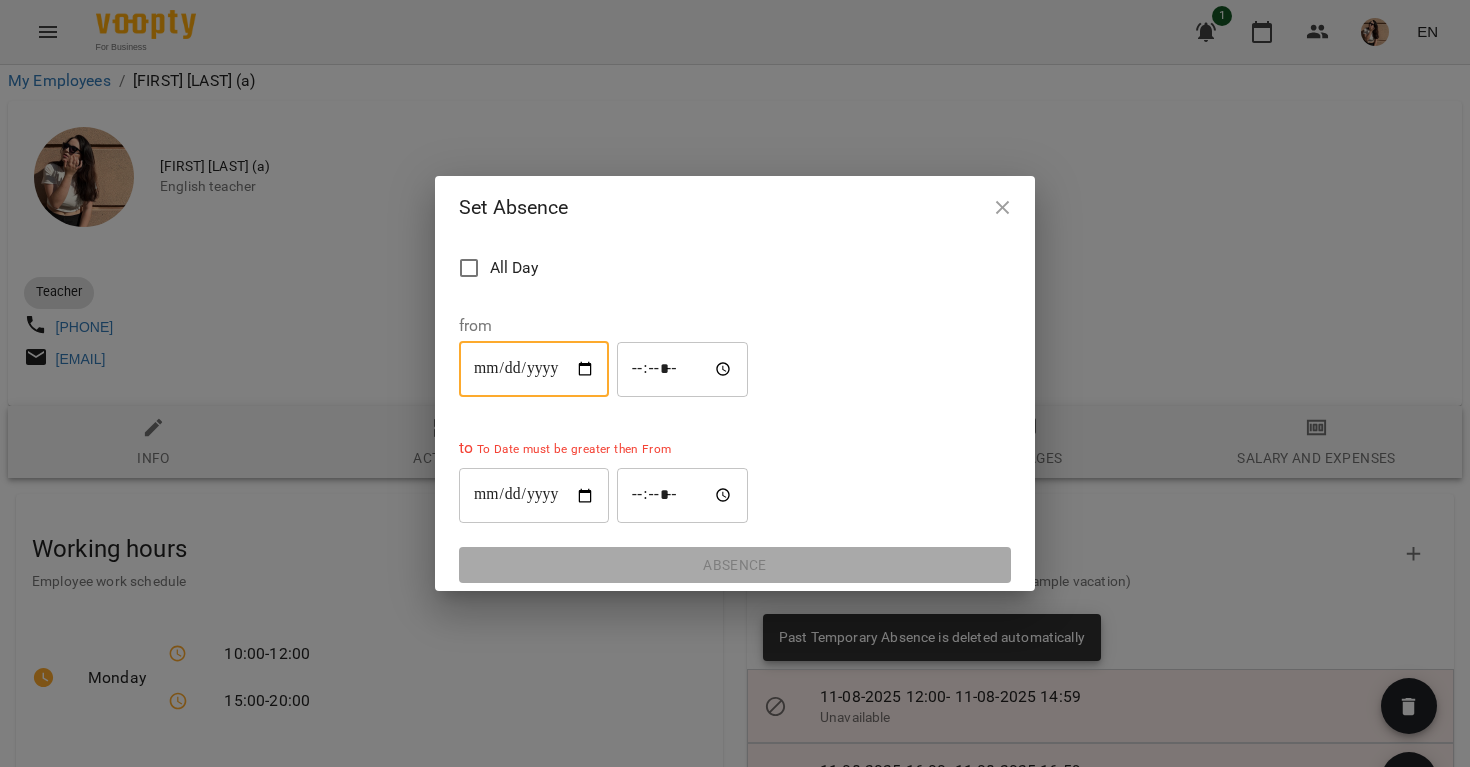 click on "*****" at bounding box center [683, 369] 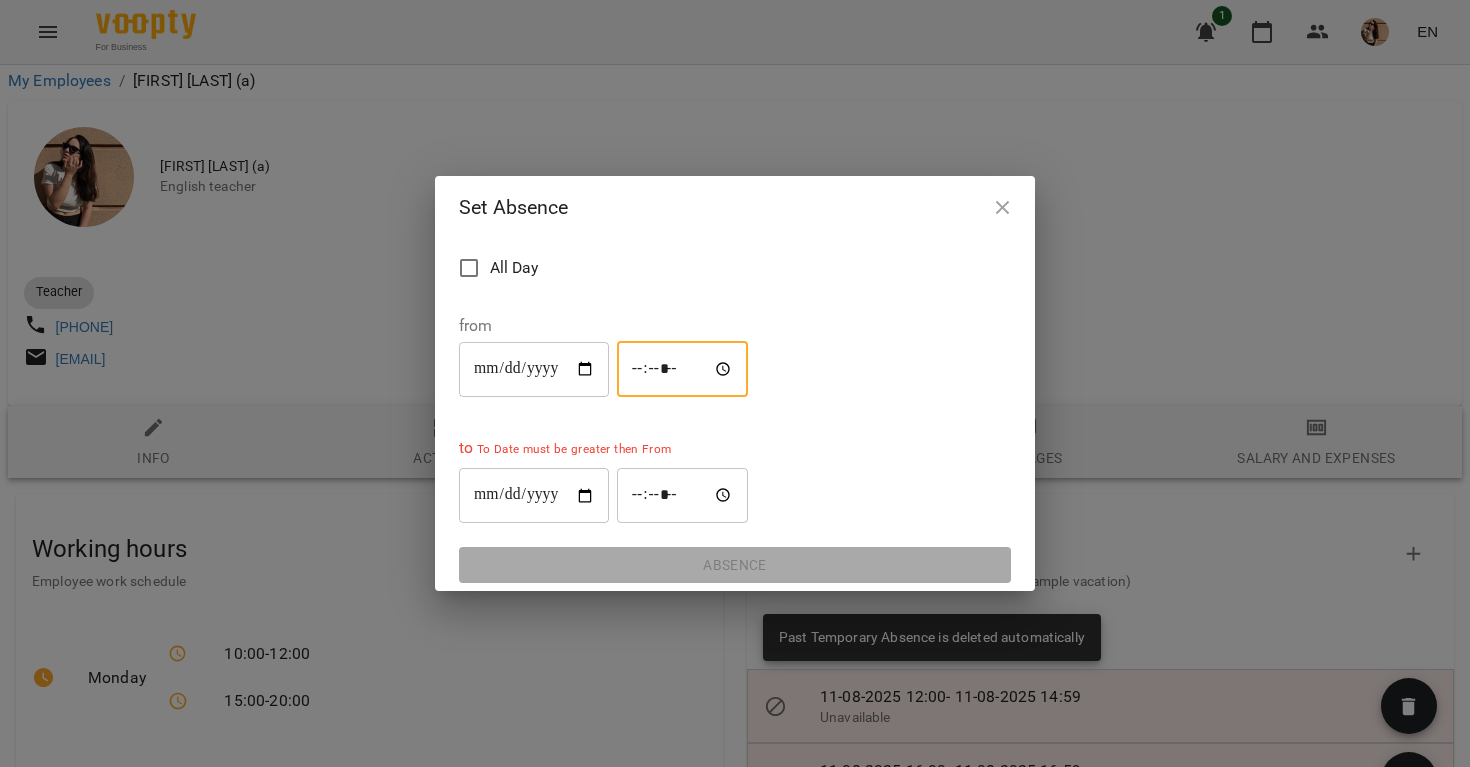 type on "*****" 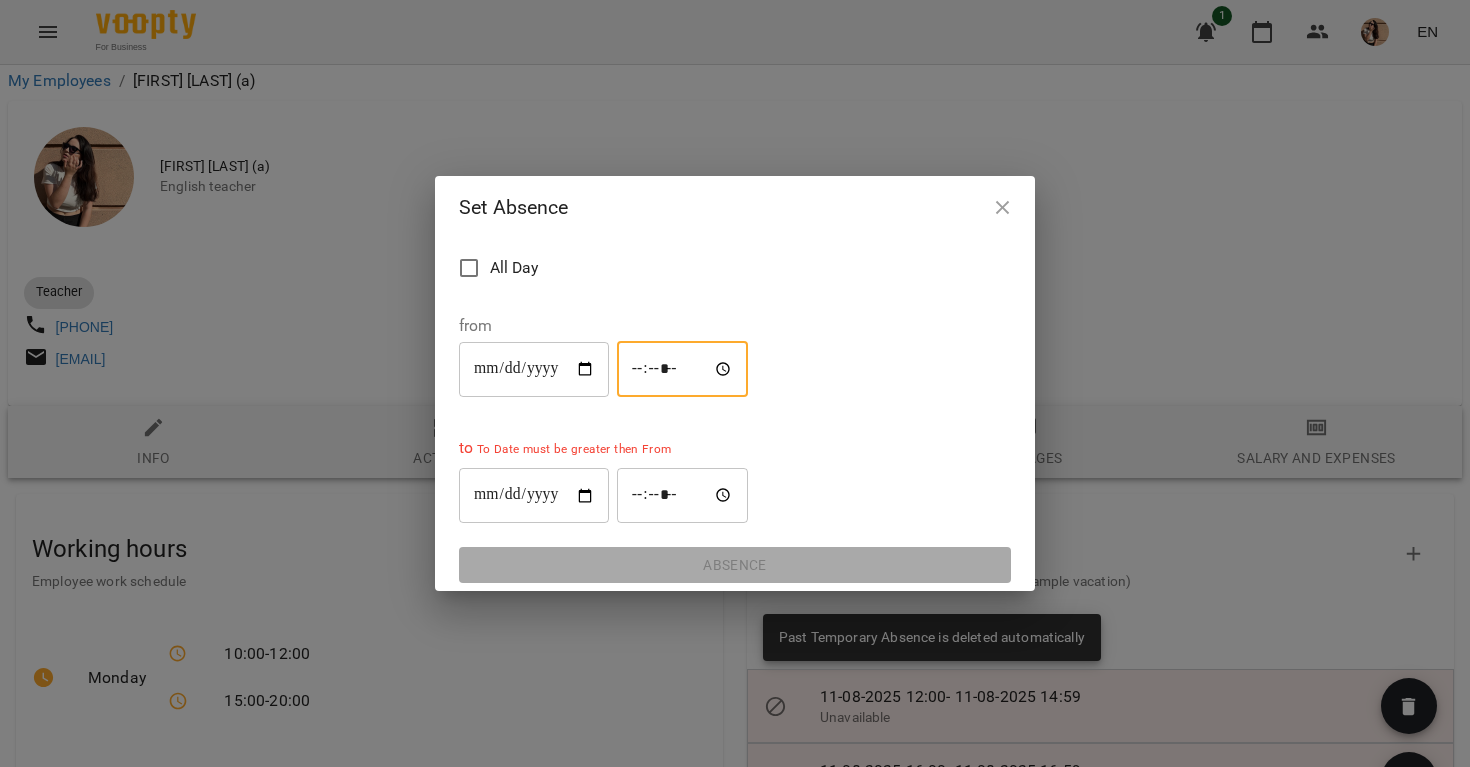 click on "**********" at bounding box center (603, 480) 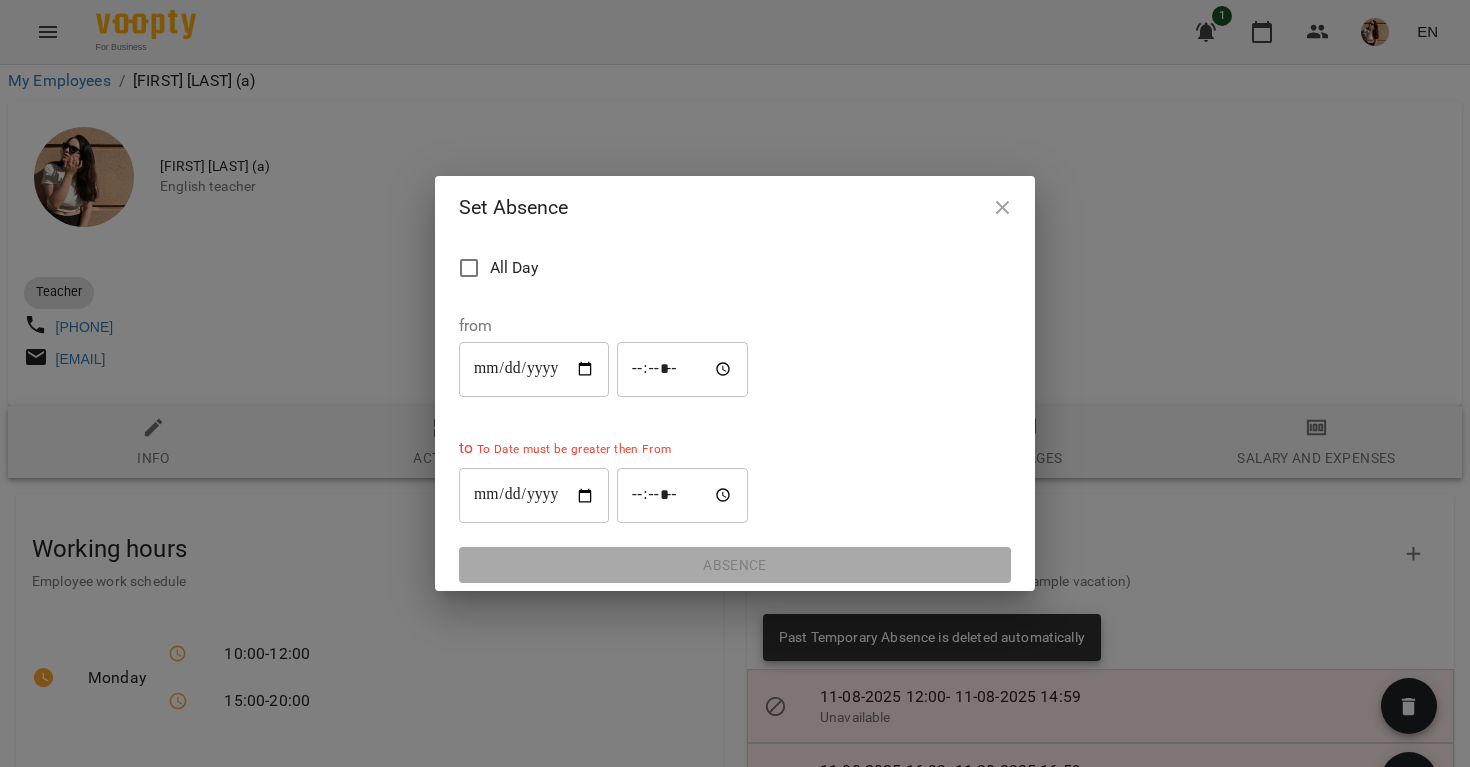 click on "**********" at bounding box center [534, 496] 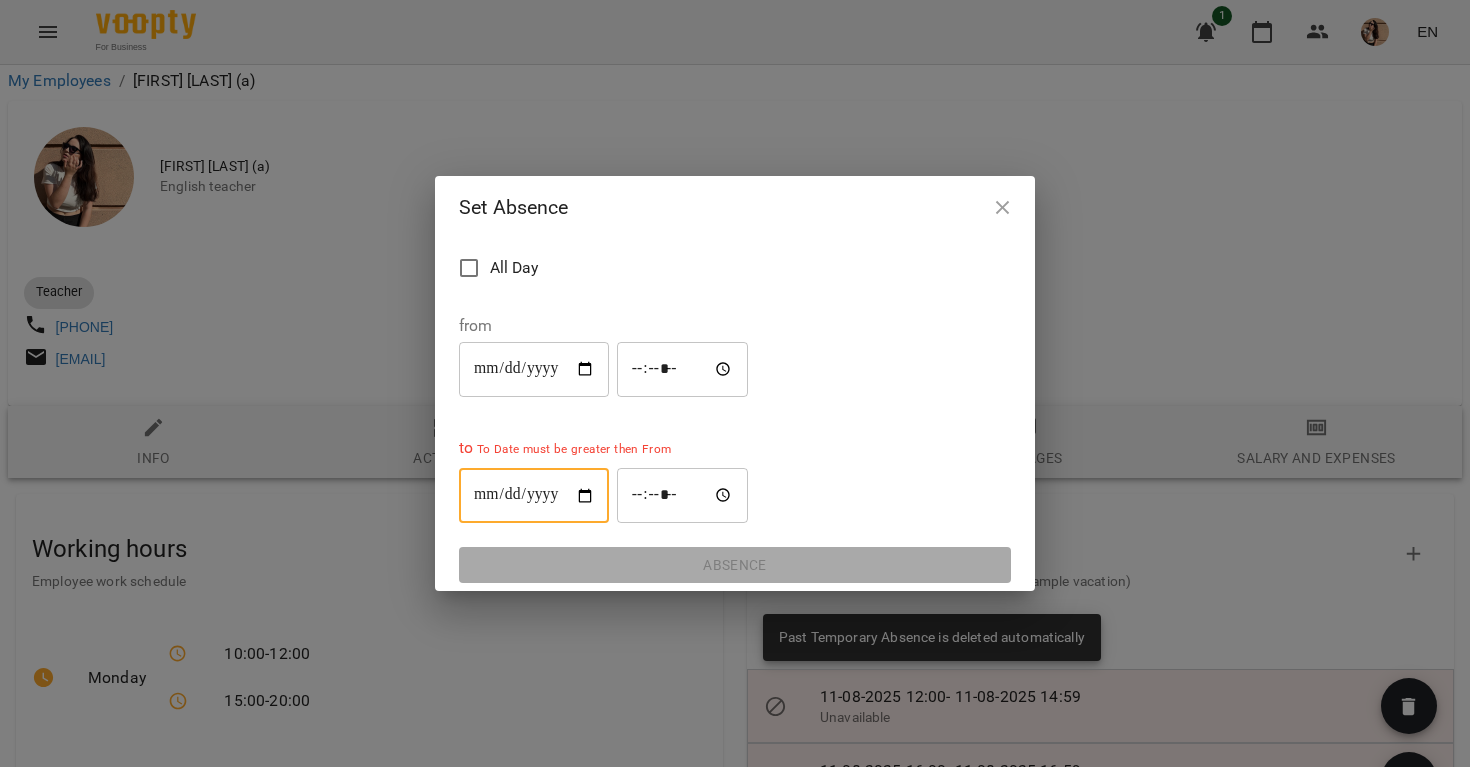type on "**********" 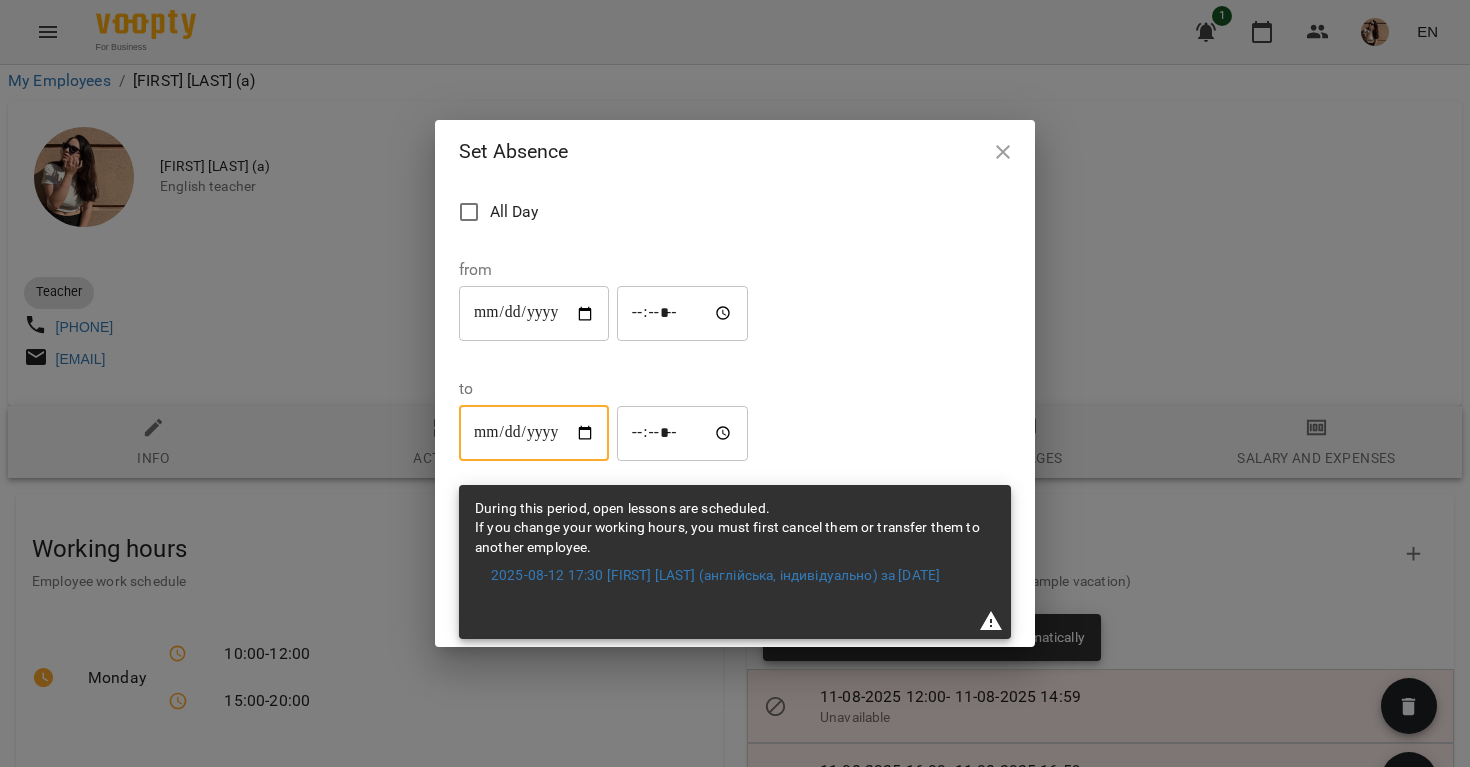 click on "*****" at bounding box center (683, 433) 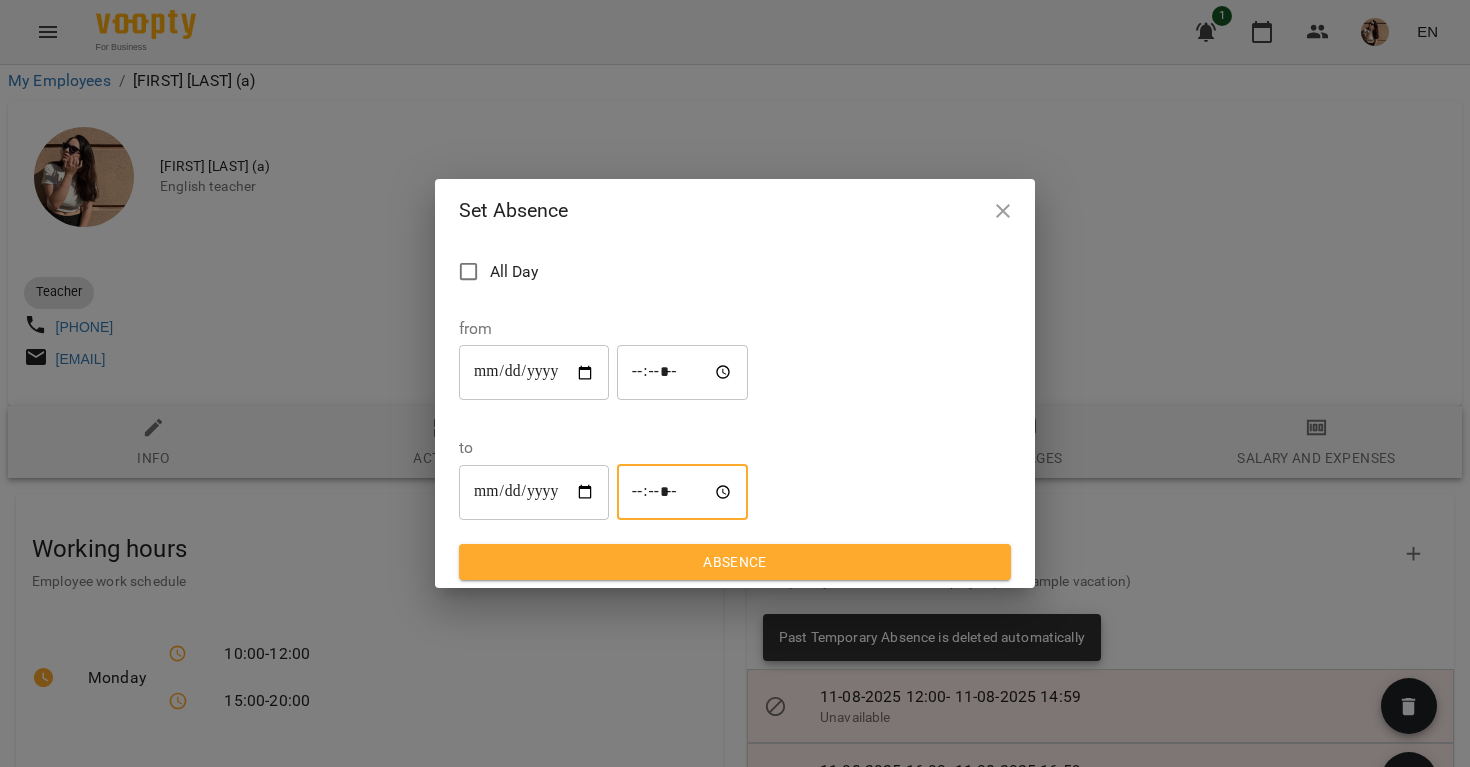 type on "*****" 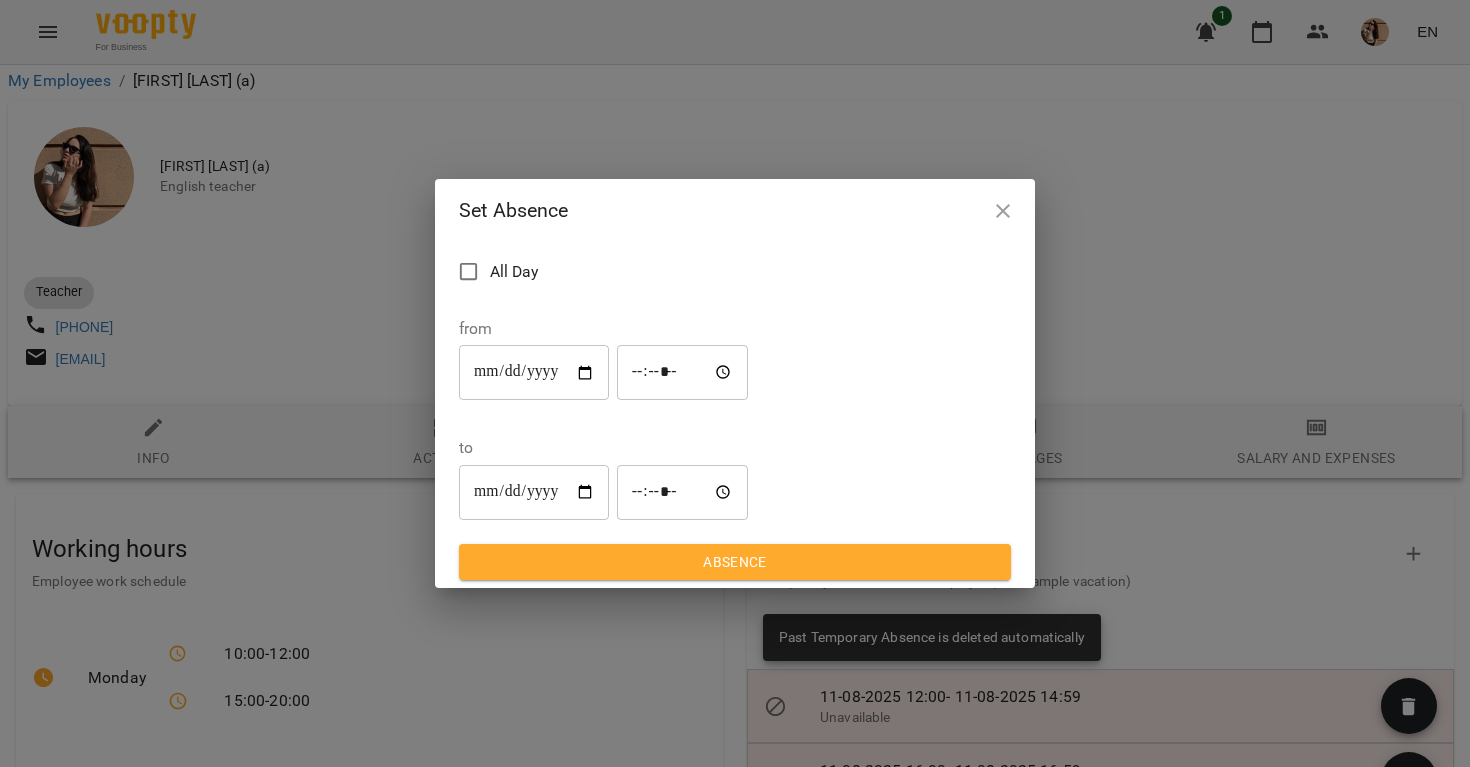 click on "Absence" at bounding box center [735, 562] 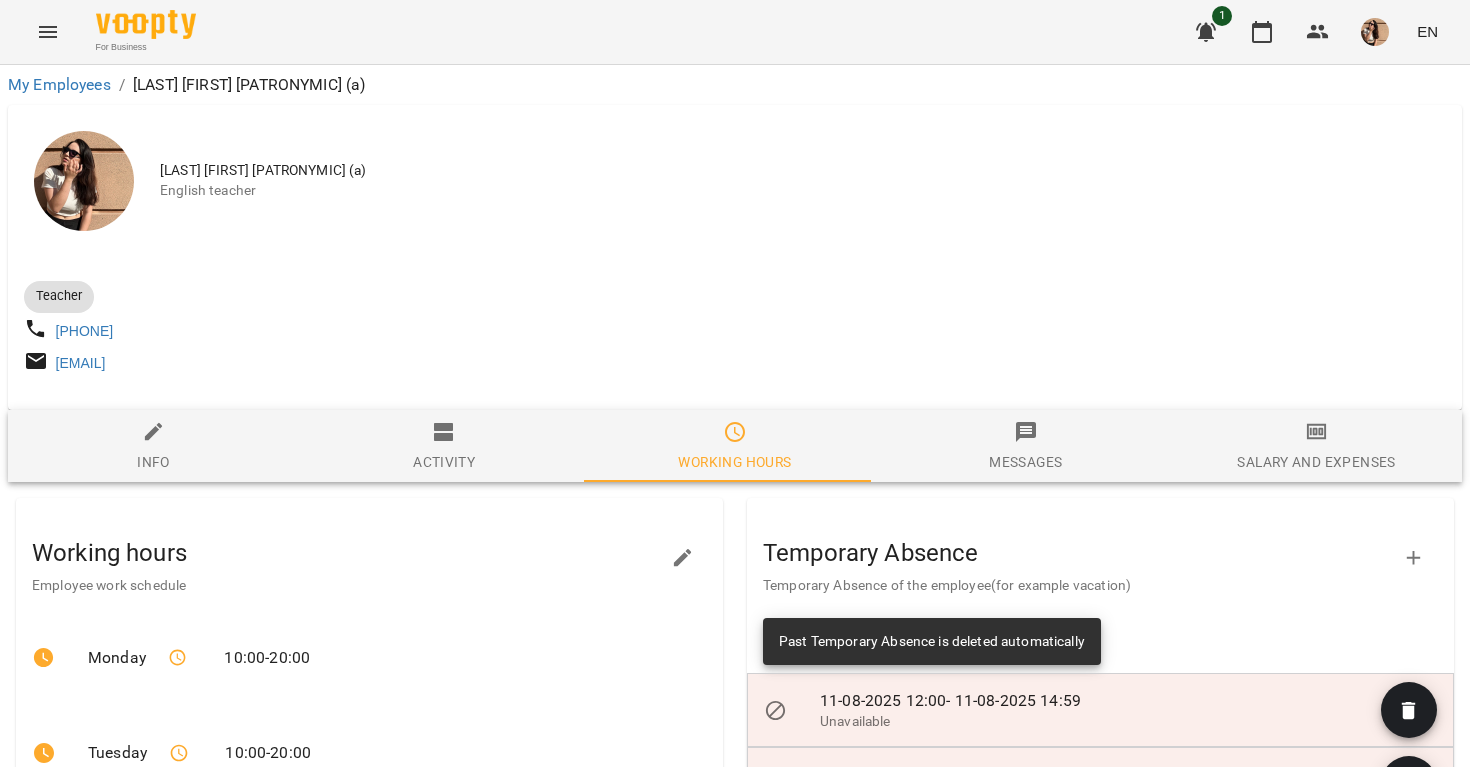scroll, scrollTop: 0, scrollLeft: 0, axis: both 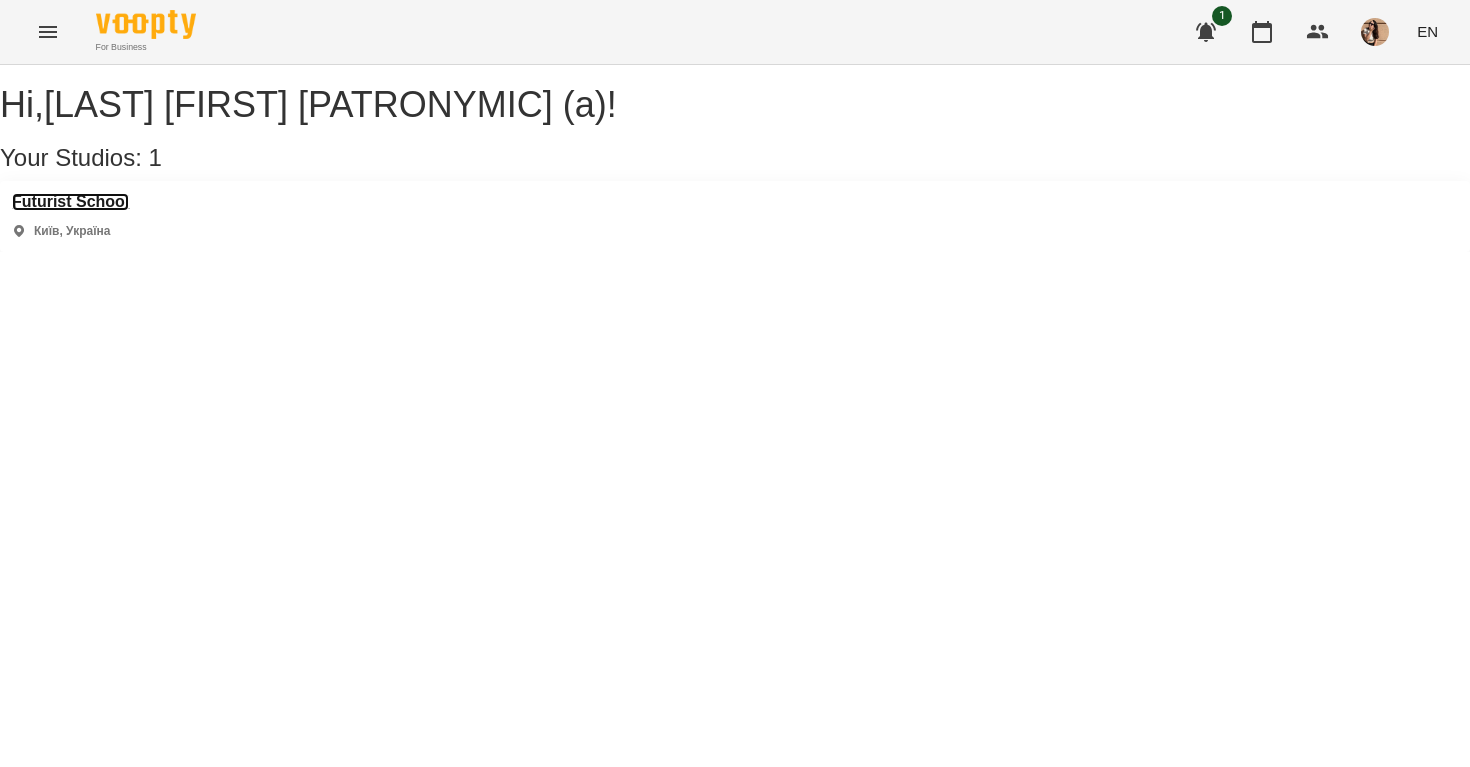 click on "Futurist School" at bounding box center [70, 202] 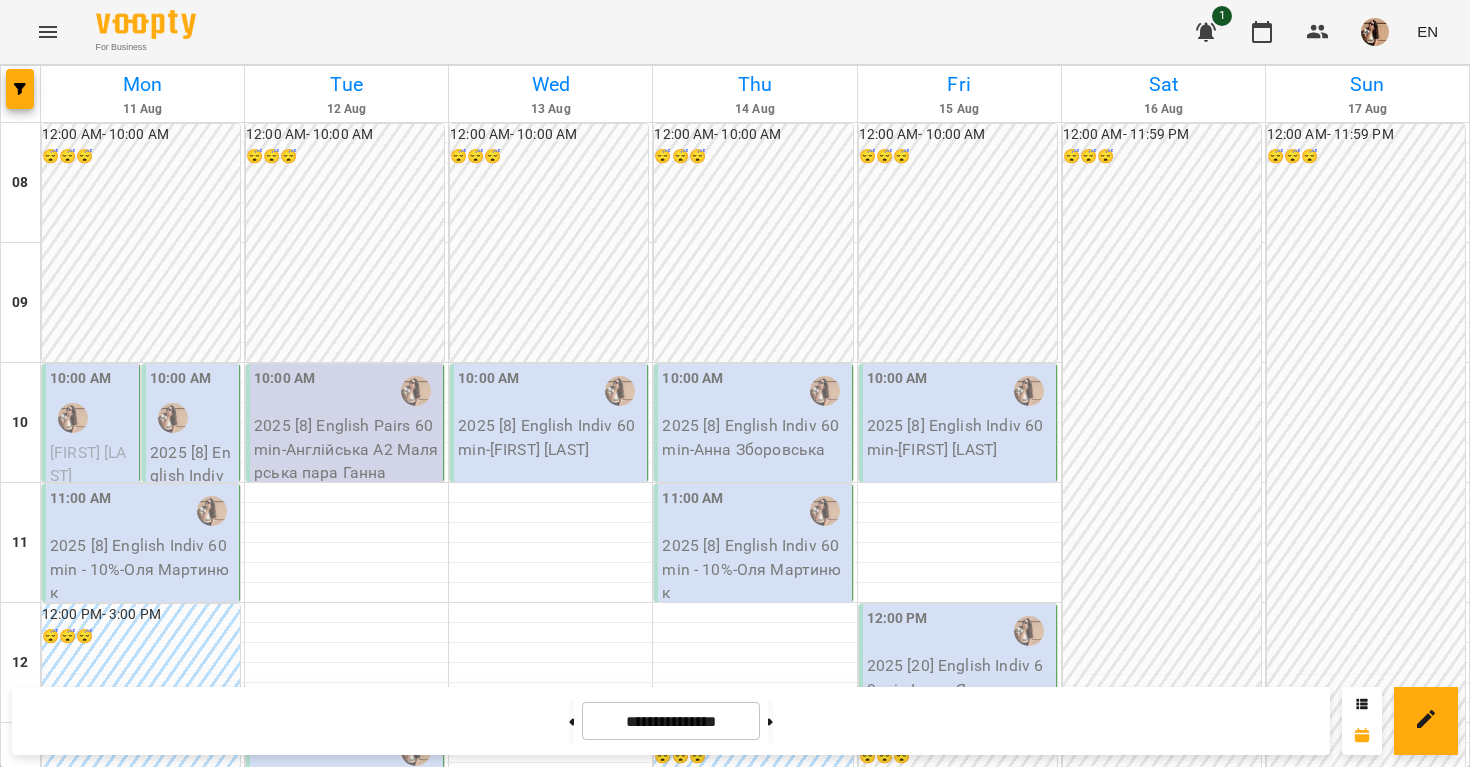 scroll, scrollTop: 364, scrollLeft: 0, axis: vertical 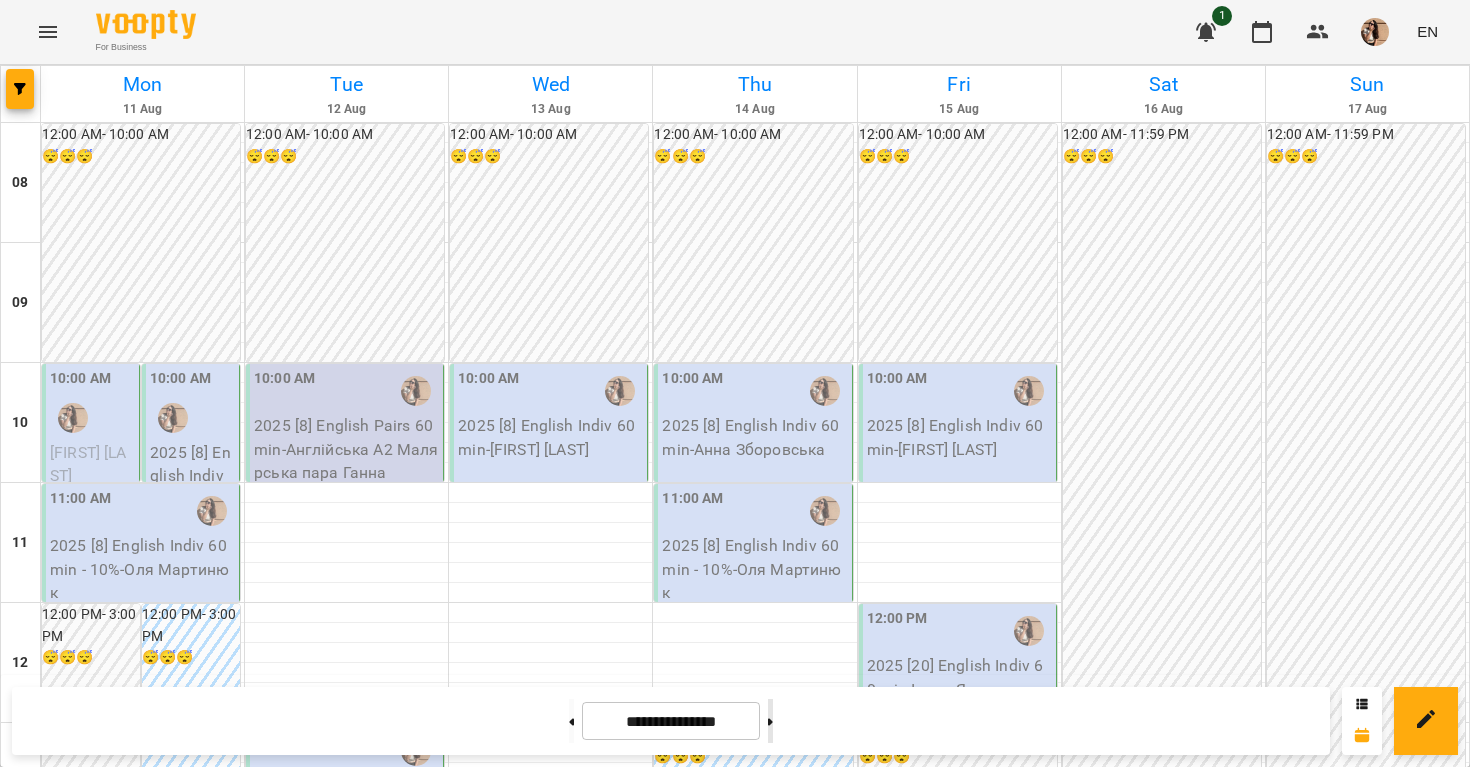 click at bounding box center [770, 721] 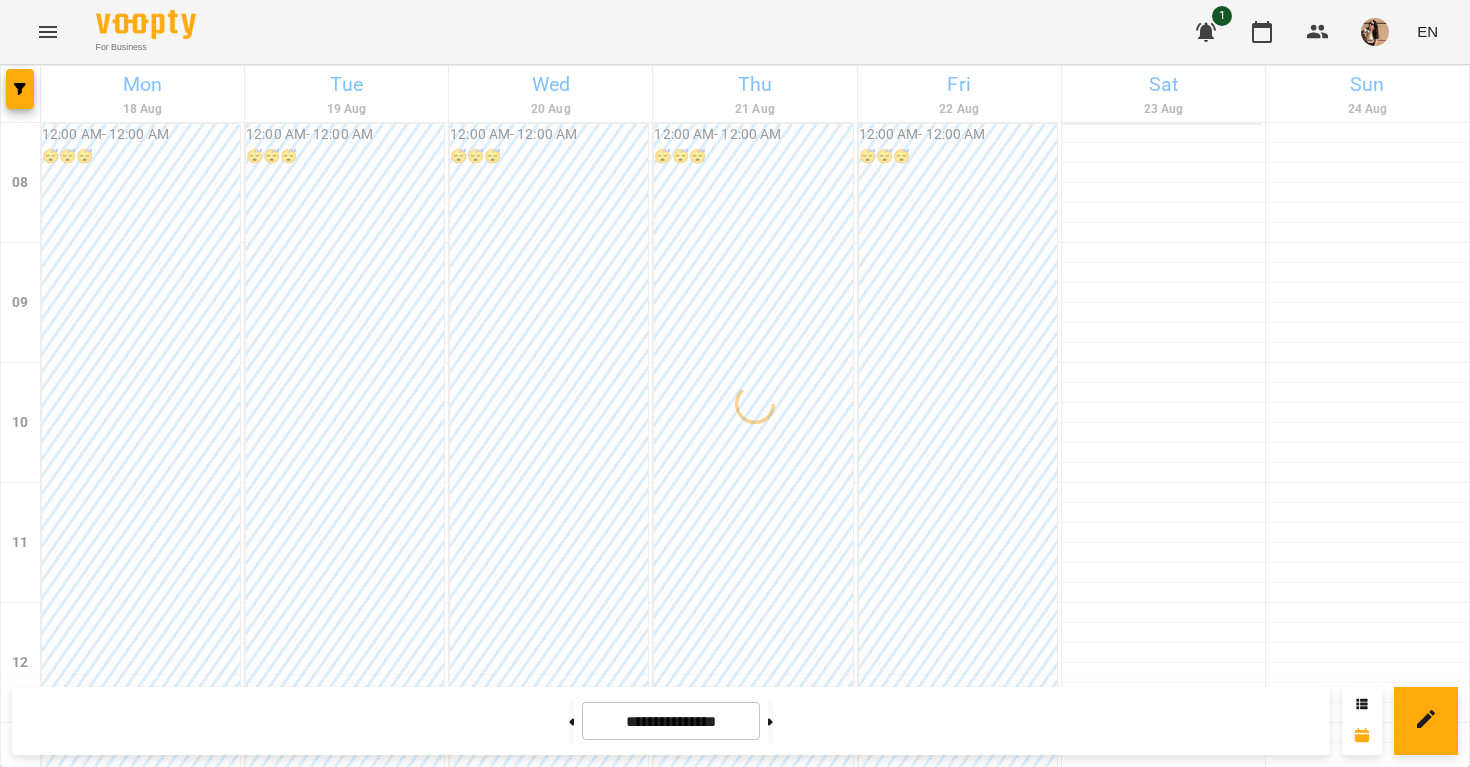 scroll, scrollTop: 0, scrollLeft: 0, axis: both 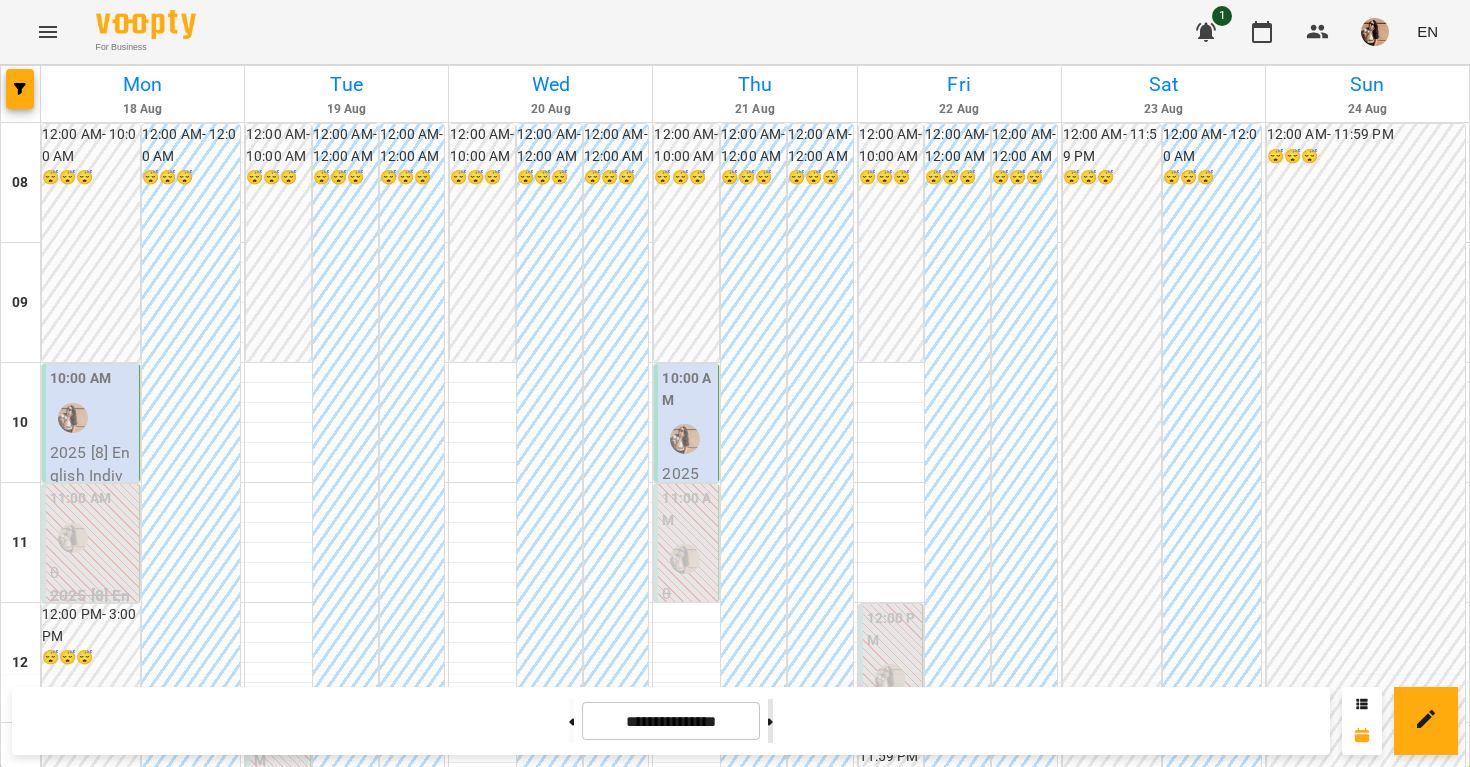 click 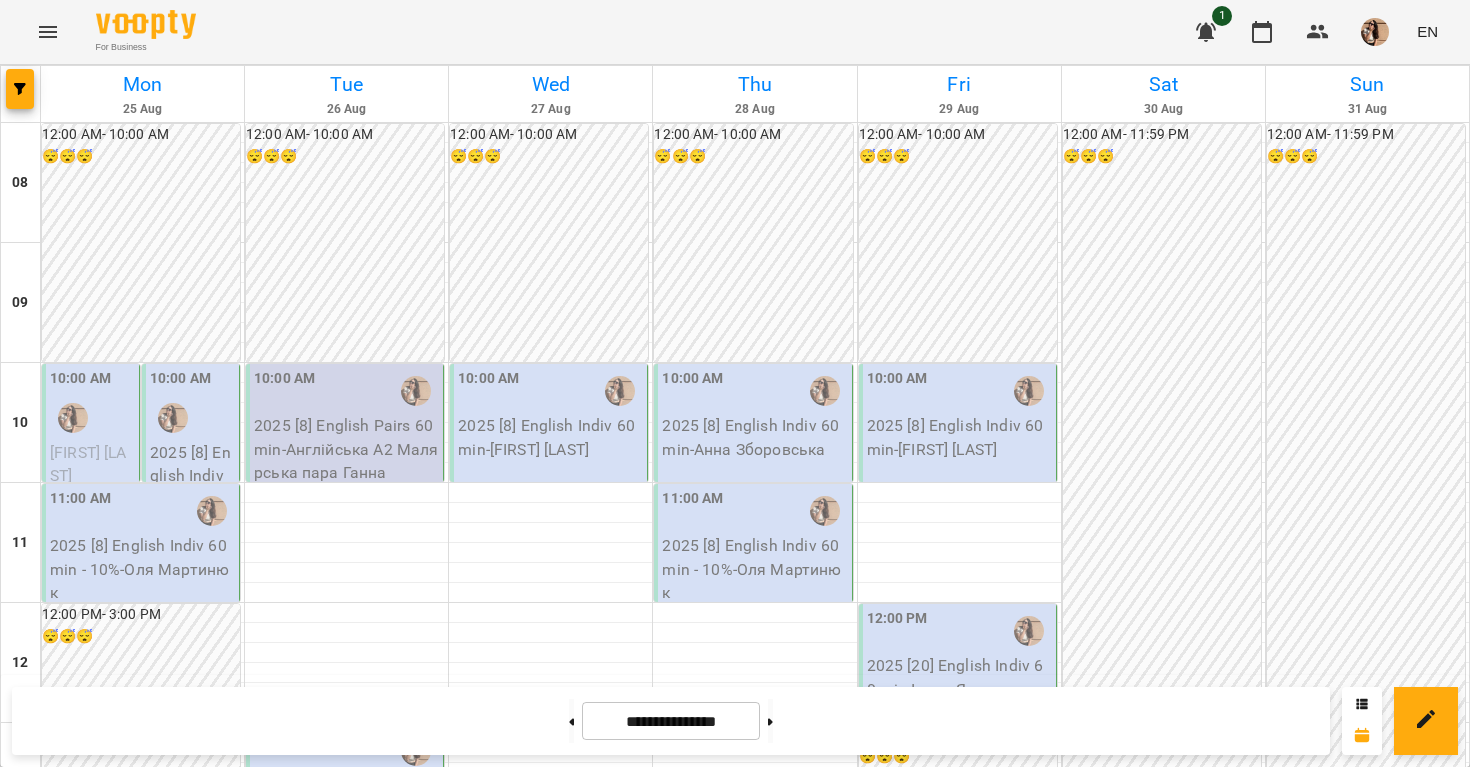 scroll, scrollTop: 272, scrollLeft: 0, axis: vertical 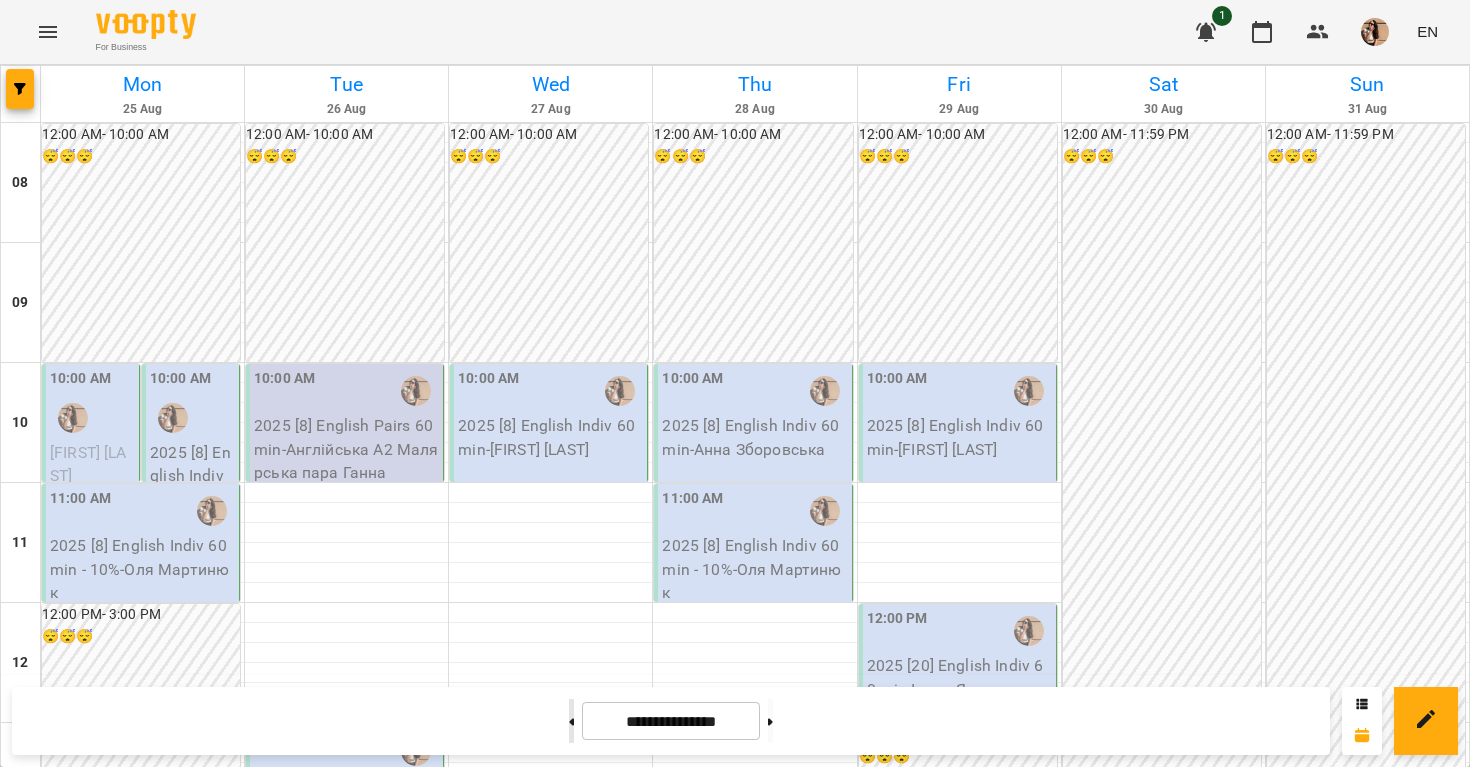 click at bounding box center [571, 721] 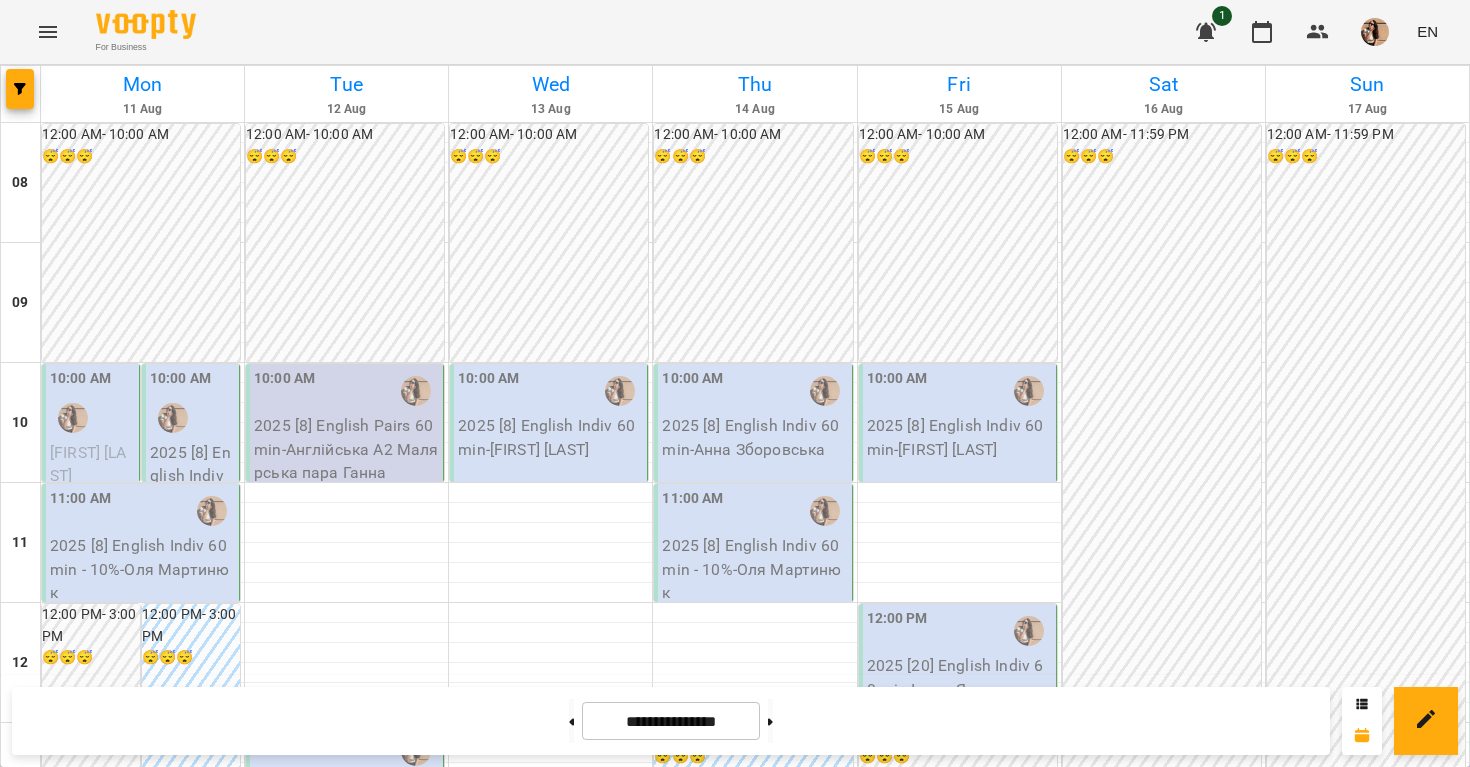 scroll, scrollTop: 312, scrollLeft: 0, axis: vertical 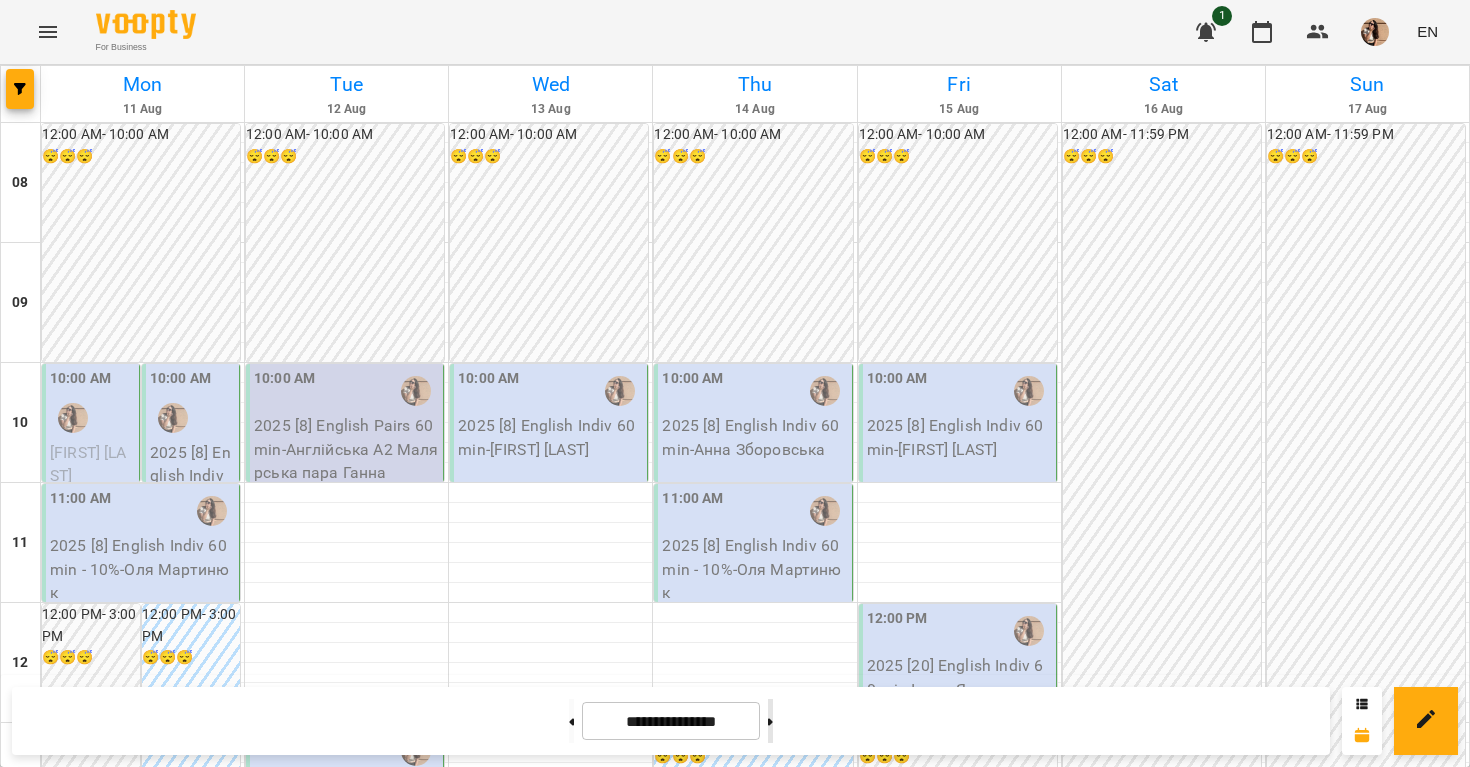 click at bounding box center [770, 721] 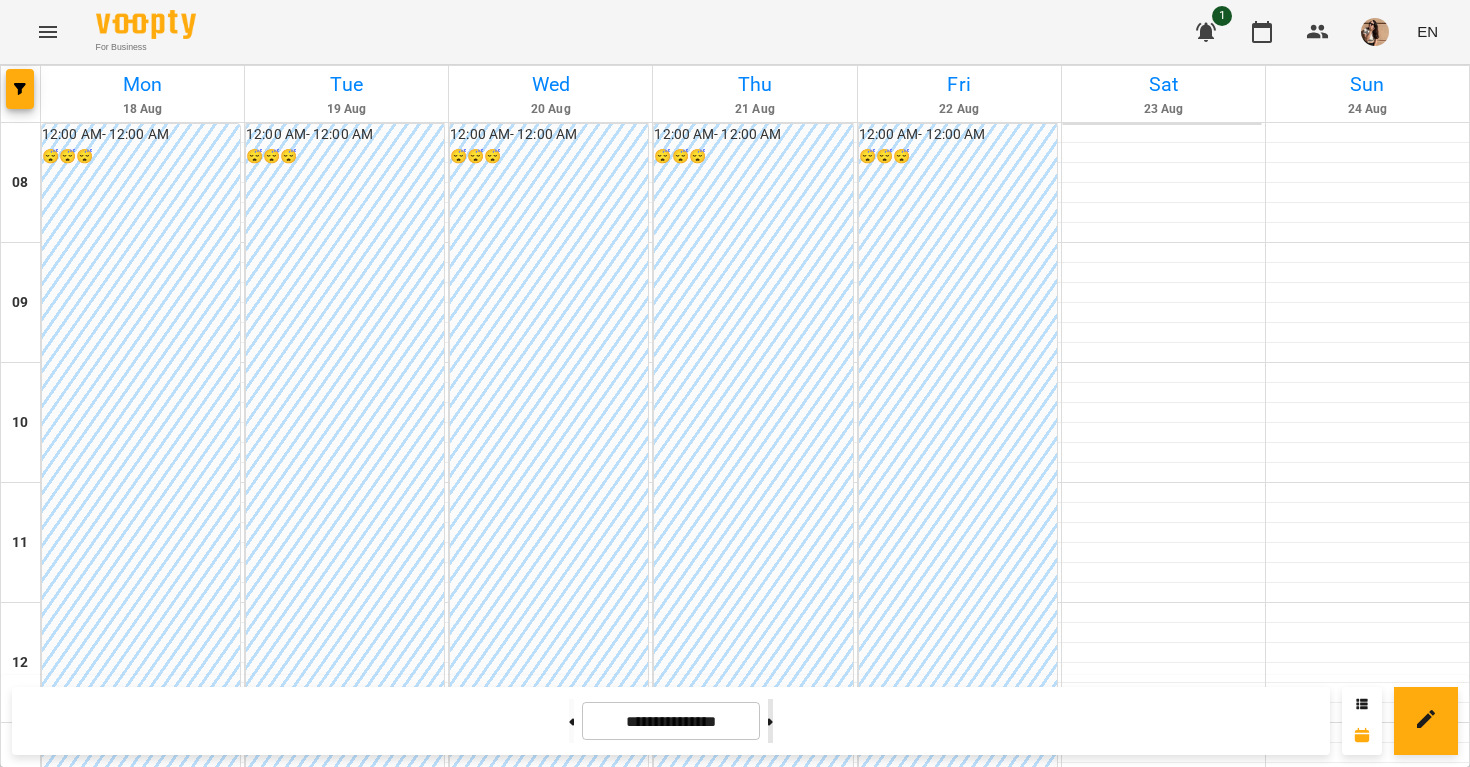 click at bounding box center [770, 721] 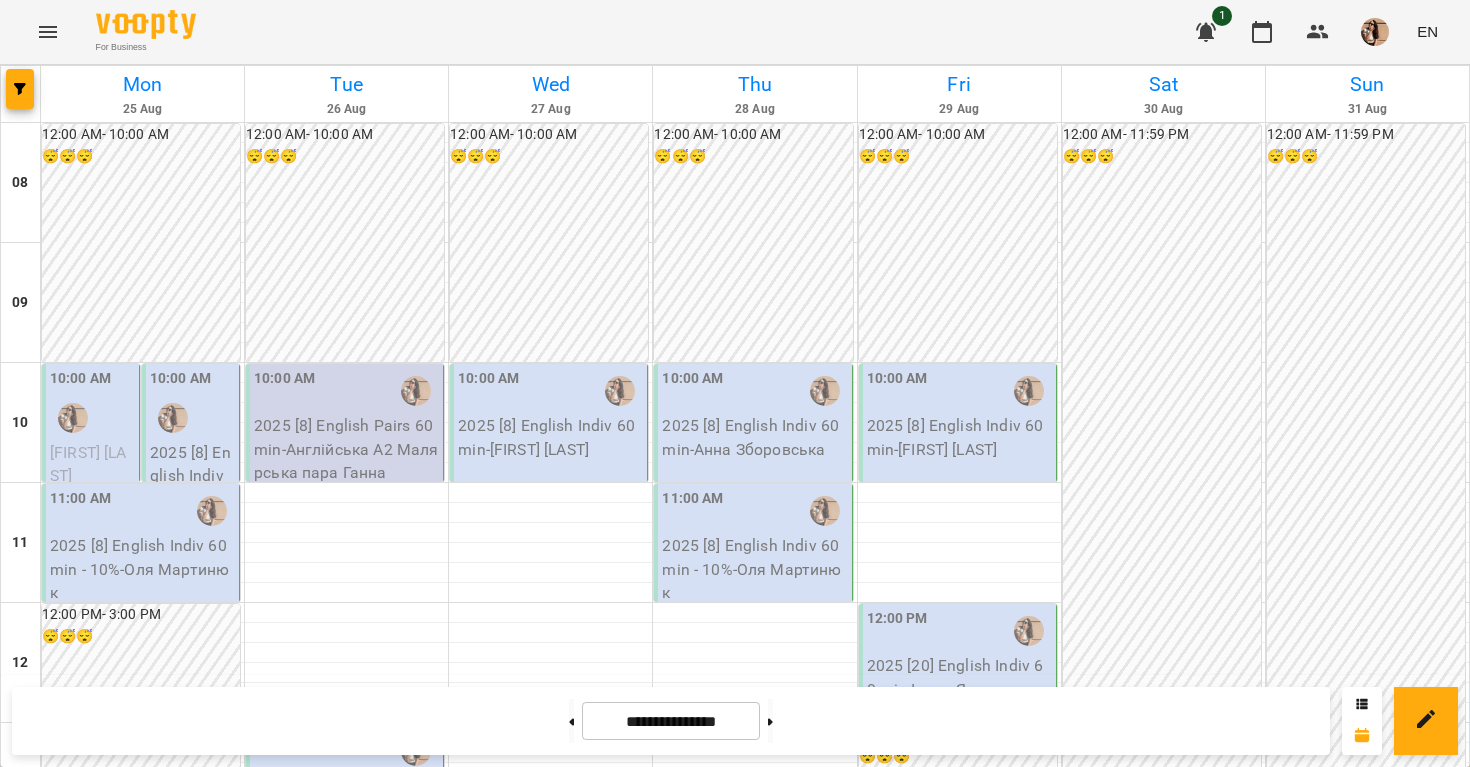 scroll, scrollTop: 312, scrollLeft: 0, axis: vertical 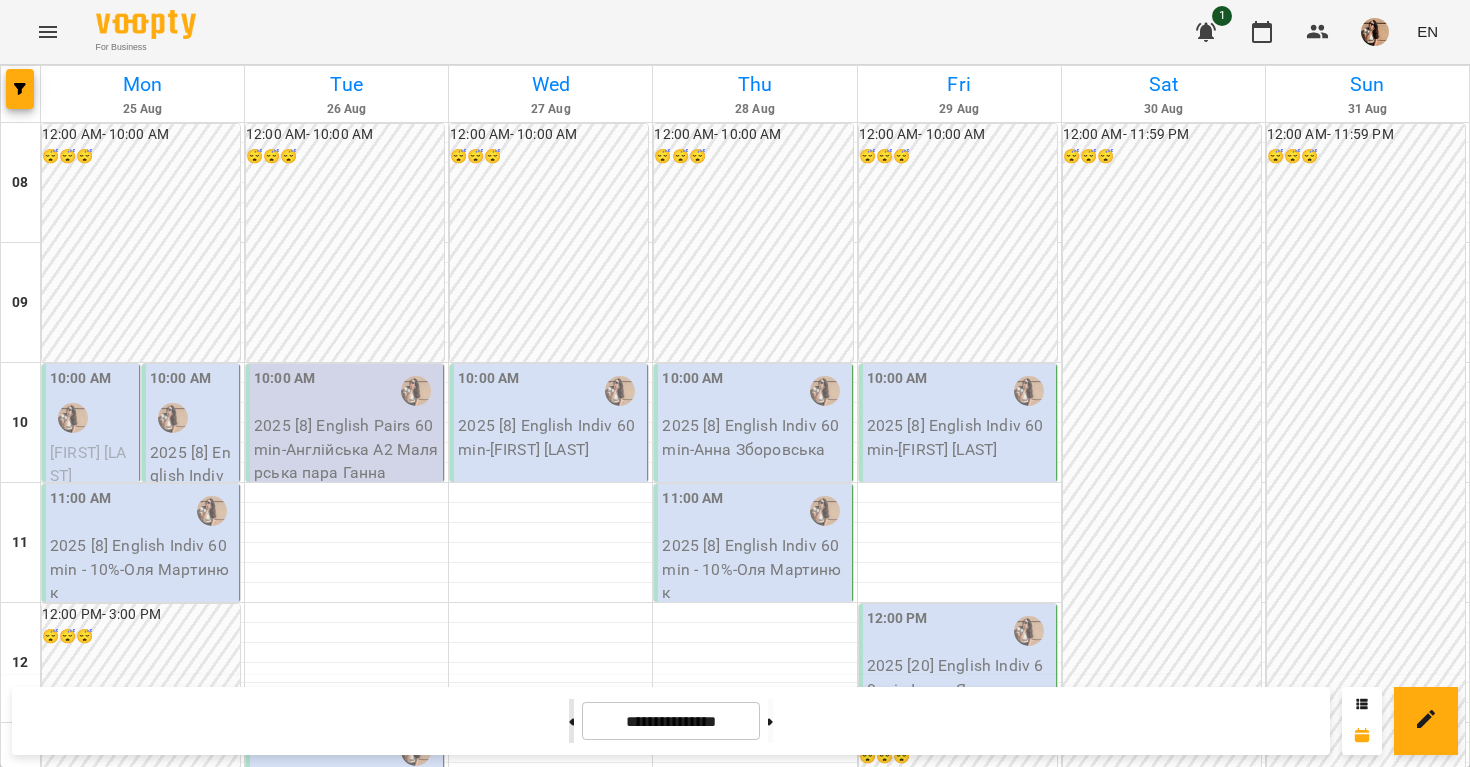 click at bounding box center (571, 721) 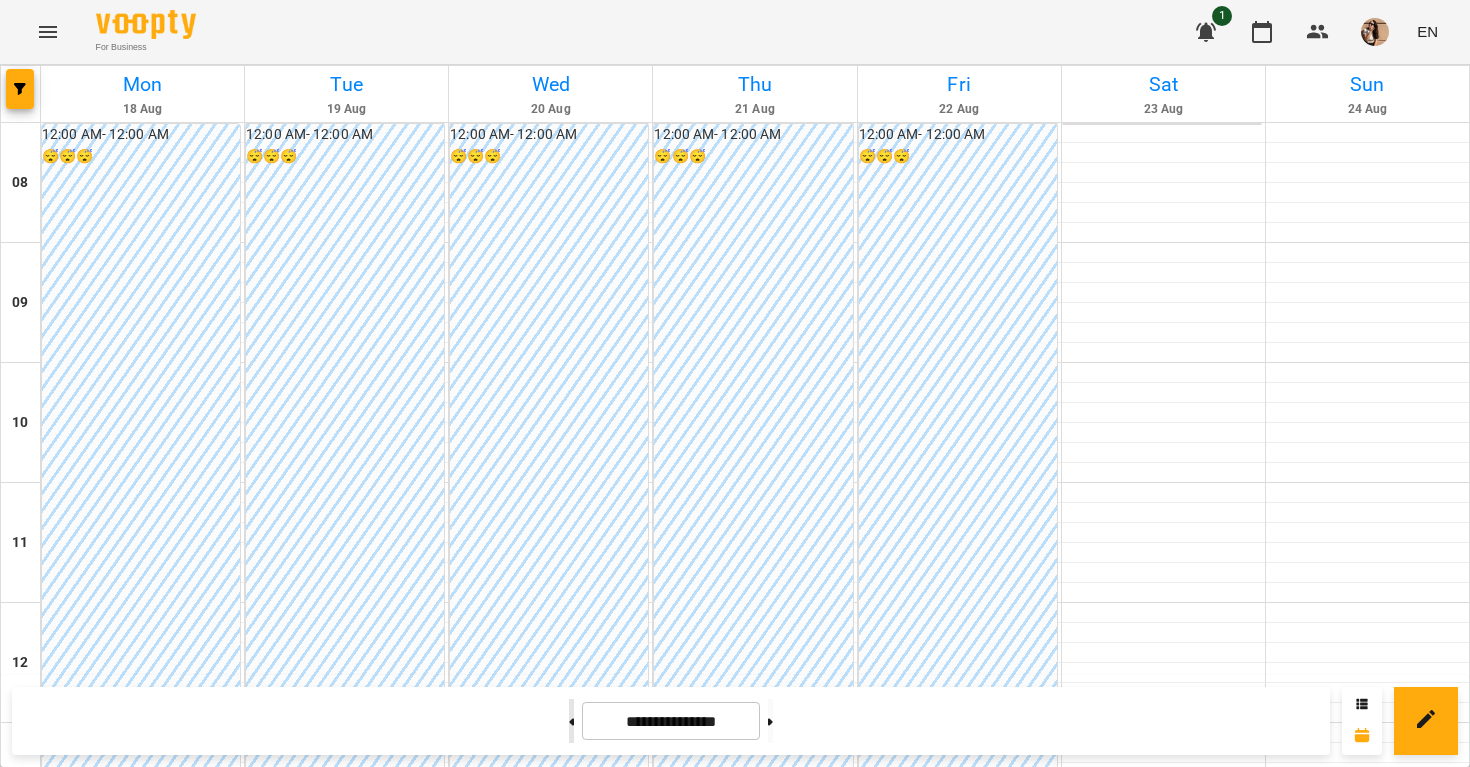 click at bounding box center [571, 721] 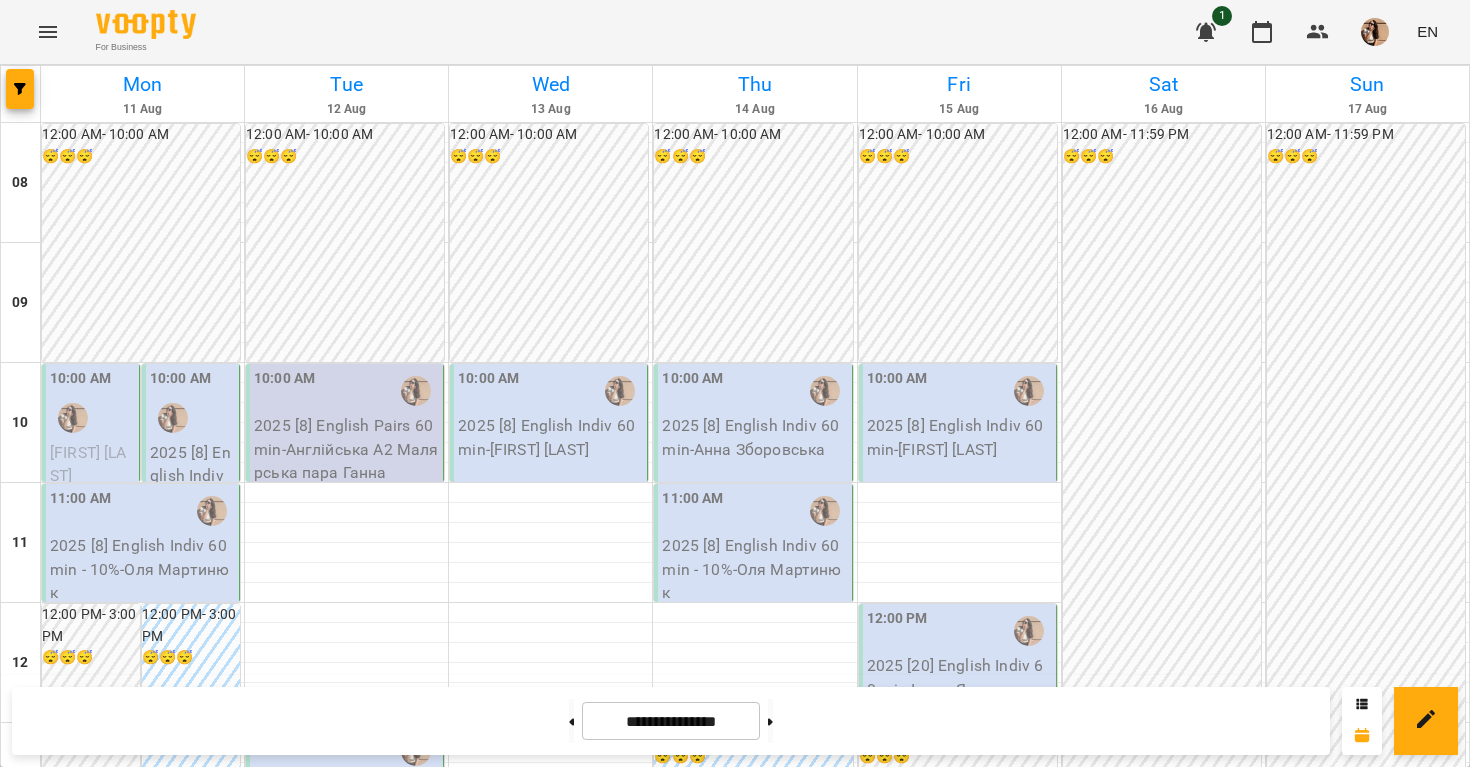 scroll, scrollTop: 275, scrollLeft: 0, axis: vertical 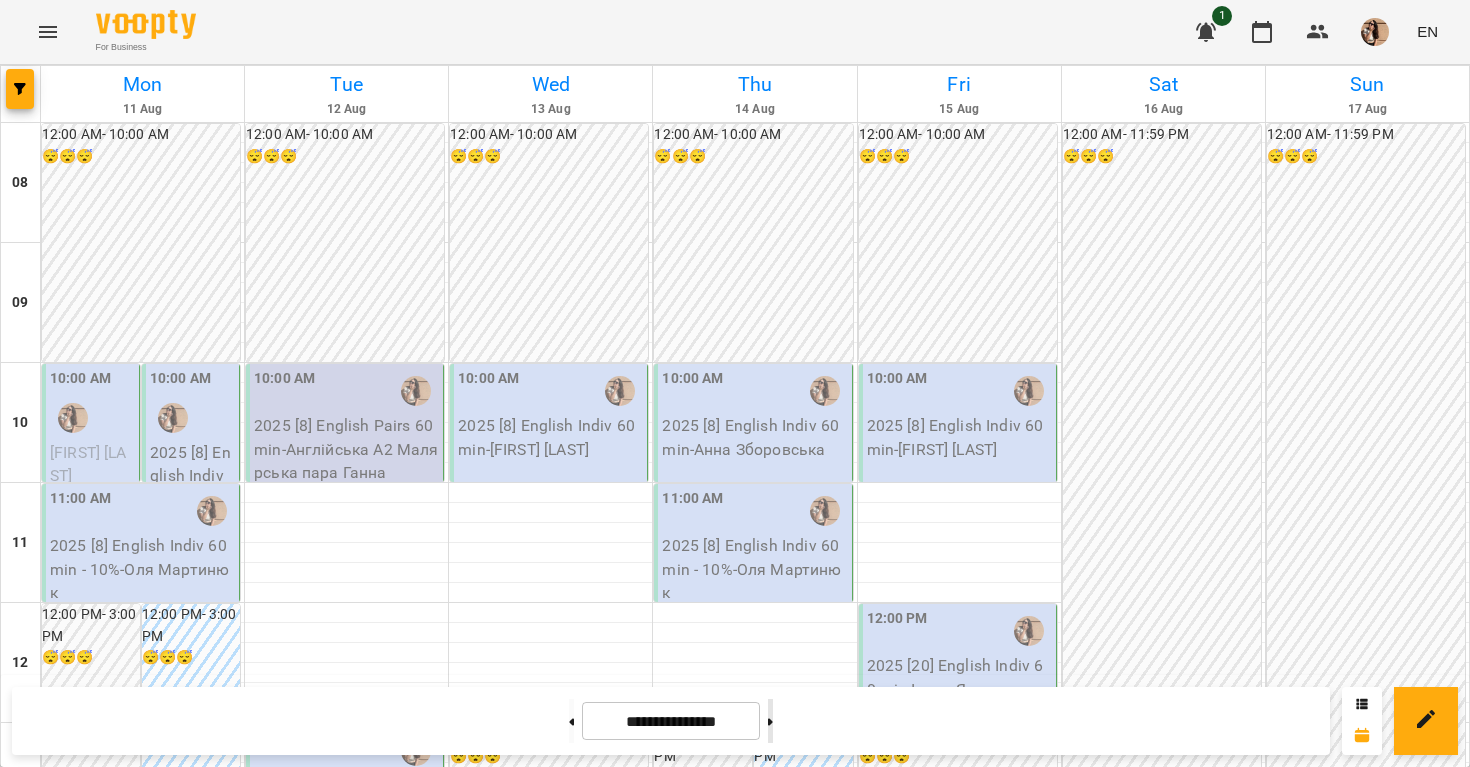 click at bounding box center (770, 721) 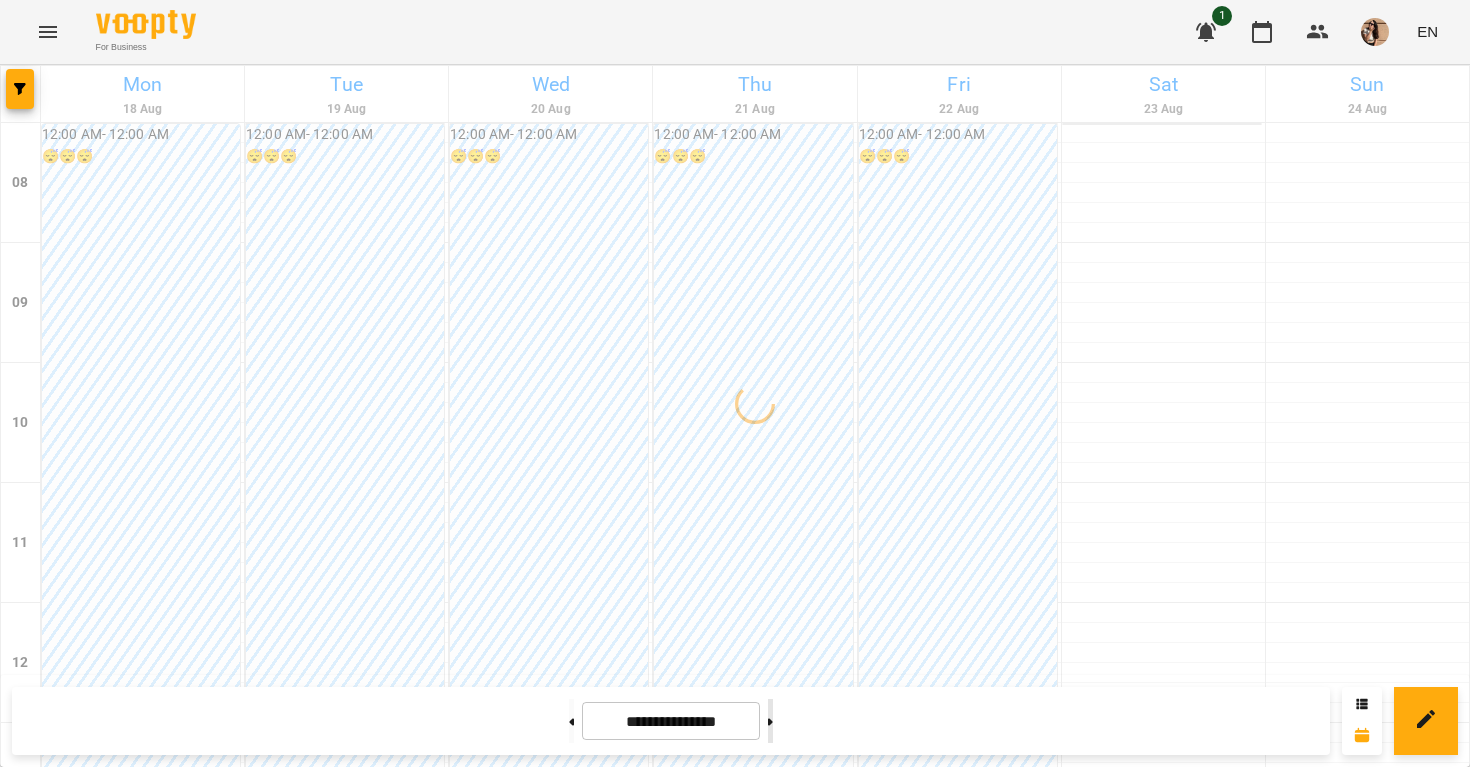 click at bounding box center (770, 721) 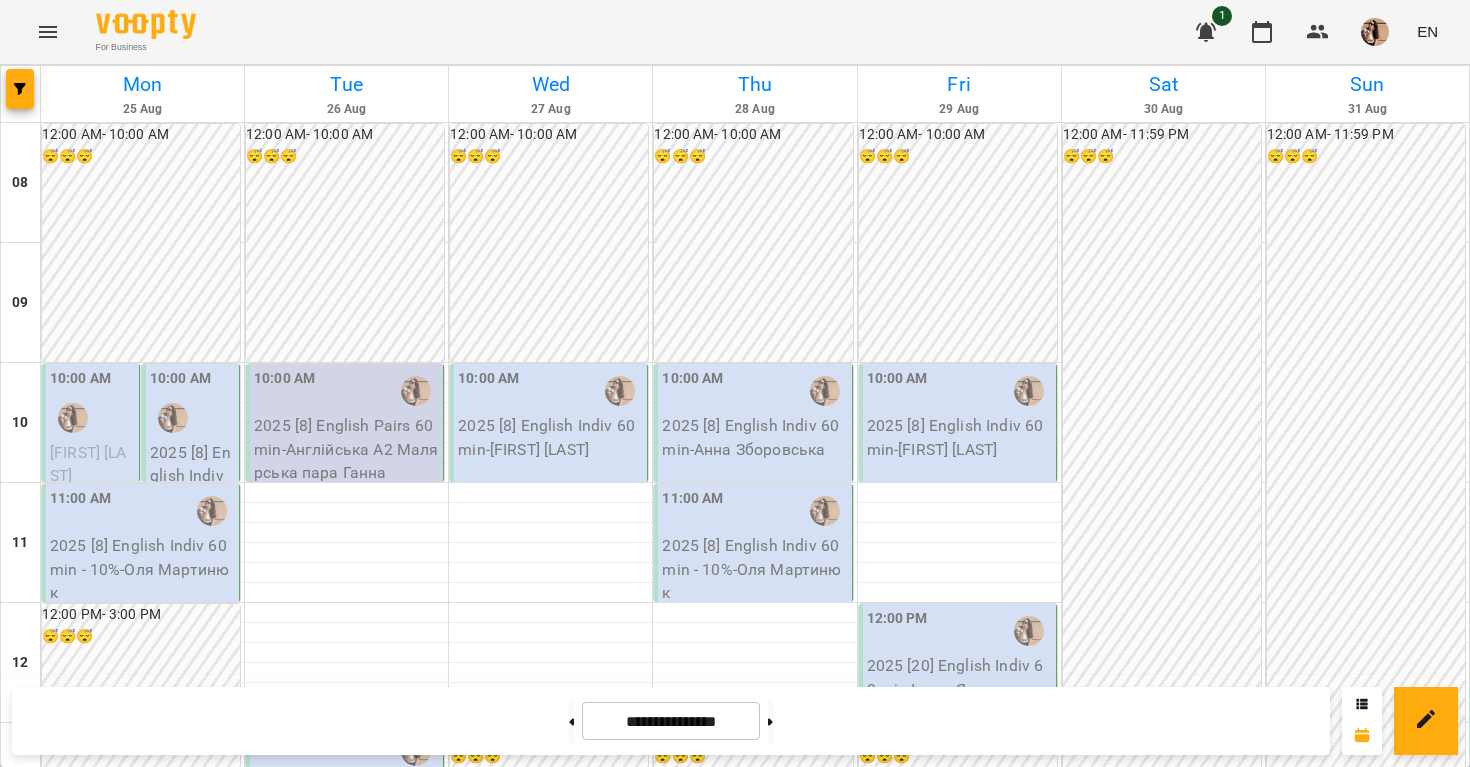 scroll, scrollTop: 884, scrollLeft: 0, axis: vertical 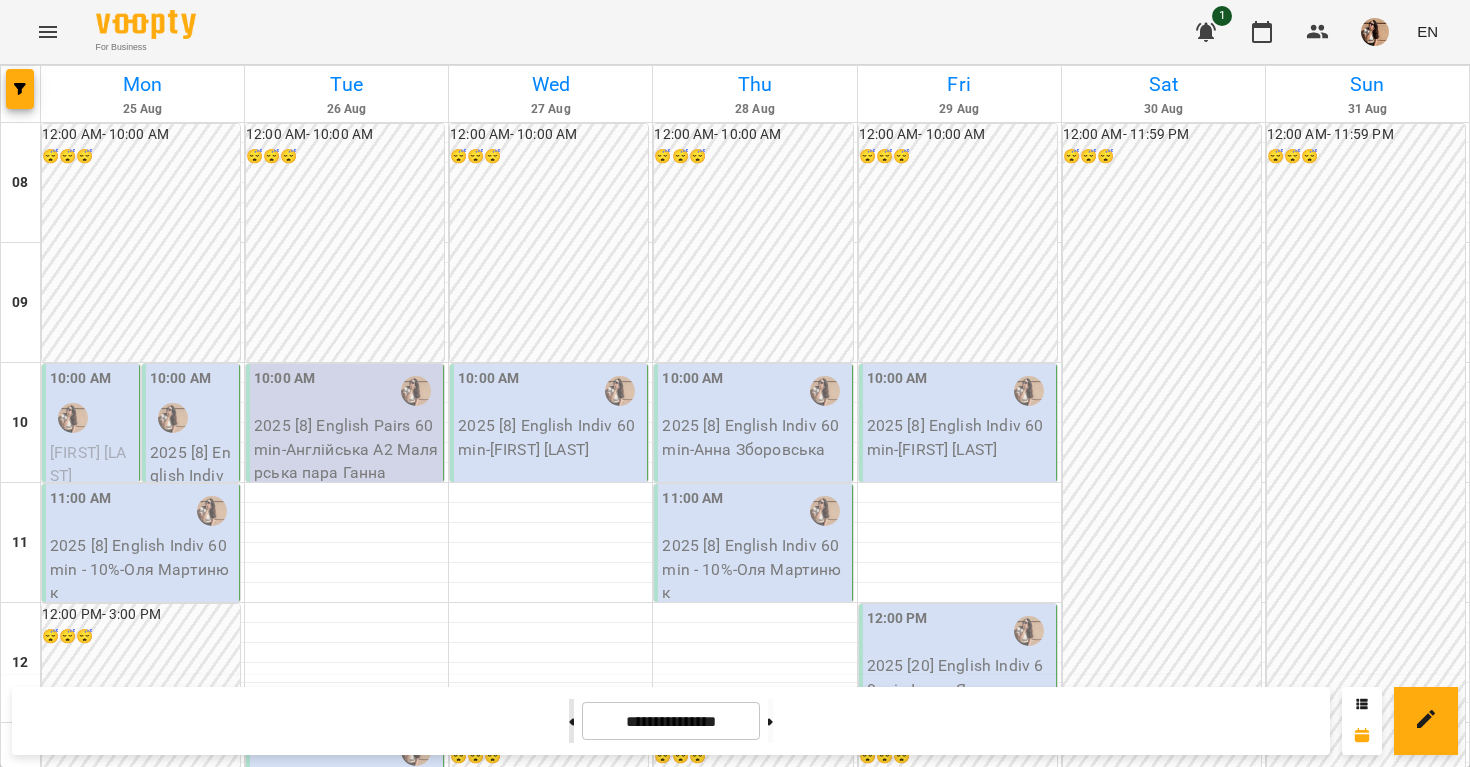 click at bounding box center (571, 721) 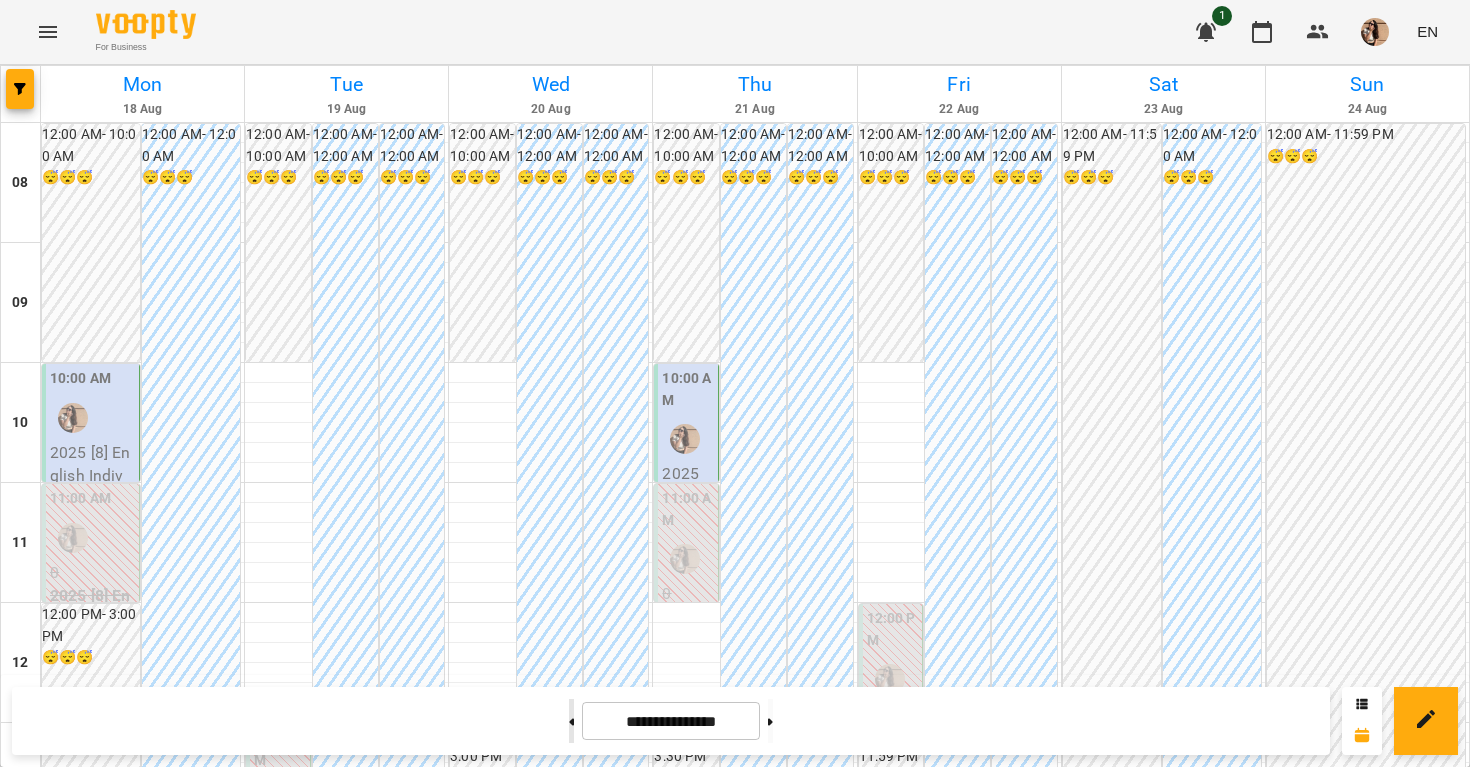 click at bounding box center (571, 721) 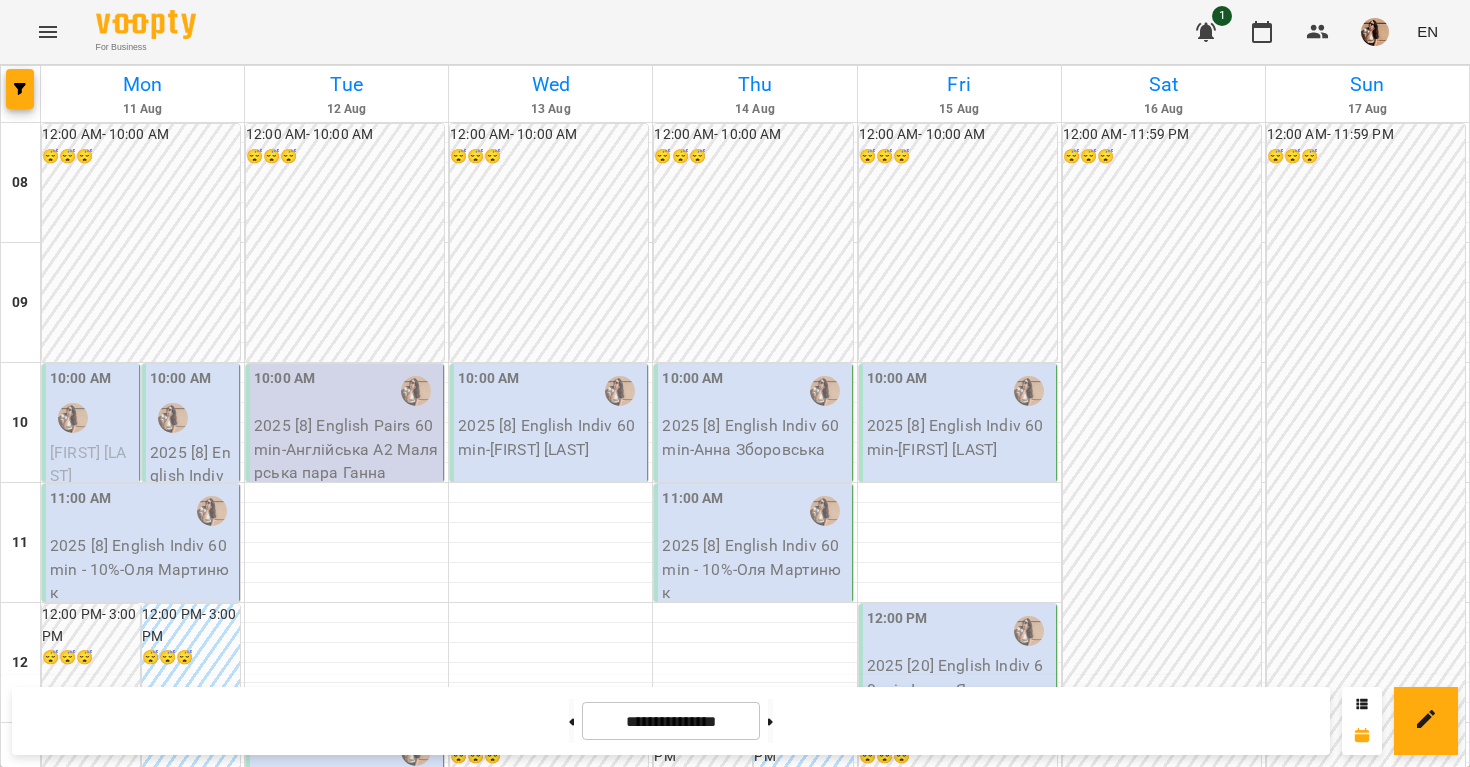 scroll, scrollTop: 909, scrollLeft: 0, axis: vertical 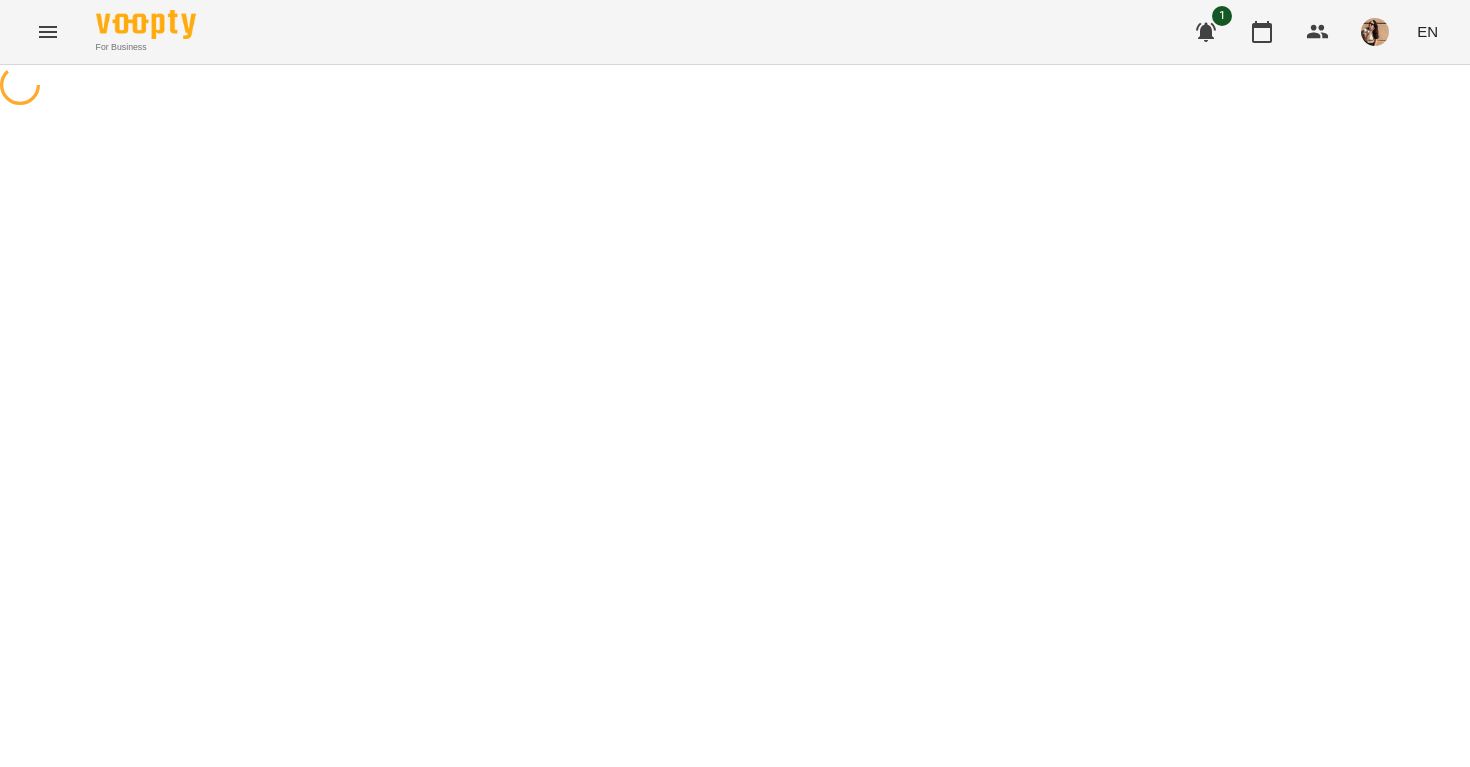 select on "*" 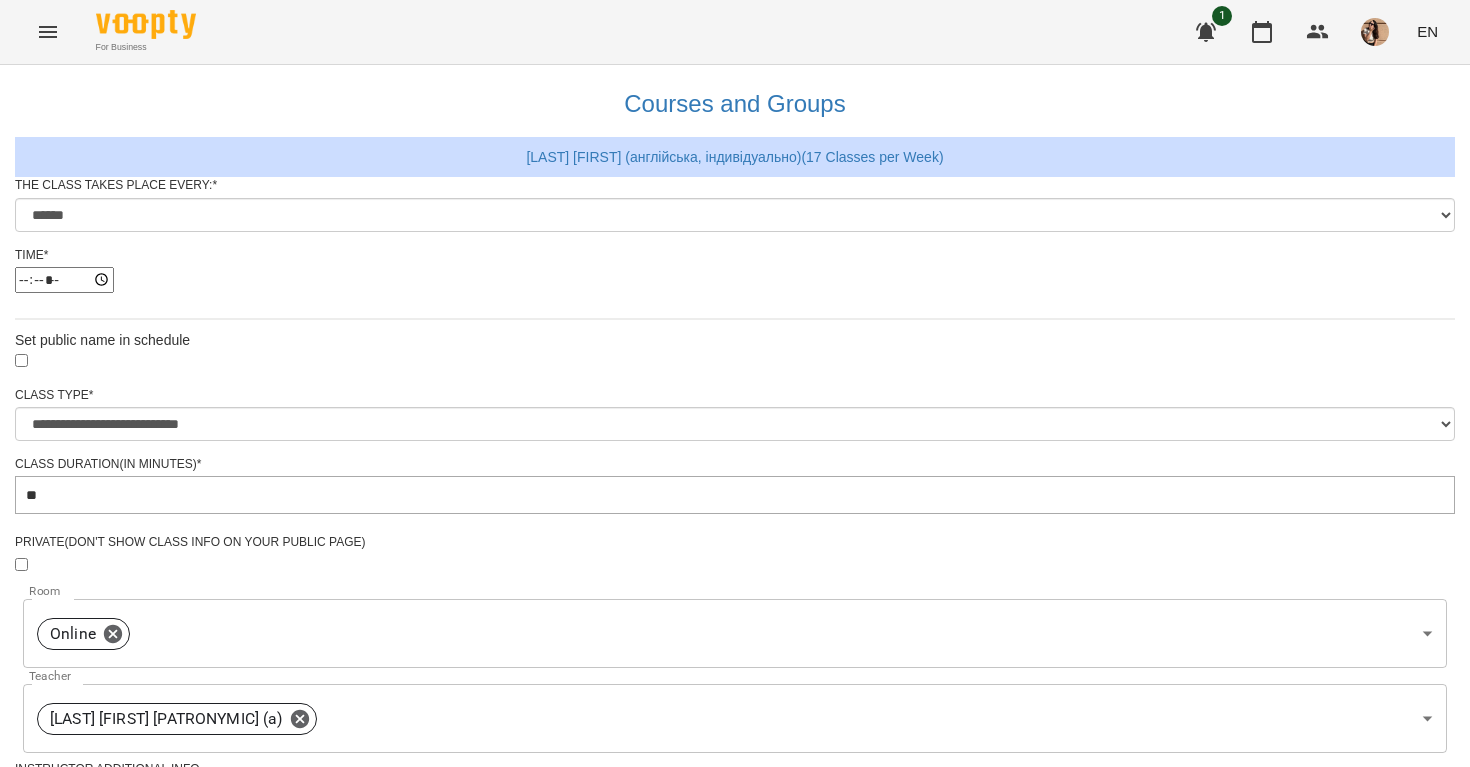 scroll, scrollTop: 614, scrollLeft: 0, axis: vertical 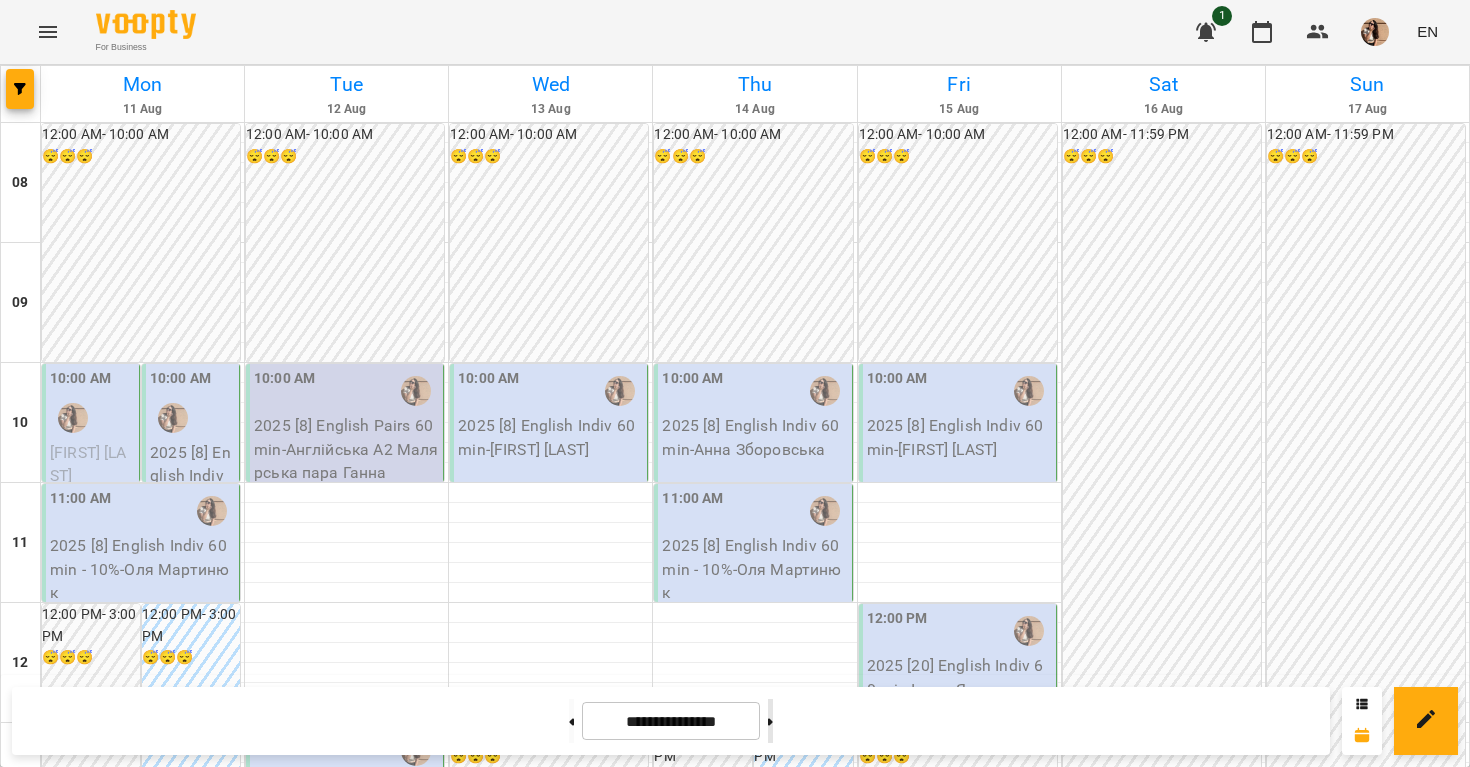 click at bounding box center (770, 721) 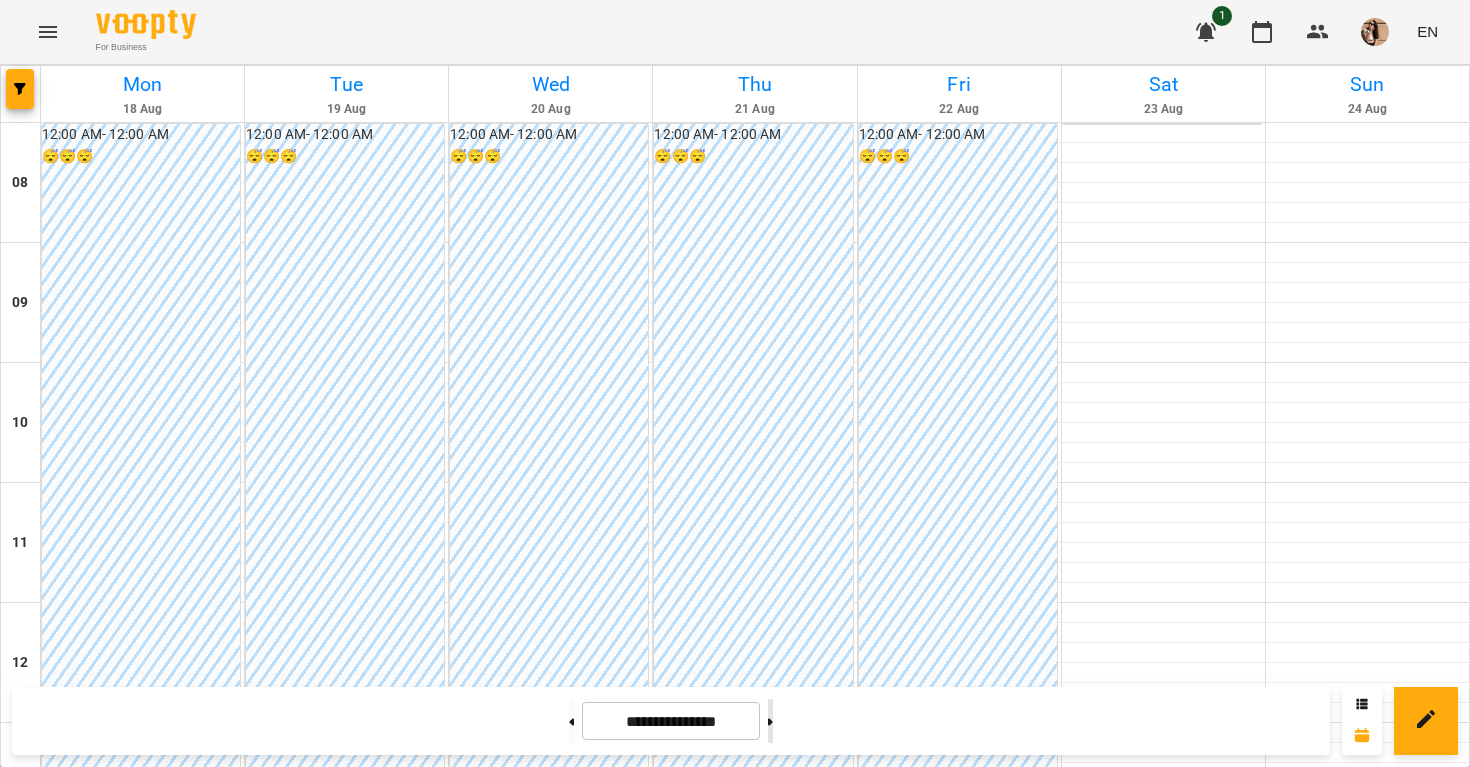 click at bounding box center (770, 721) 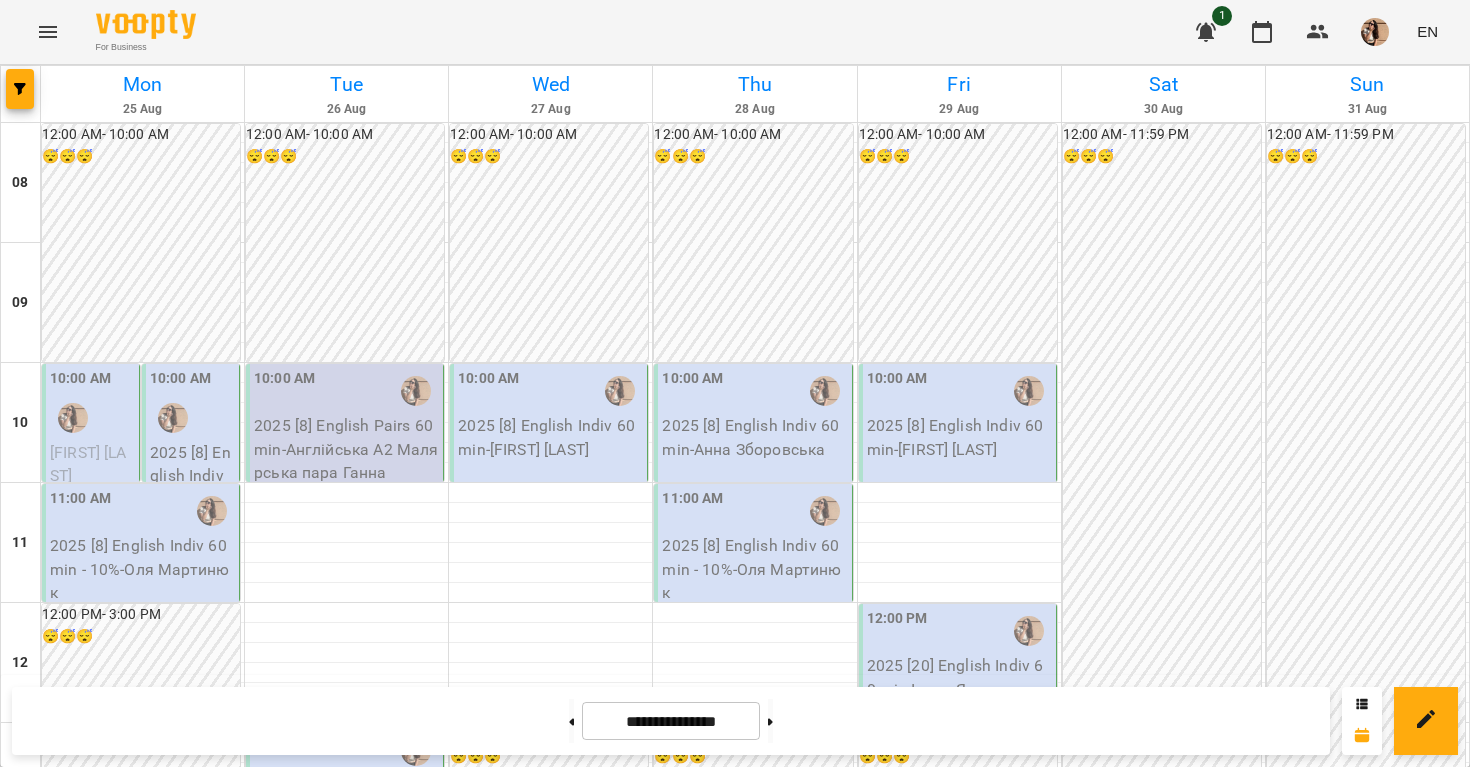 scroll, scrollTop: 298, scrollLeft: 0, axis: vertical 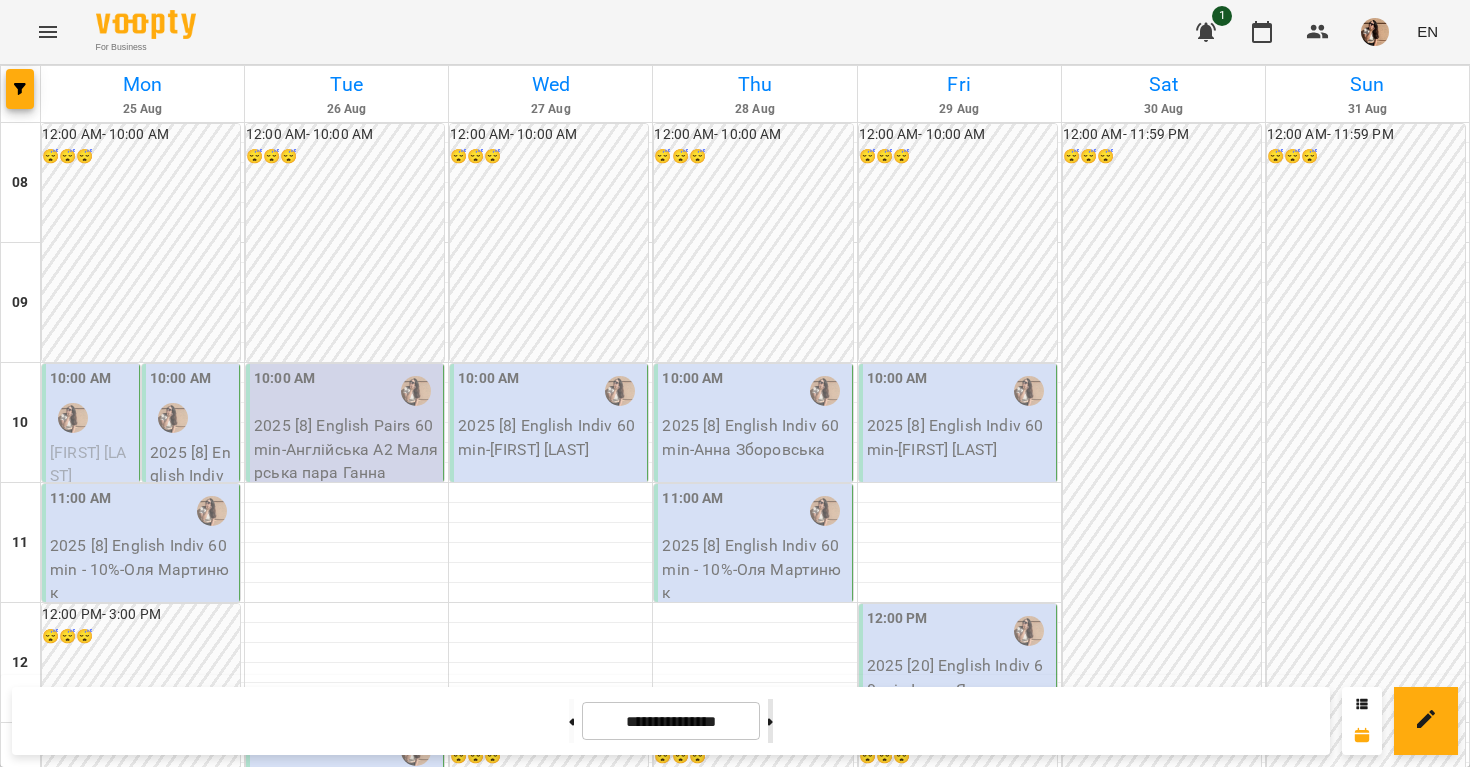 click at bounding box center (770, 721) 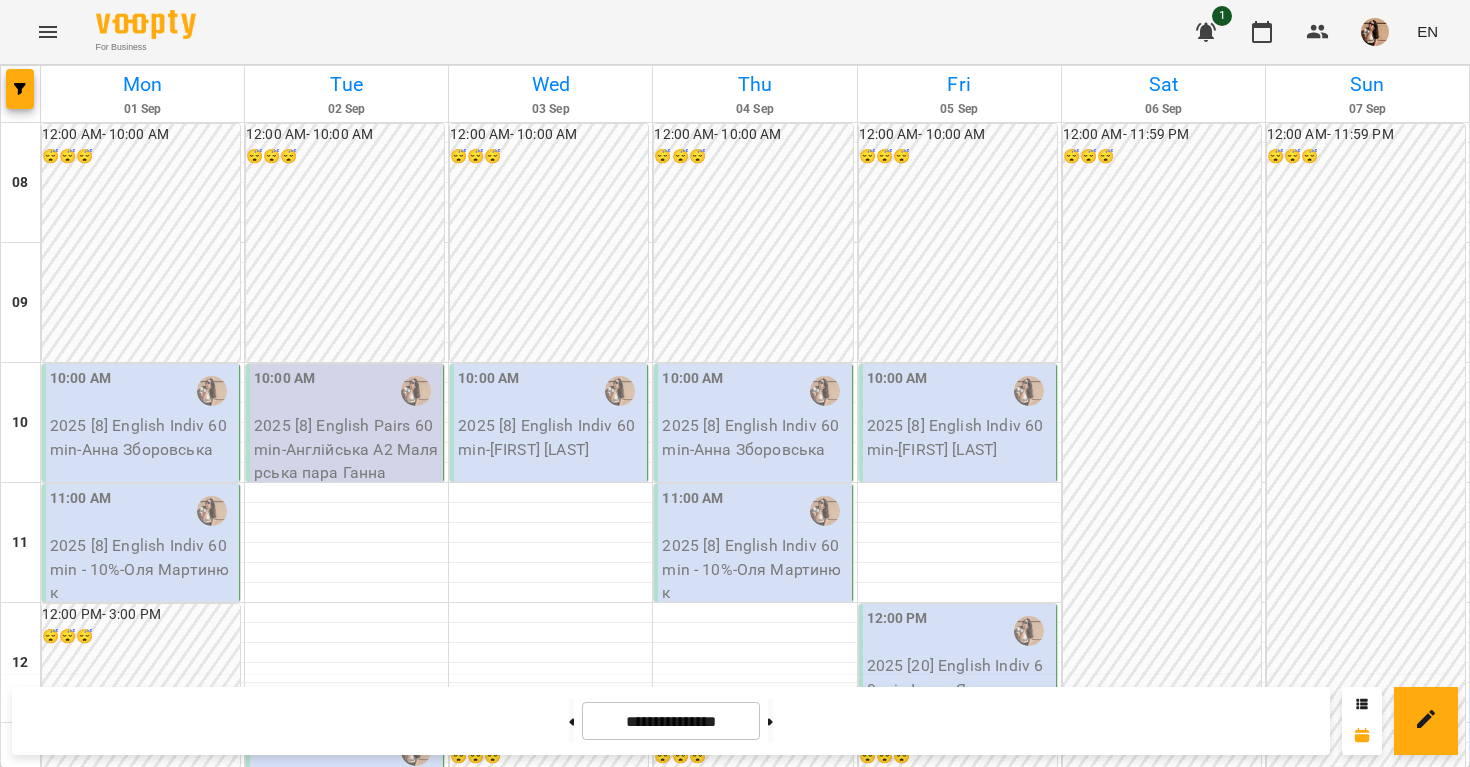 scroll, scrollTop: 767, scrollLeft: 0, axis: vertical 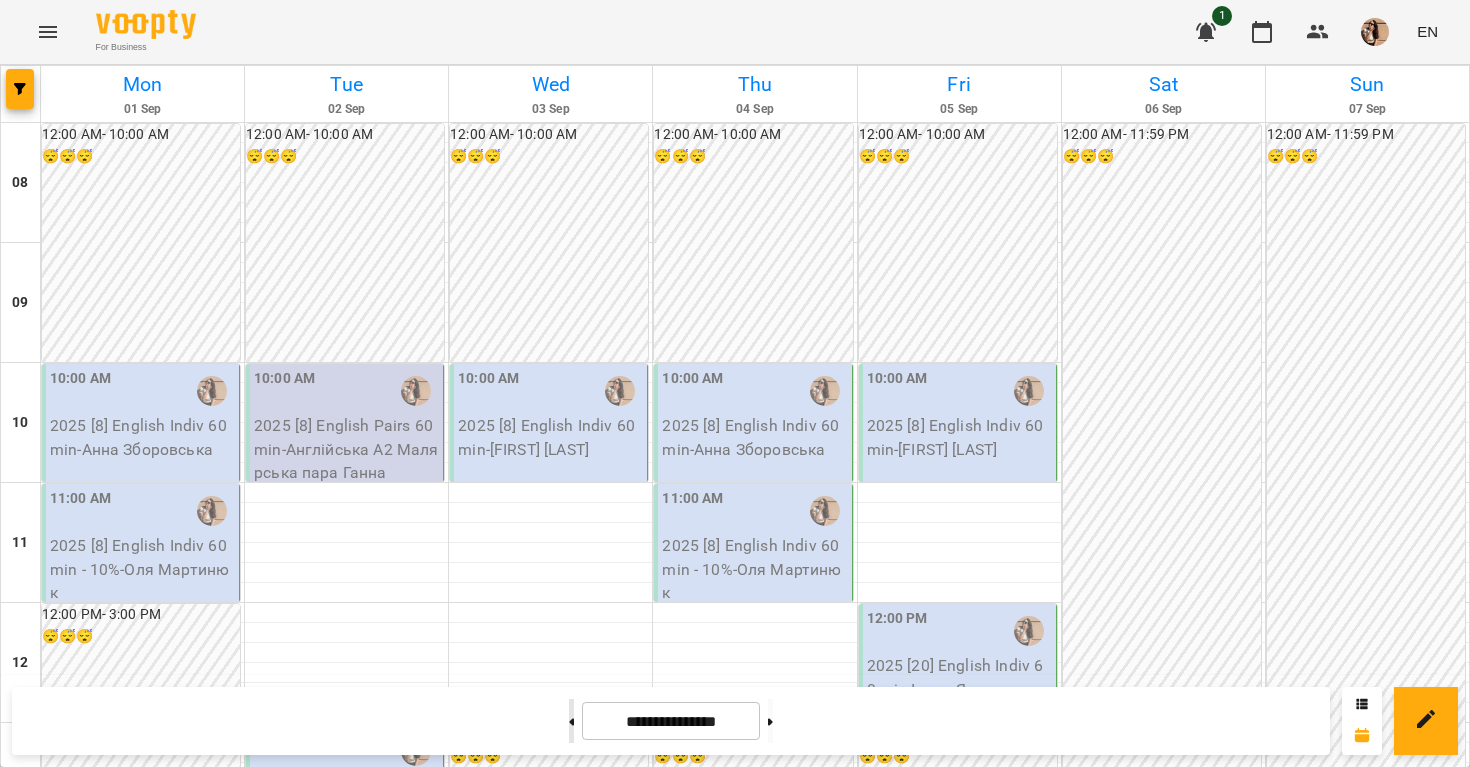 click at bounding box center [571, 721] 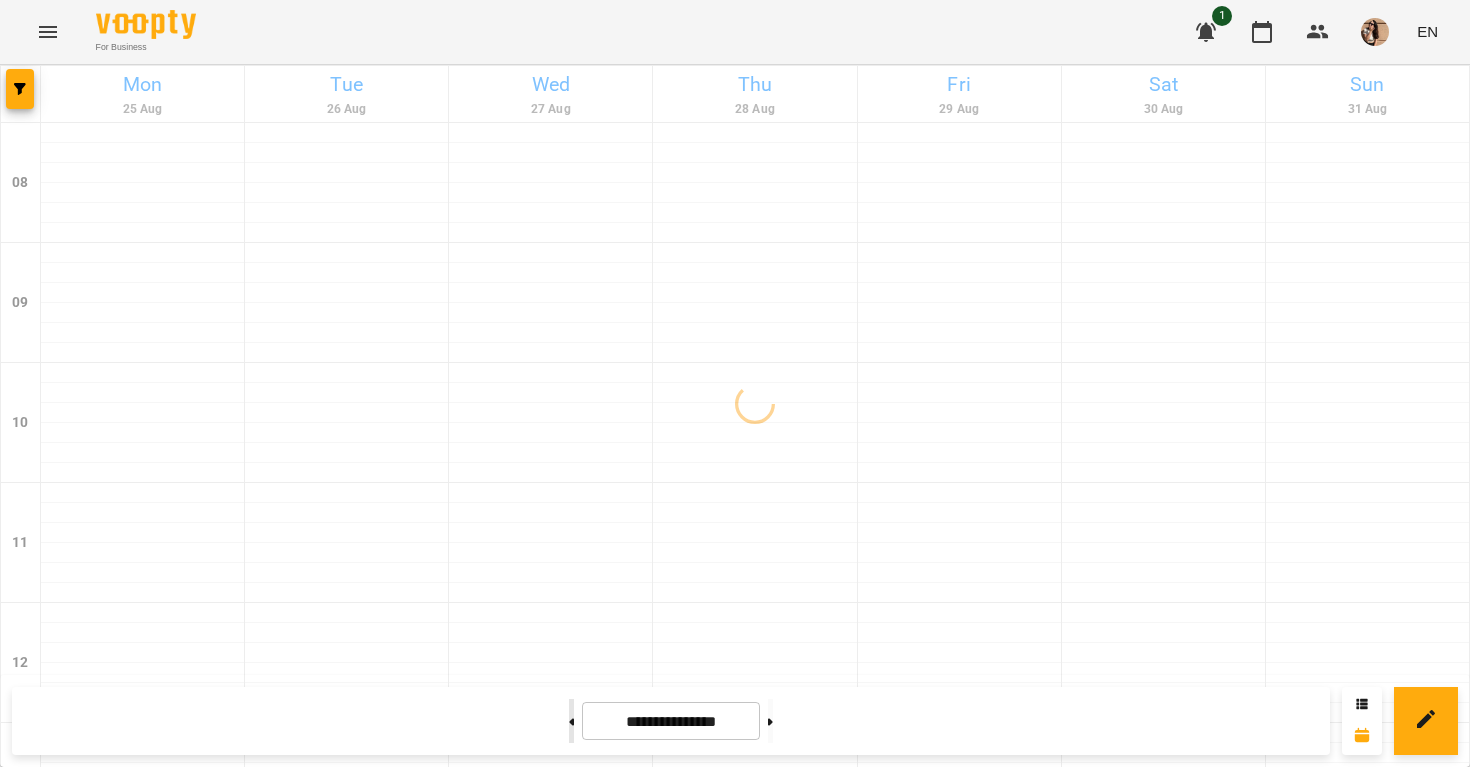 click at bounding box center (571, 721) 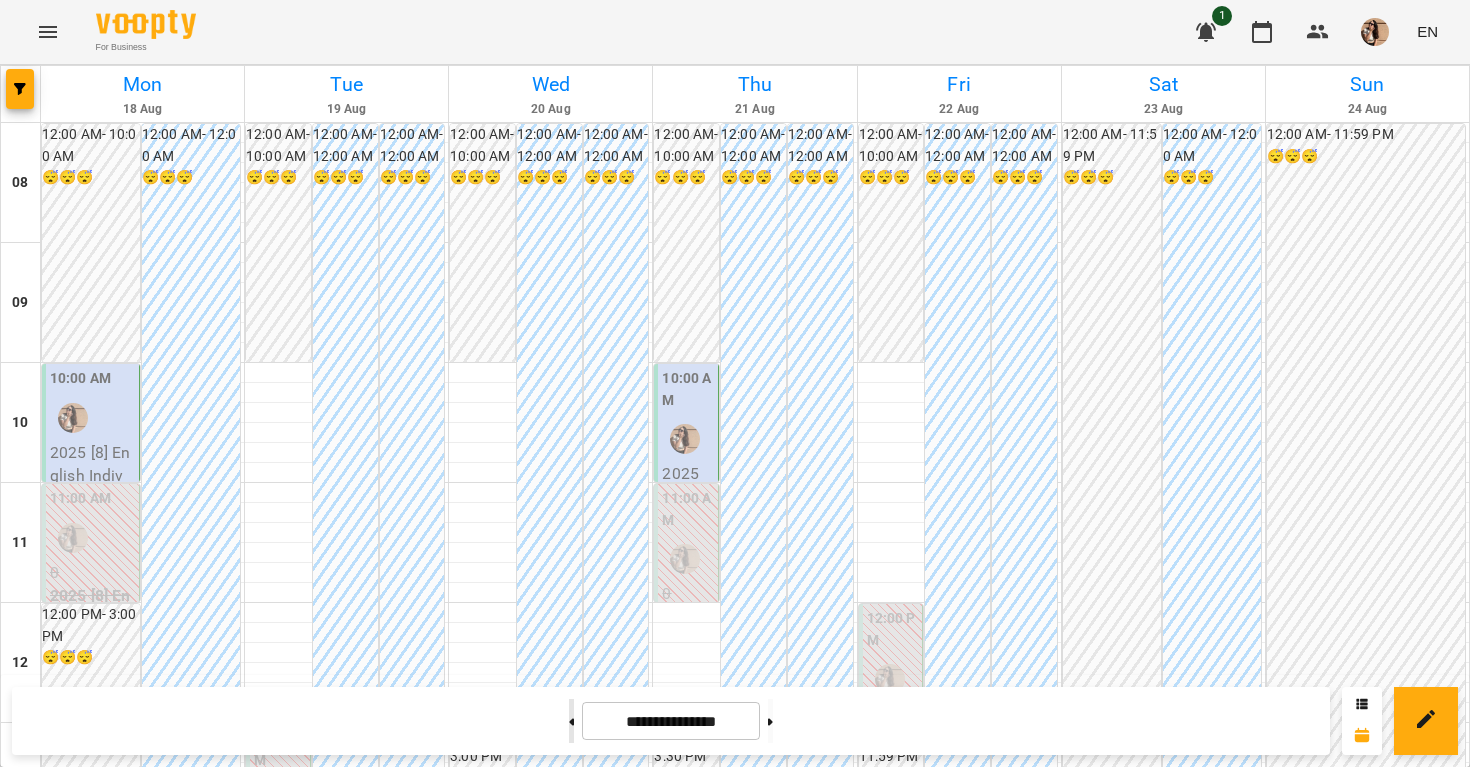 click at bounding box center (571, 721) 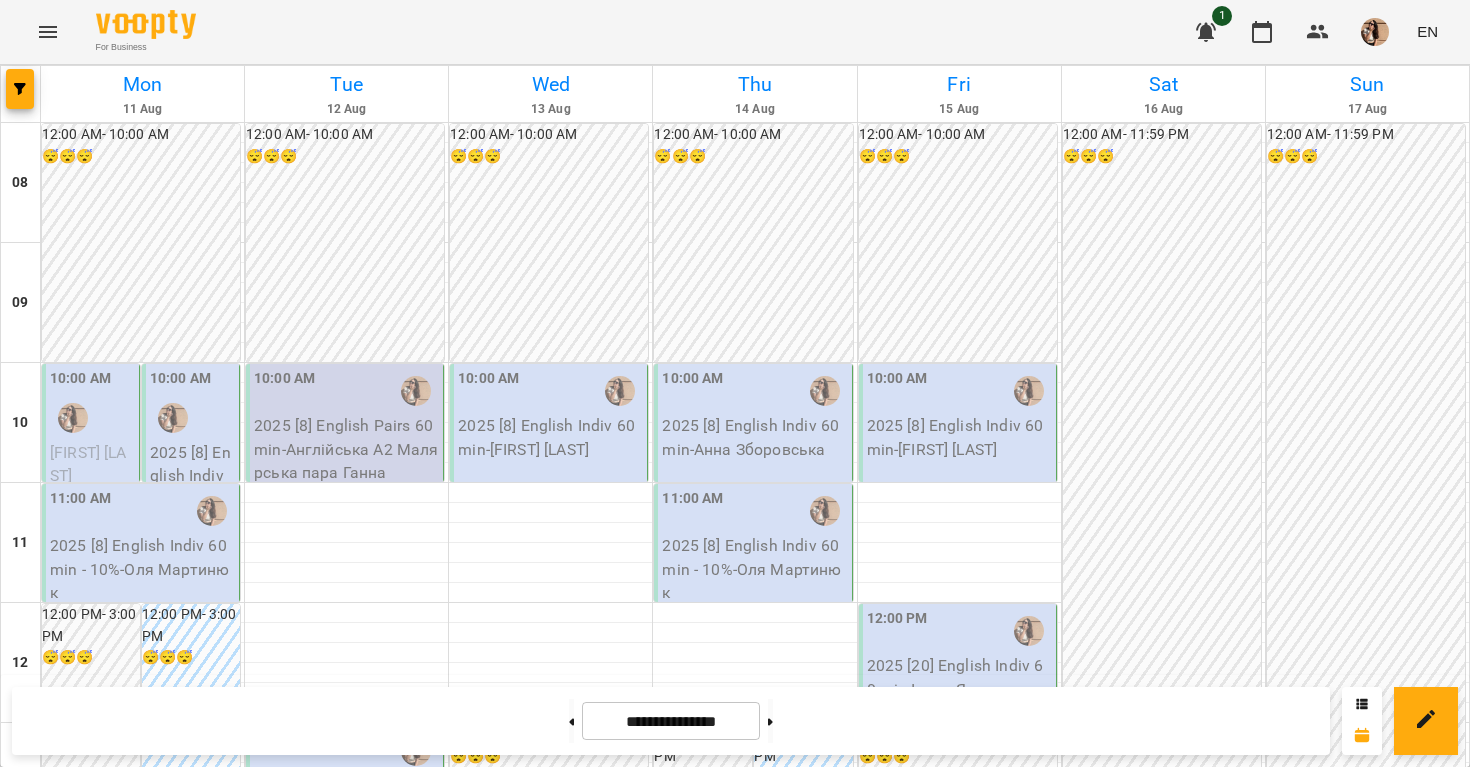scroll, scrollTop: 676, scrollLeft: 0, axis: vertical 